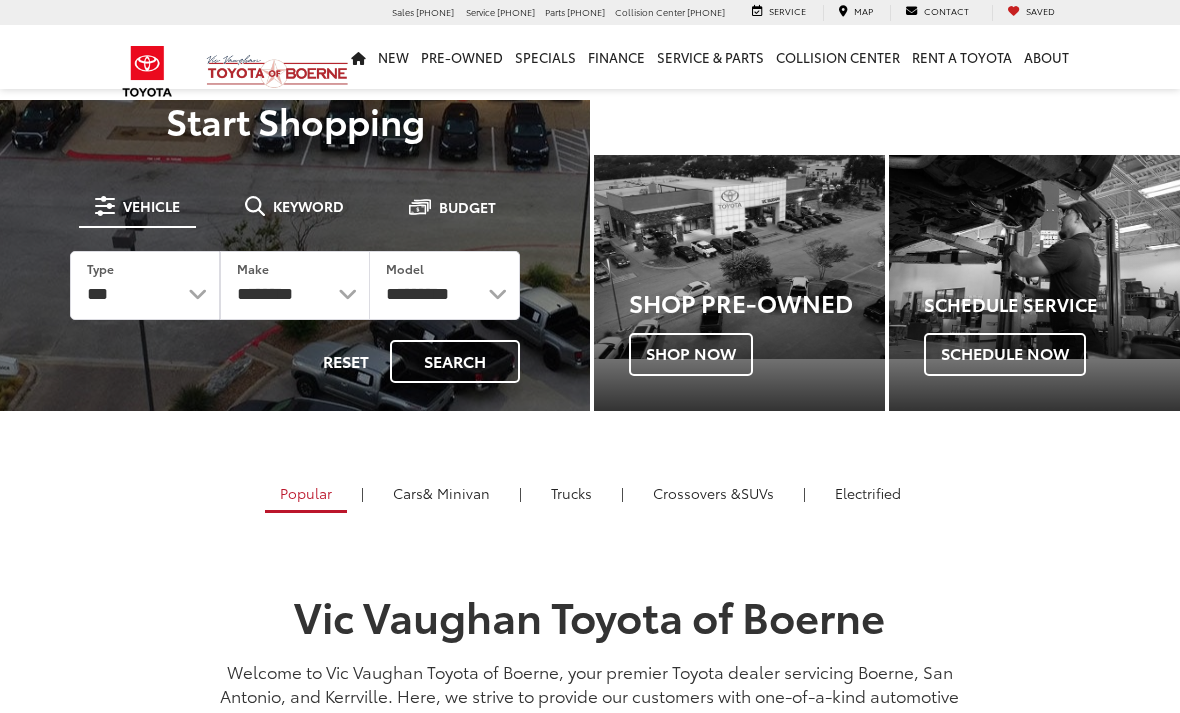 scroll, scrollTop: 0, scrollLeft: 0, axis: both 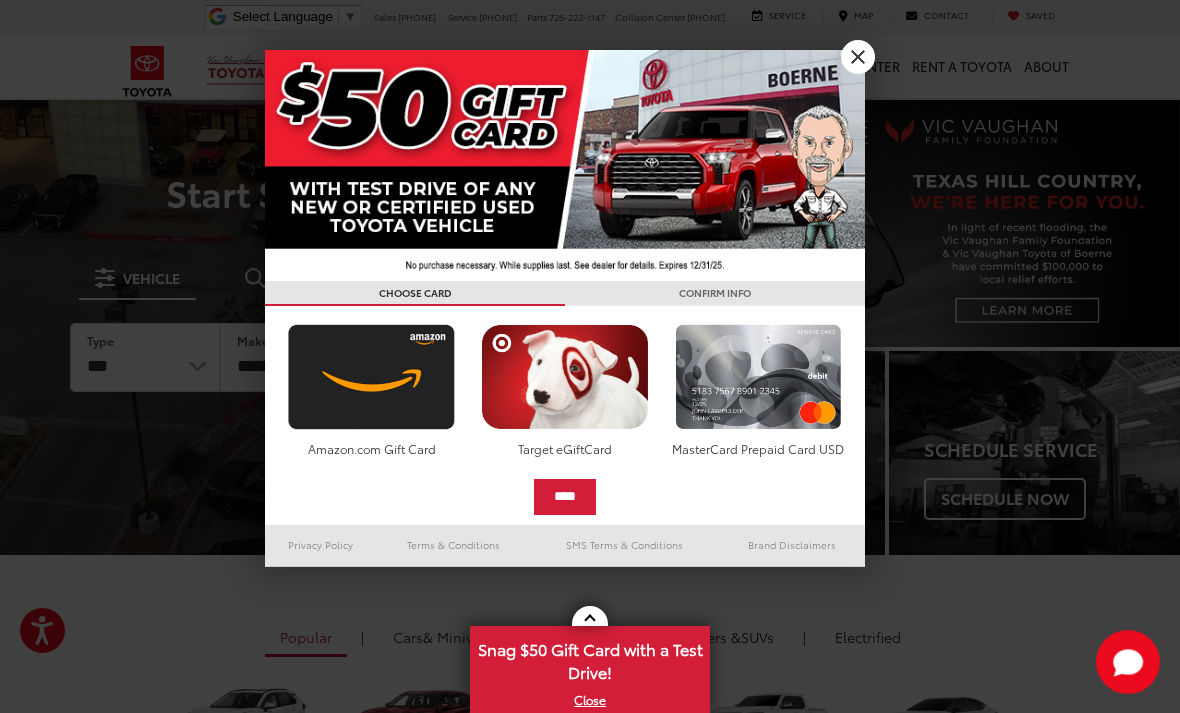 click on "X" at bounding box center (858, 57) 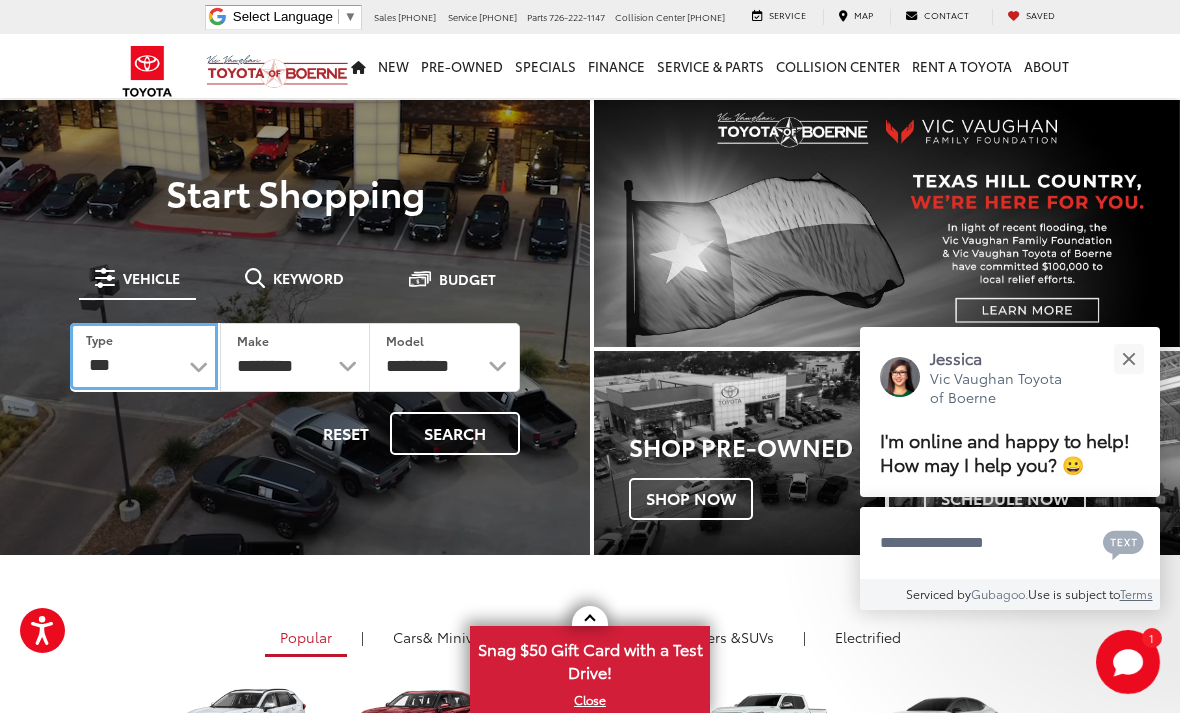 click on "***
***
****
*********" at bounding box center [144, 356] 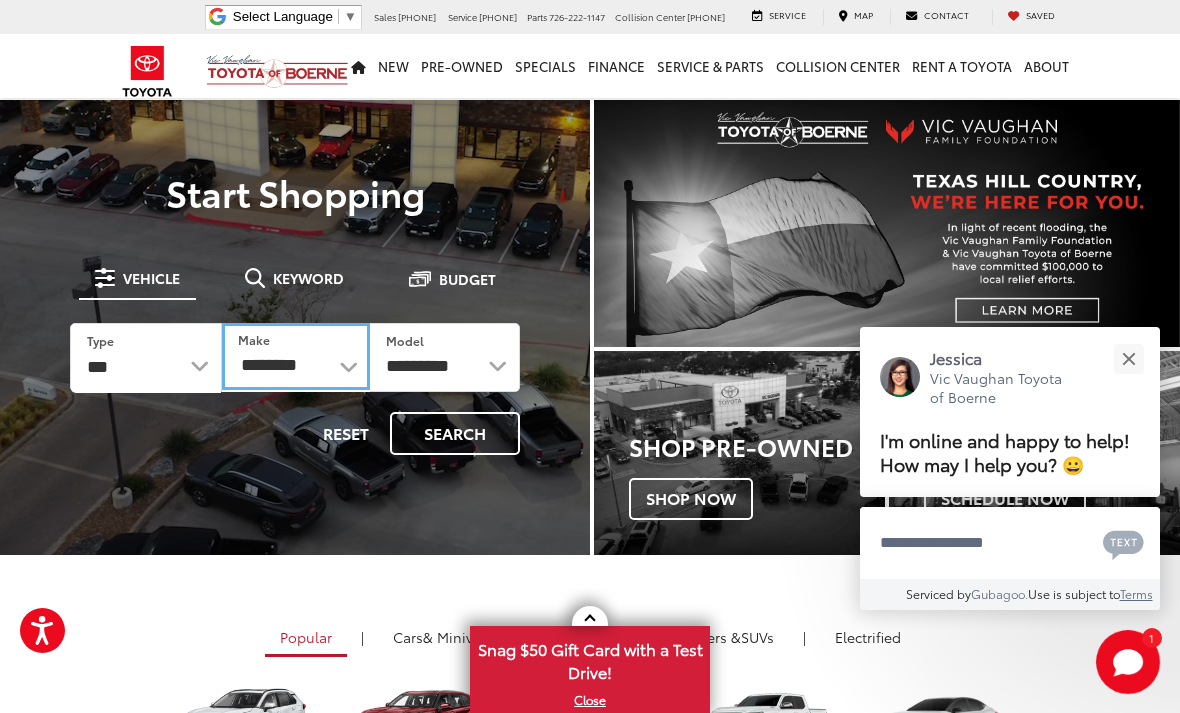 click on "**********" at bounding box center (296, 356) 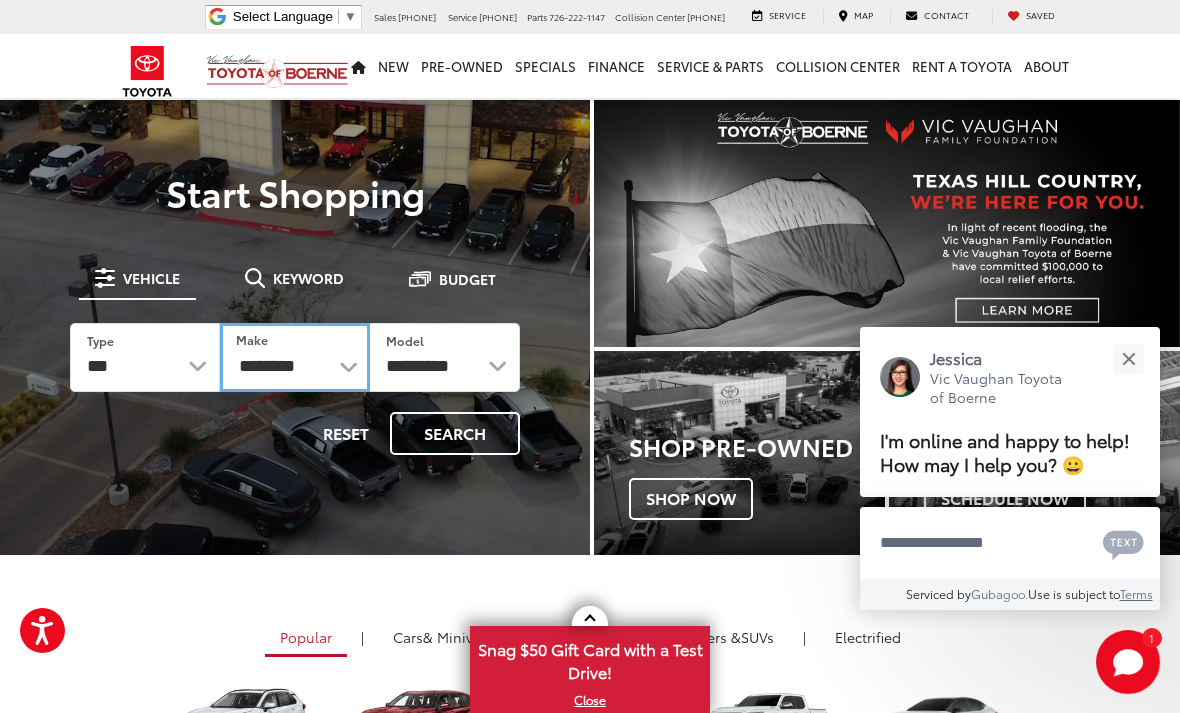 select on "******" 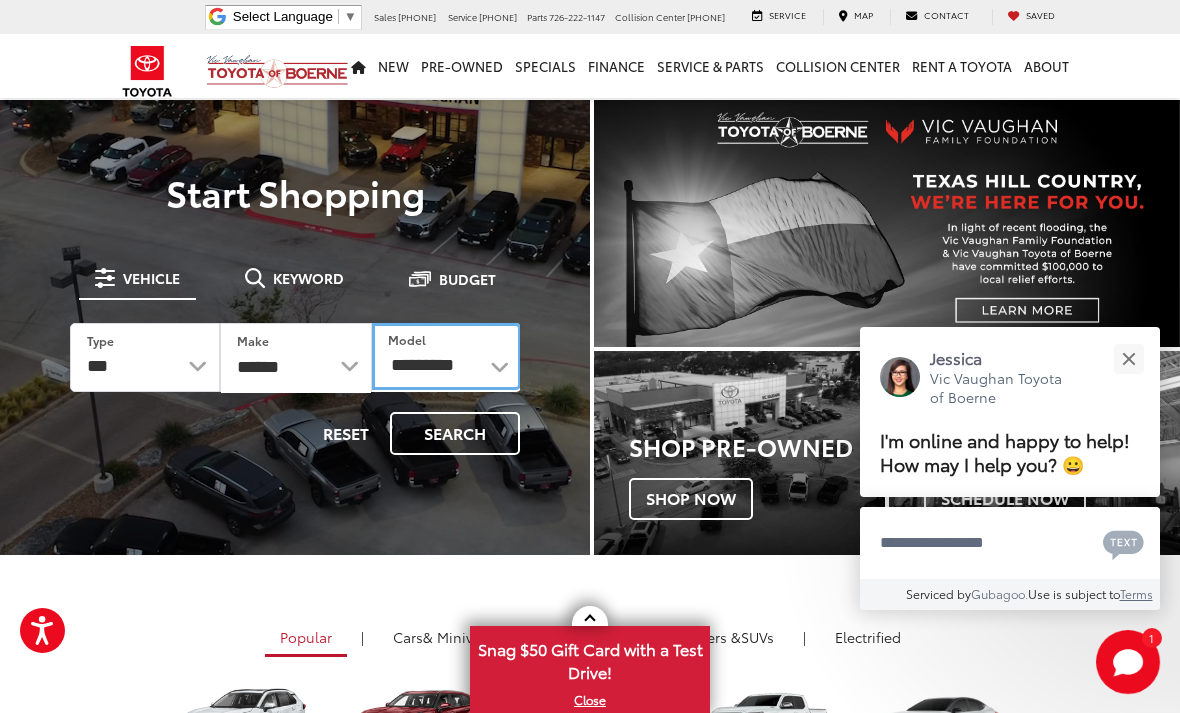 click on "**********" at bounding box center [446, 356] 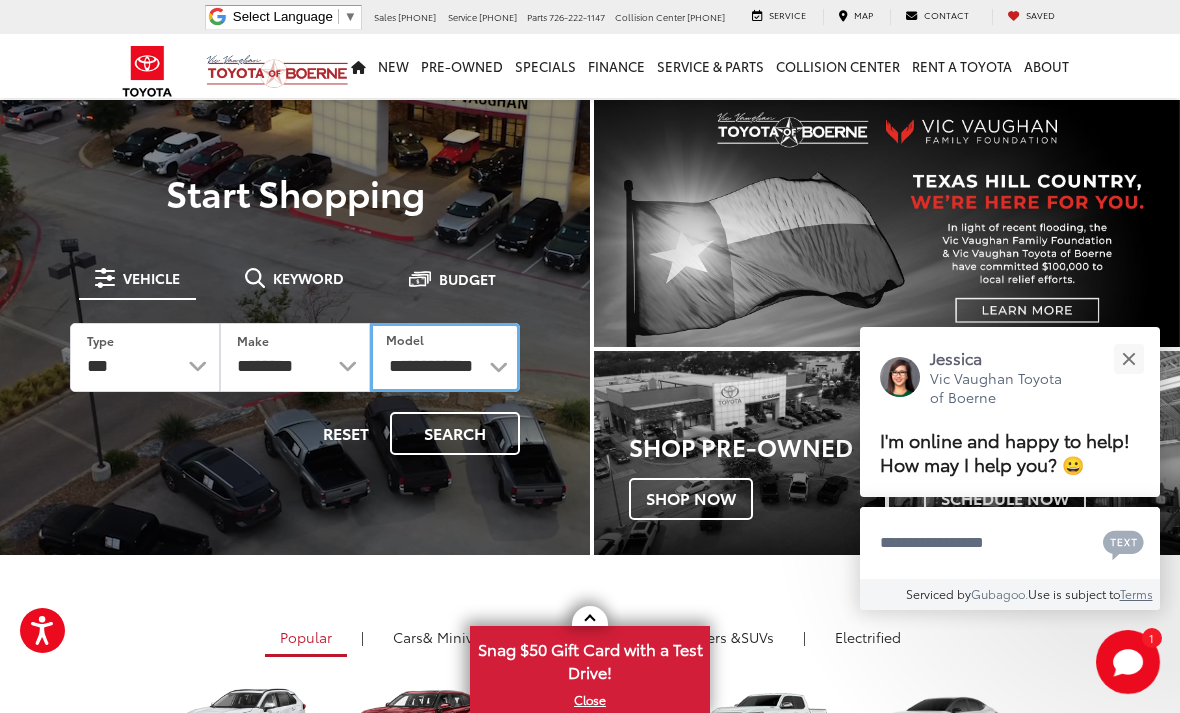 click on "**********" at bounding box center (445, 357) 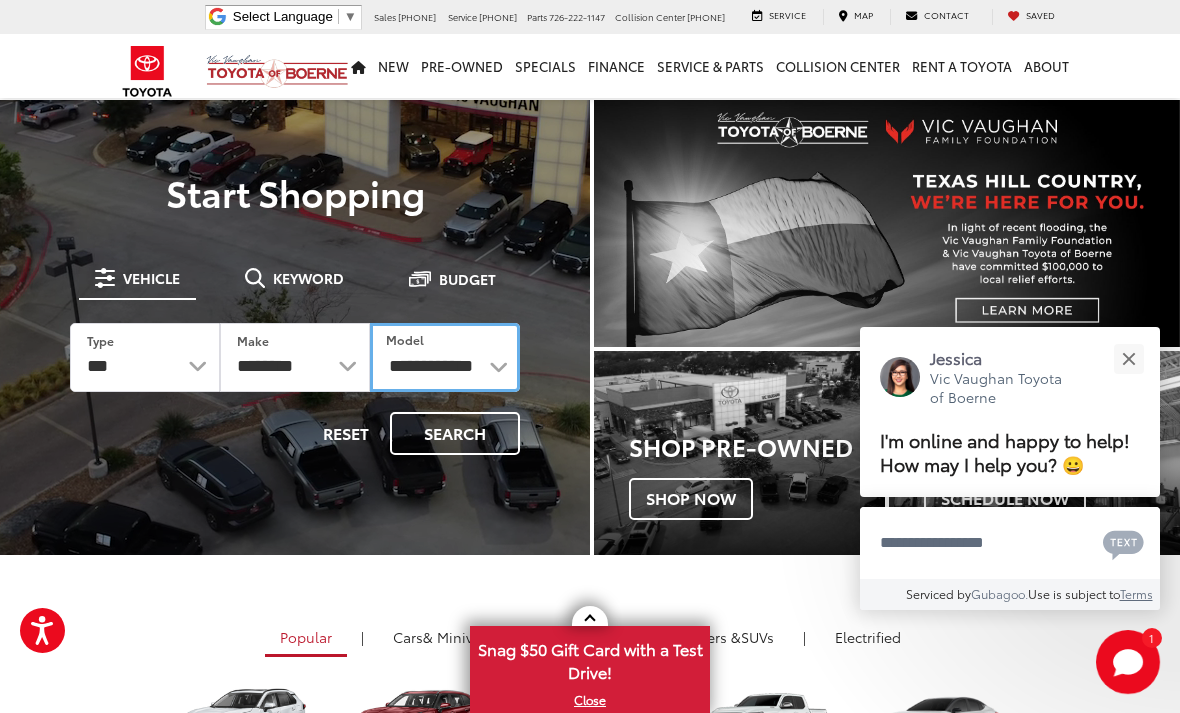 select on "******" 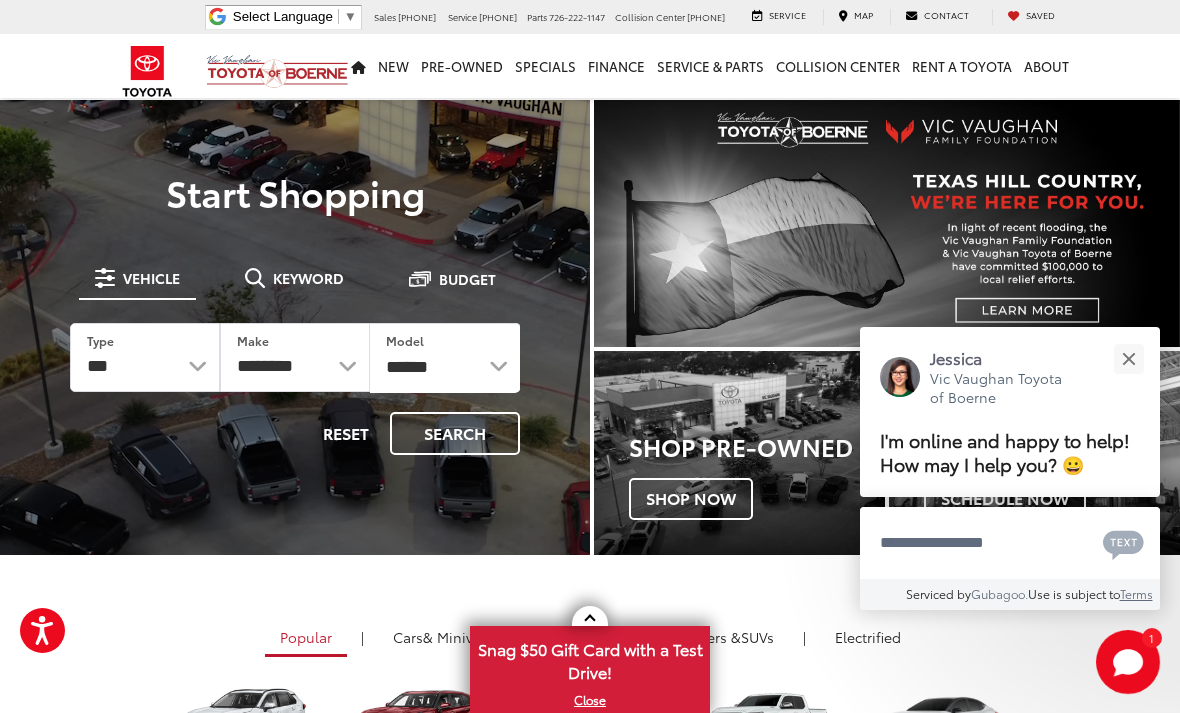 click on "Search" at bounding box center (455, 433) 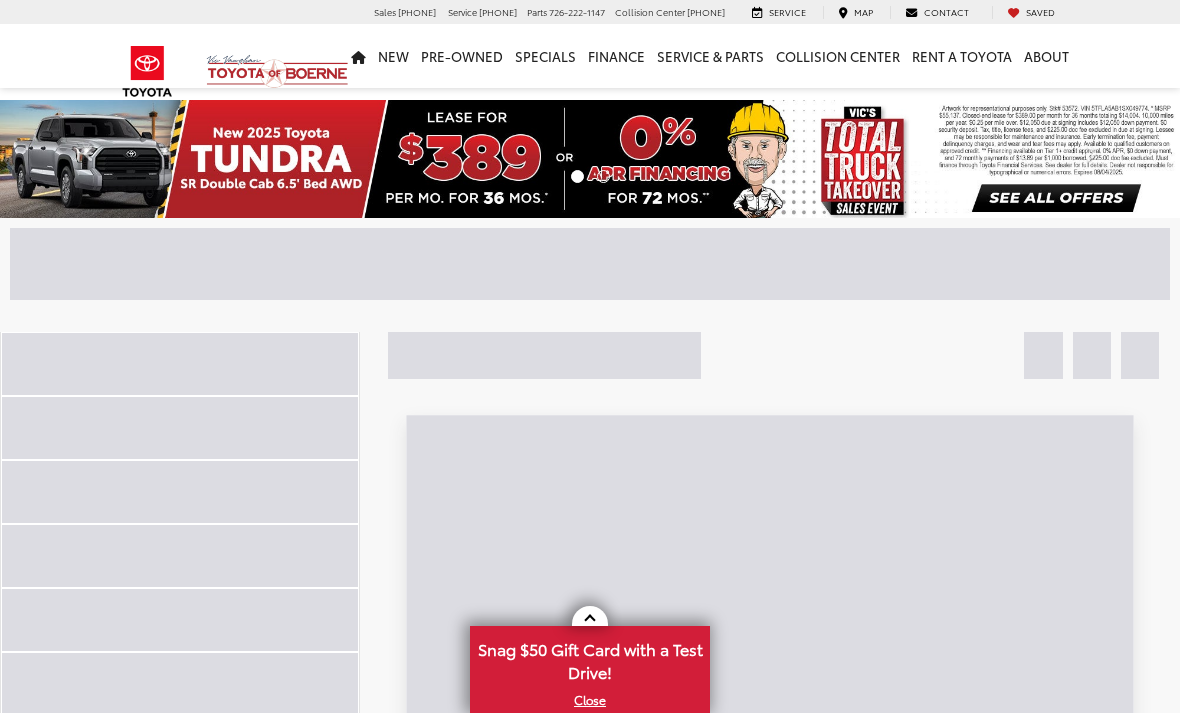 scroll, scrollTop: 0, scrollLeft: 0, axis: both 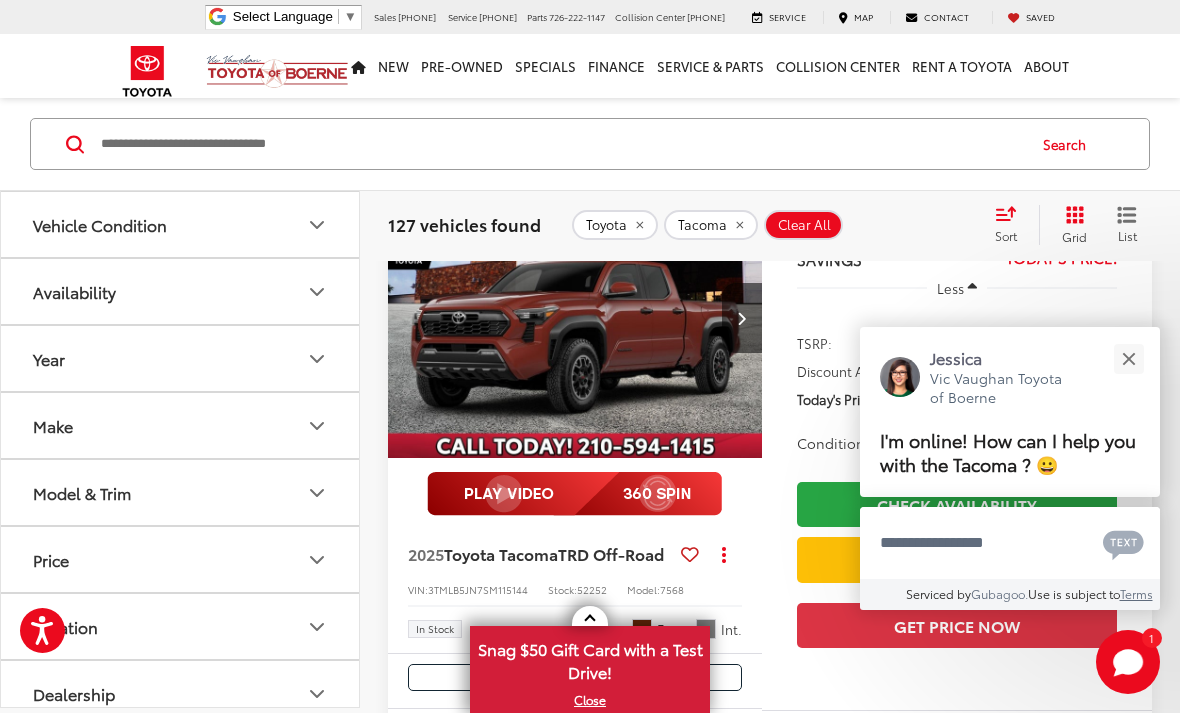 click 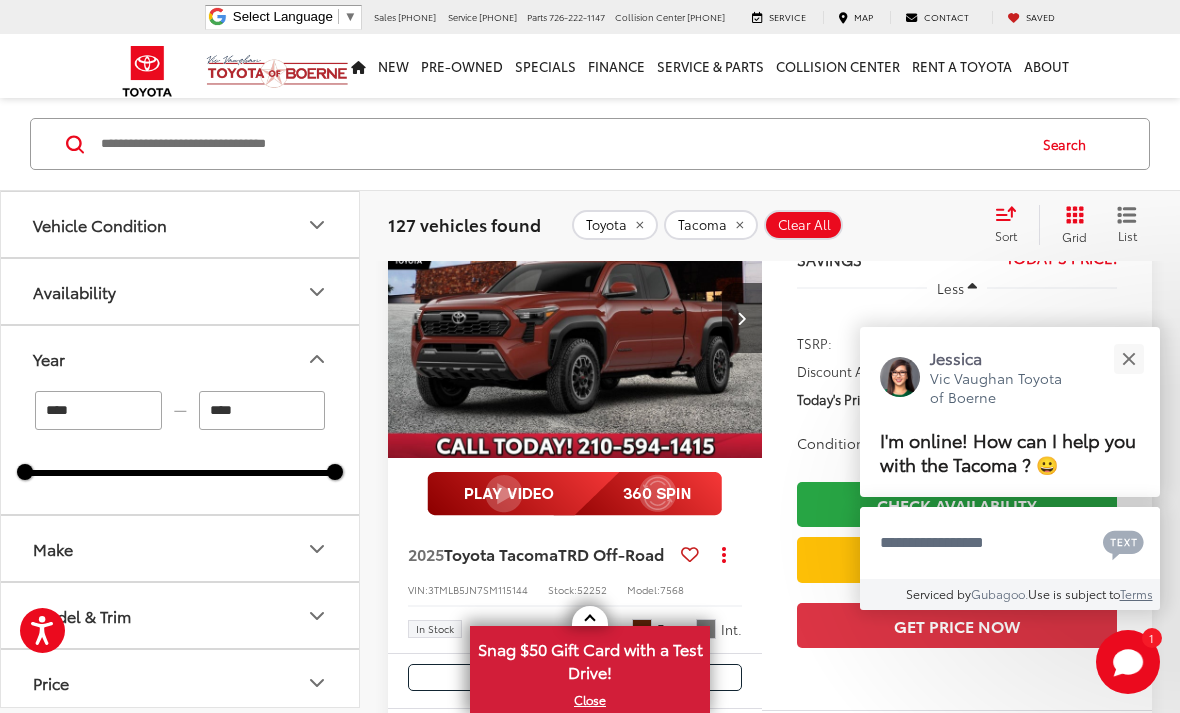 click 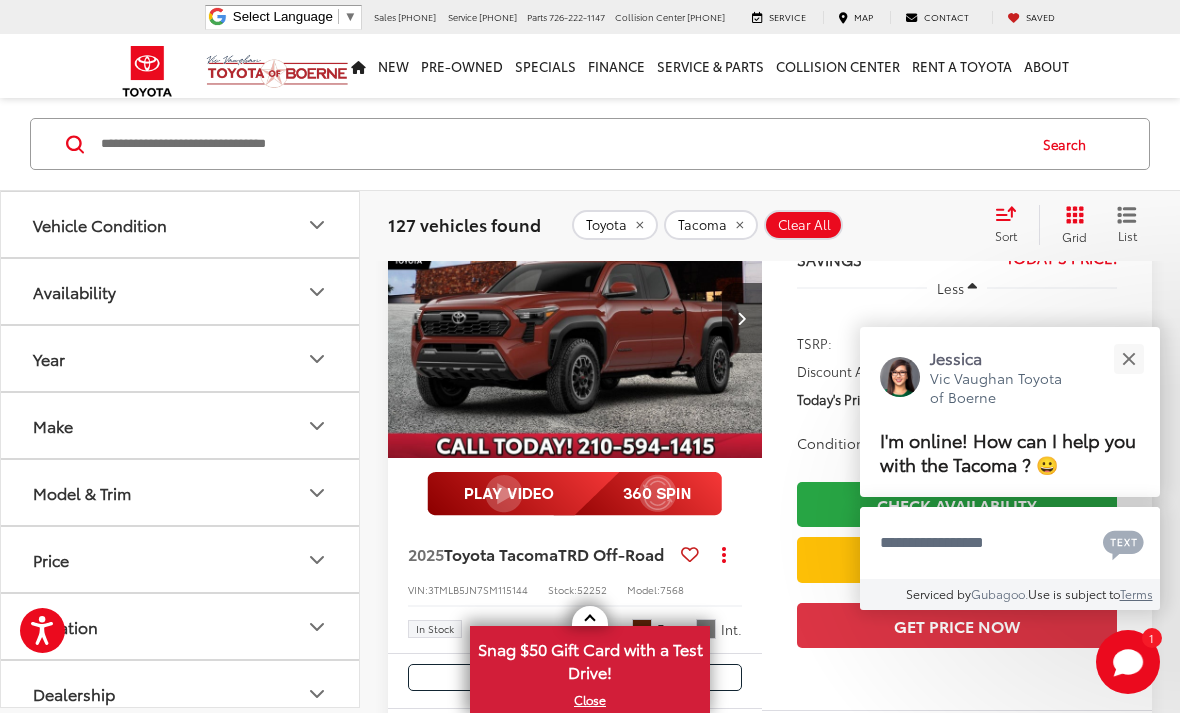click at bounding box center [1128, 358] 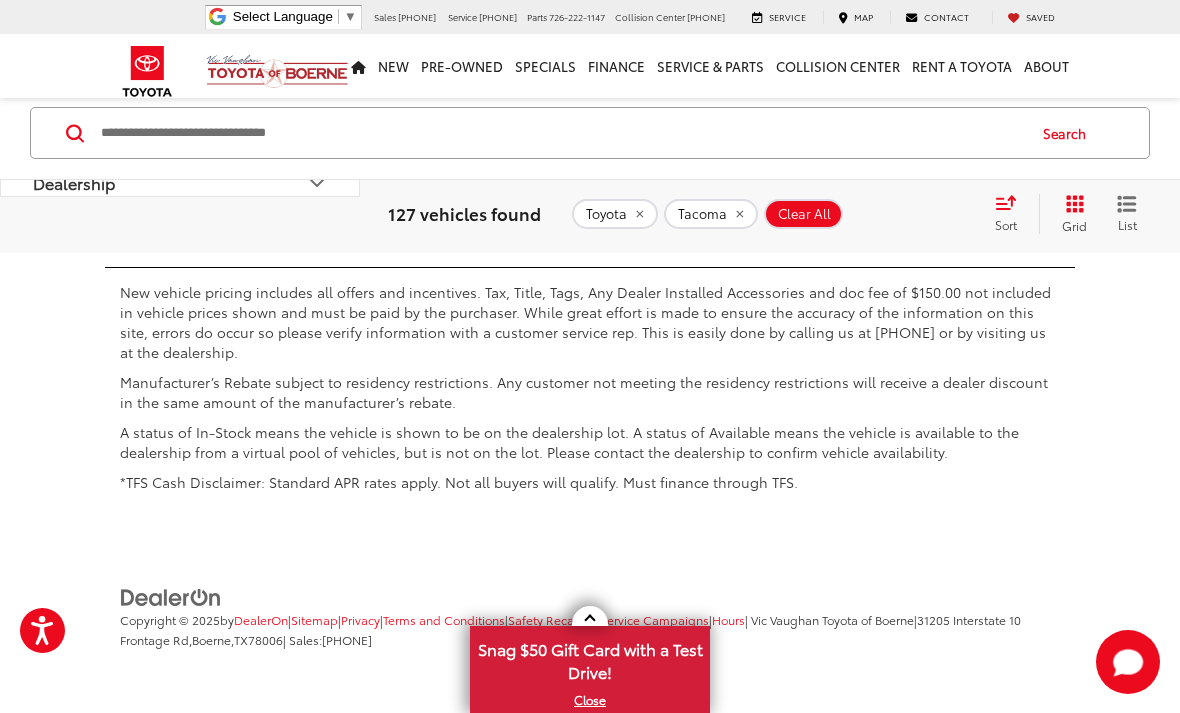 scroll, scrollTop: 8588, scrollLeft: 0, axis: vertical 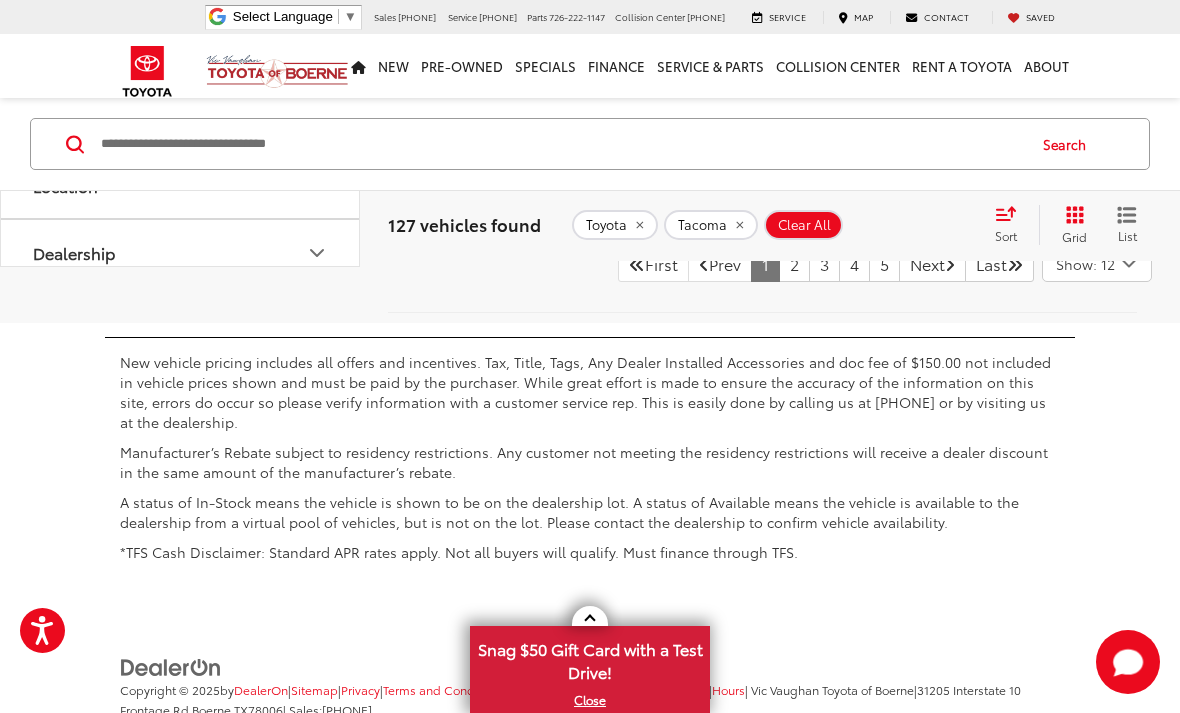 click on "2" at bounding box center [794, 264] 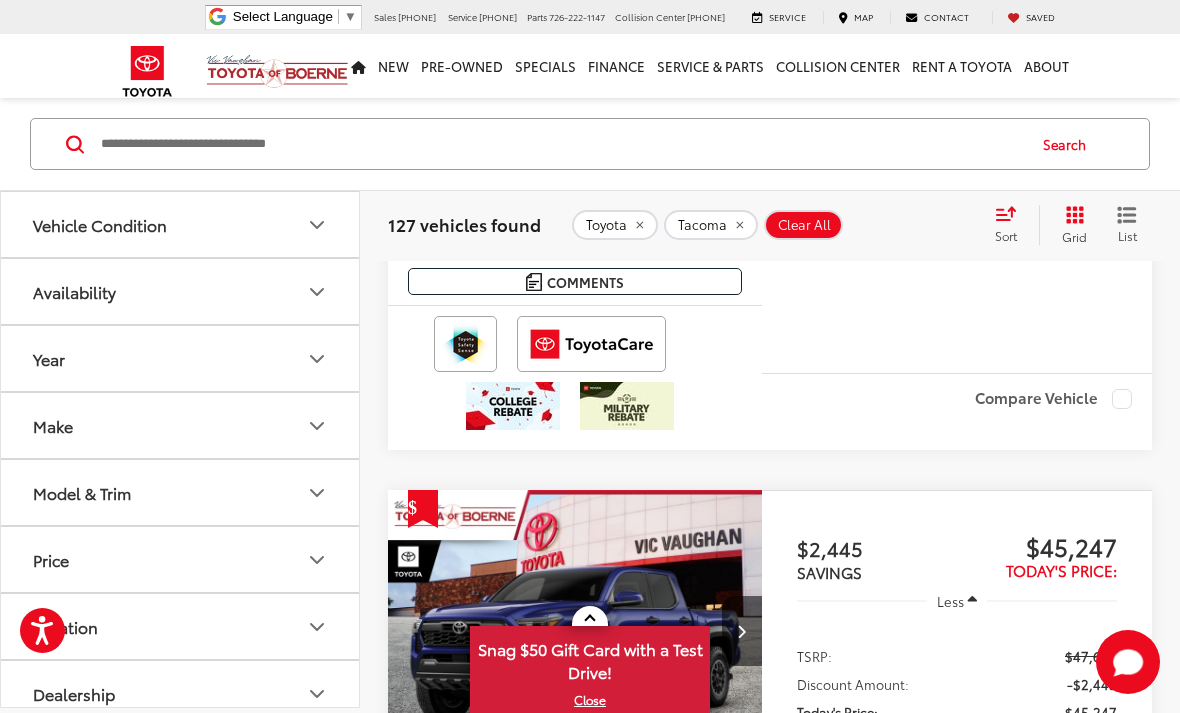 scroll, scrollTop: 6259, scrollLeft: 0, axis: vertical 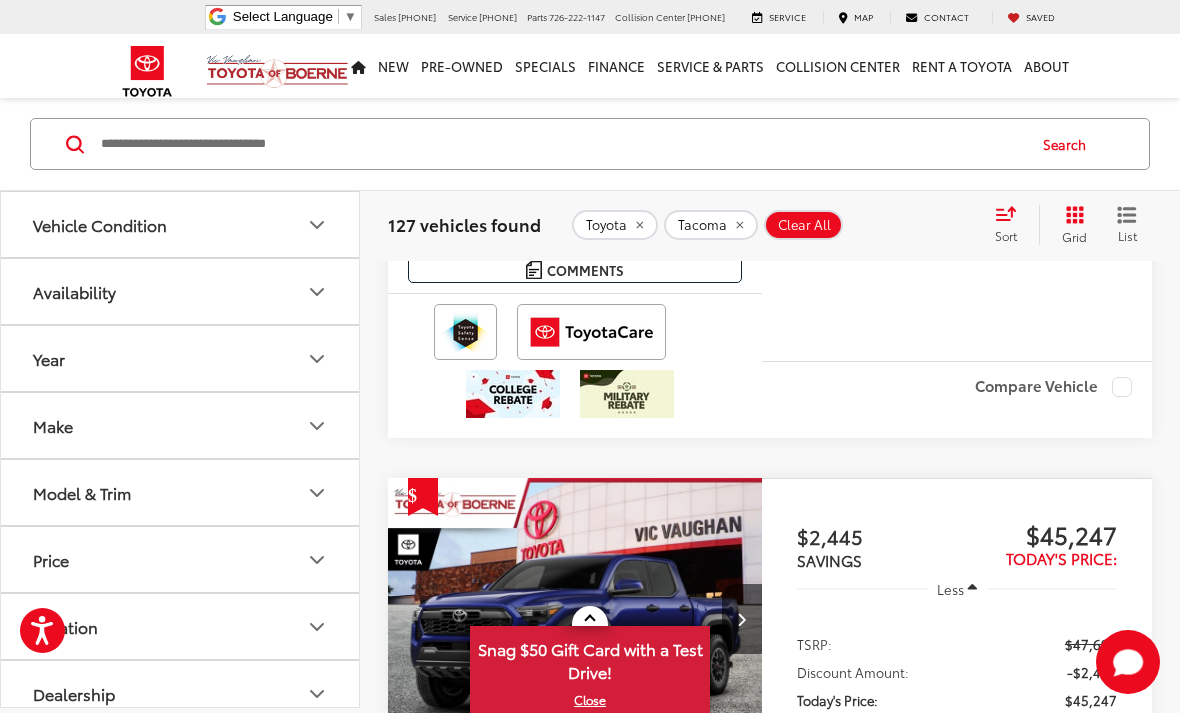 click 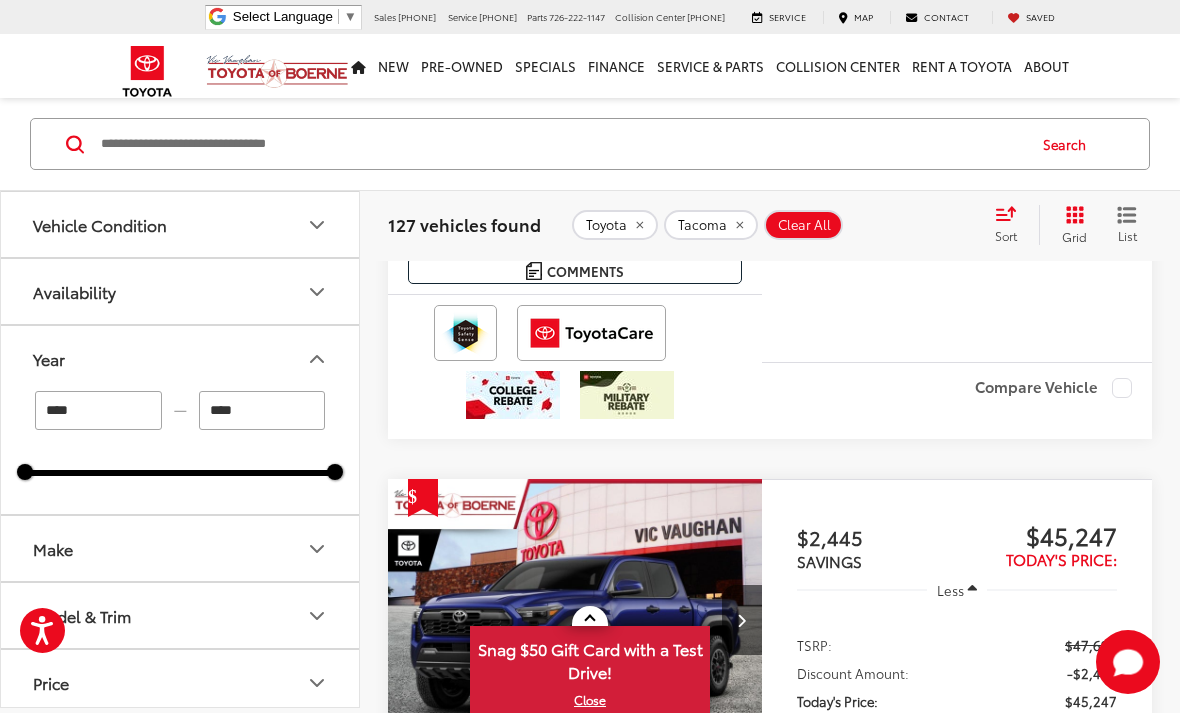 scroll, scrollTop: 6256, scrollLeft: 0, axis: vertical 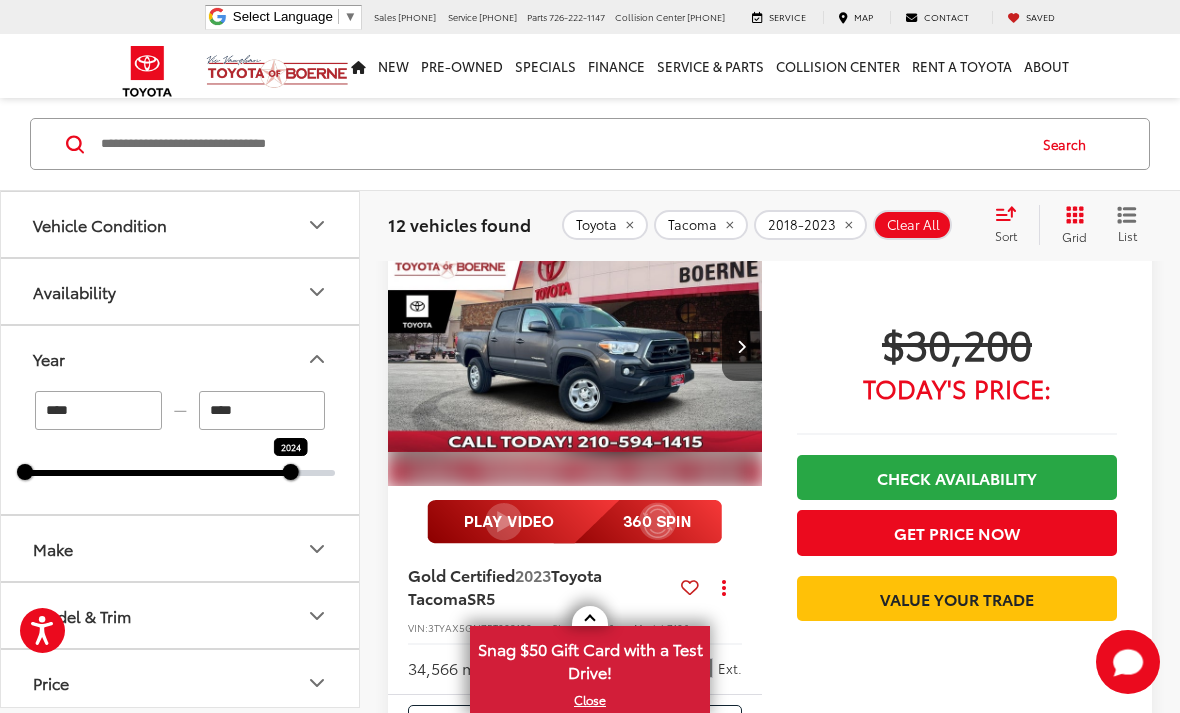 type on "****" 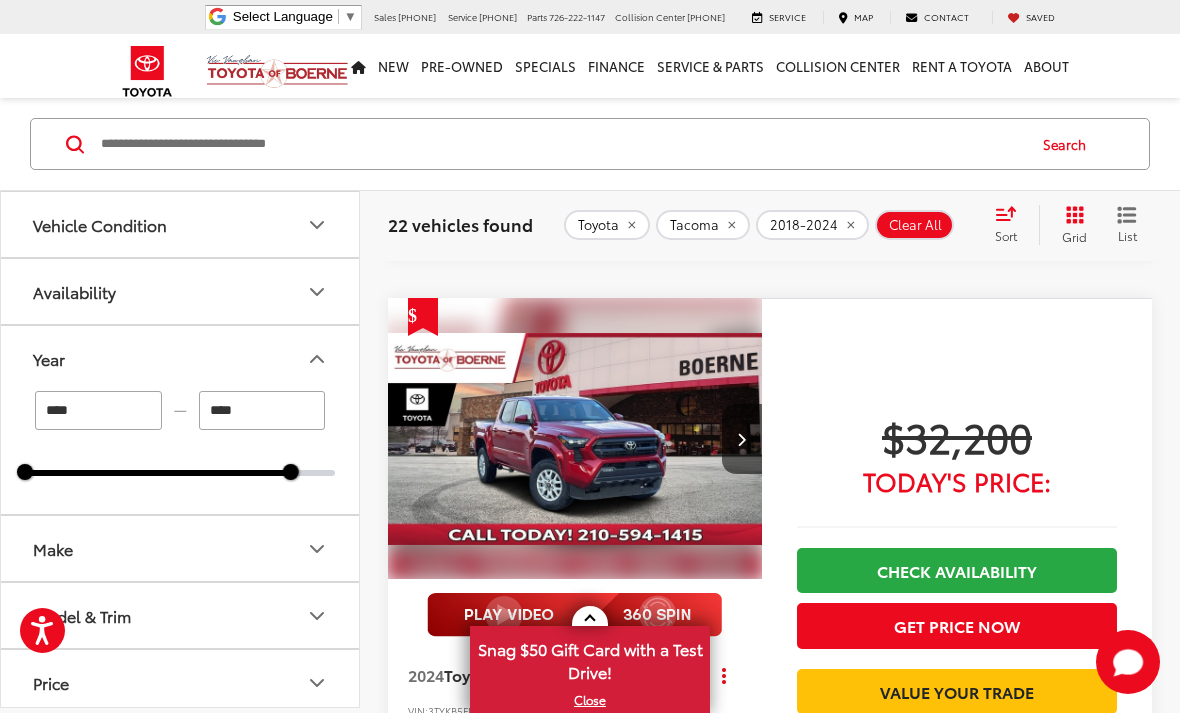 scroll, scrollTop: 678, scrollLeft: 0, axis: vertical 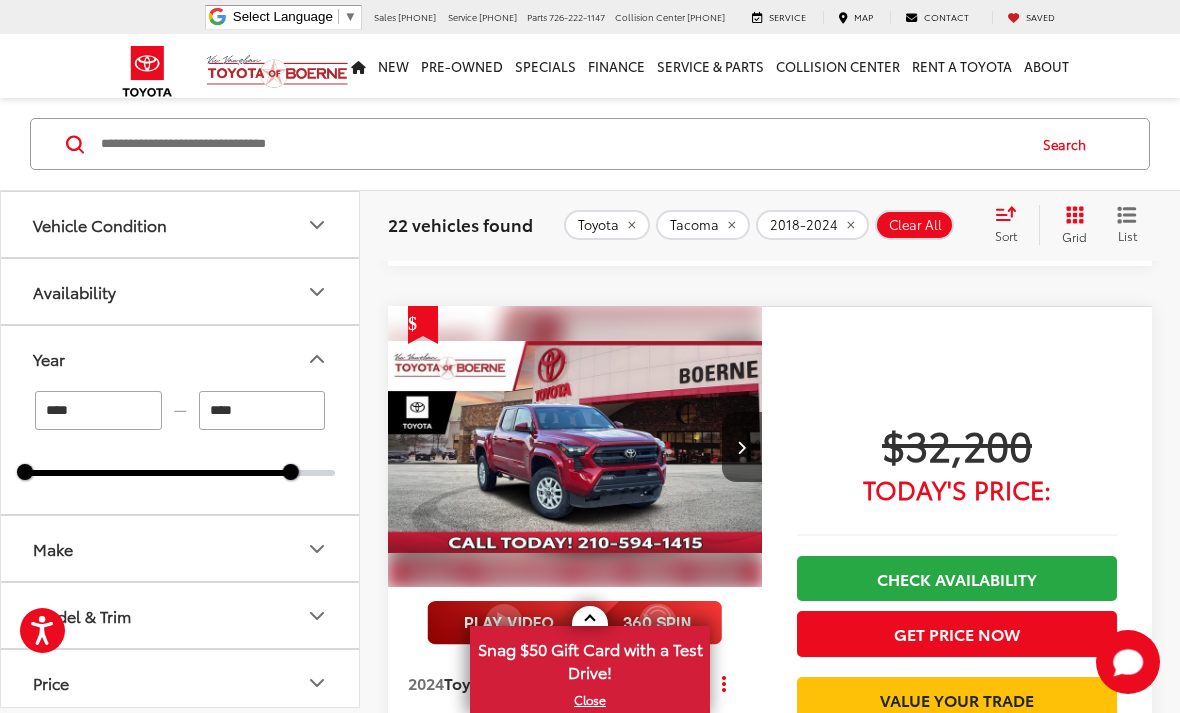 click at bounding box center (575, 447) 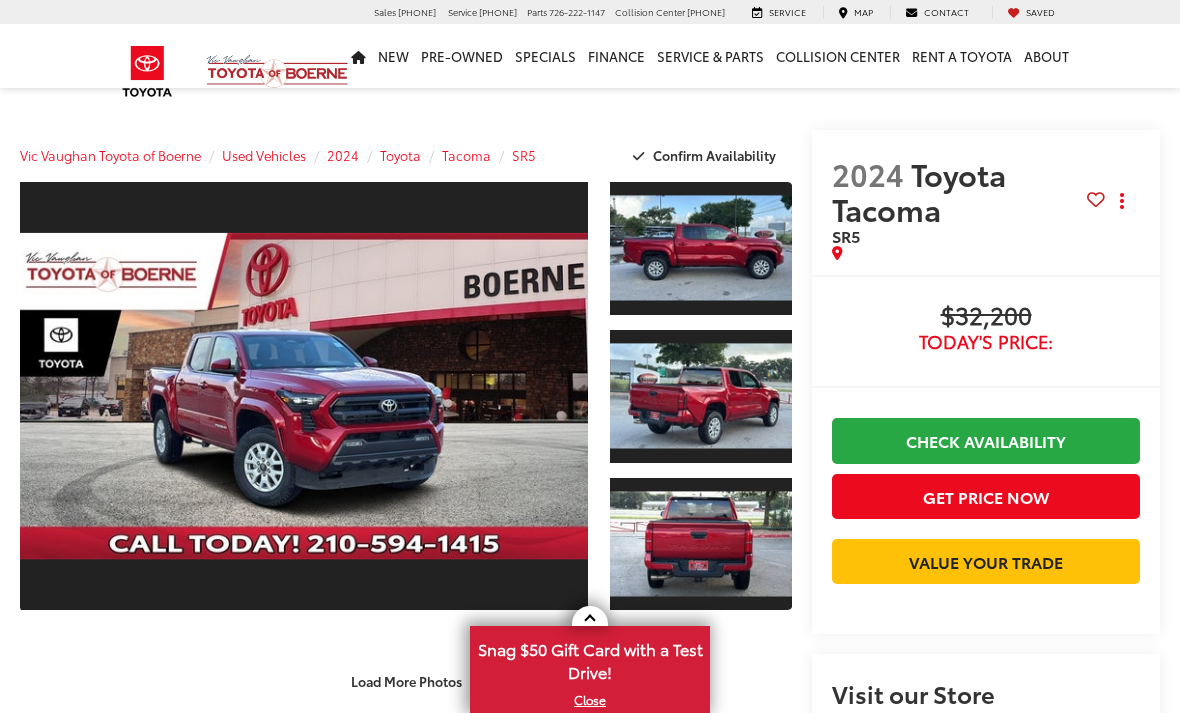 scroll, scrollTop: 0, scrollLeft: 0, axis: both 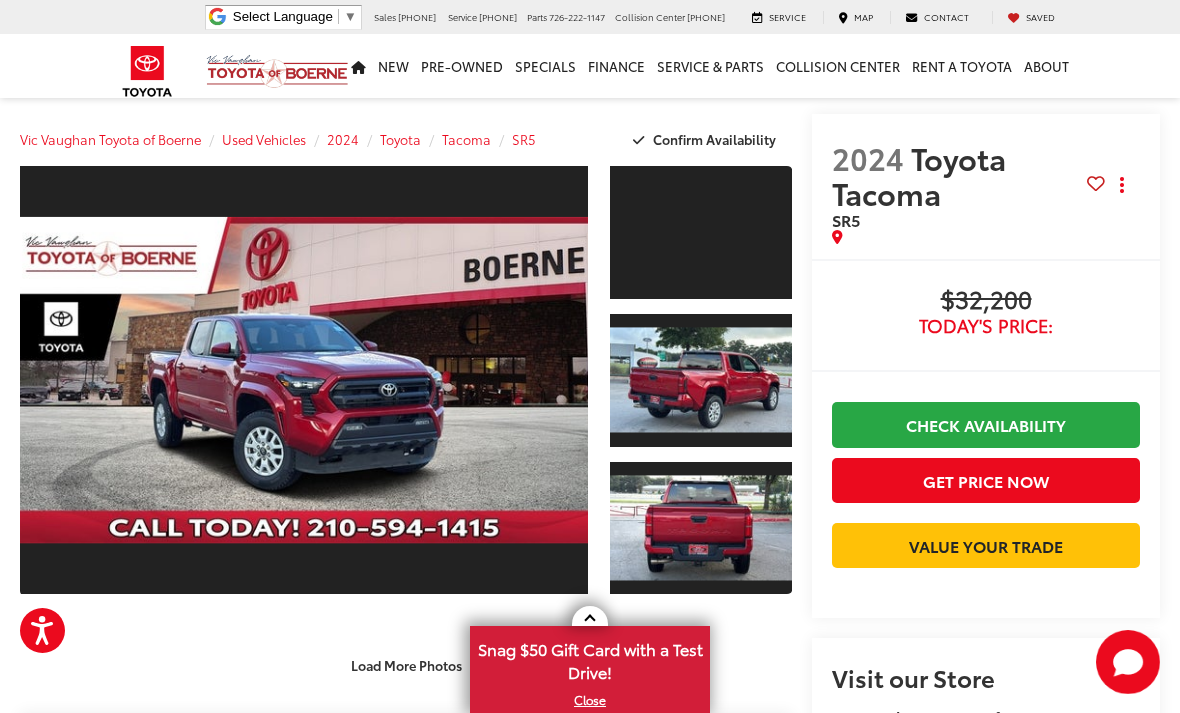 click at bounding box center [304, 380] 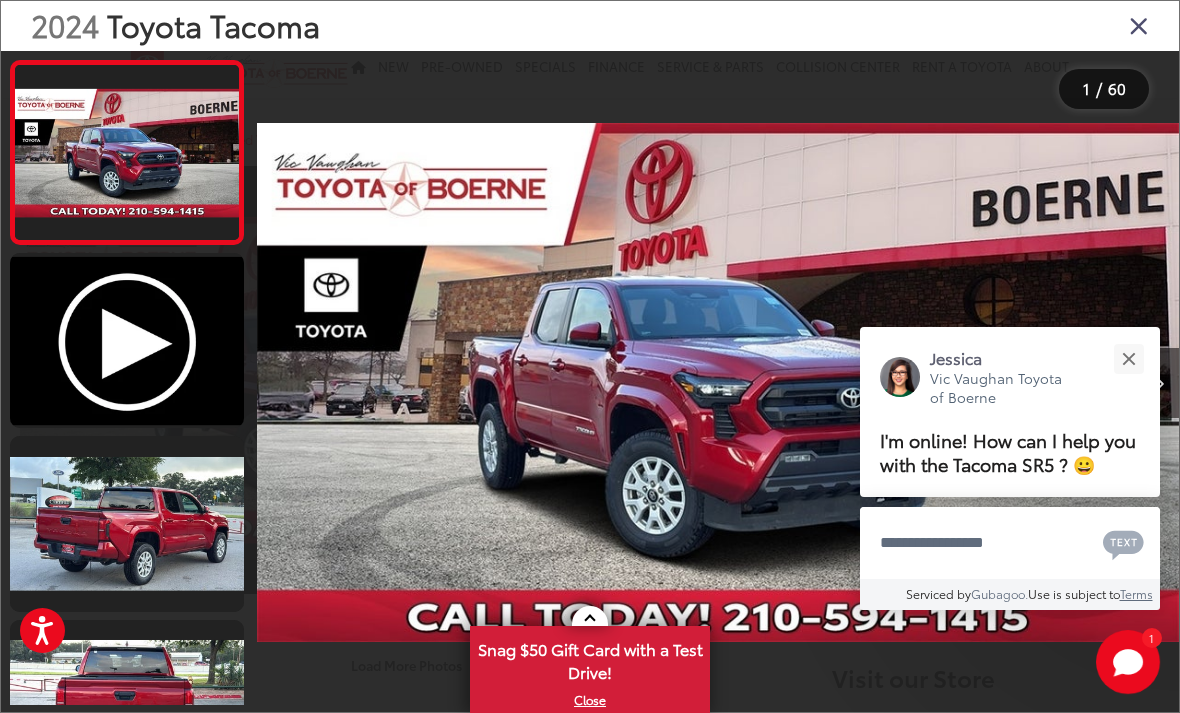 click at bounding box center [1128, 358] 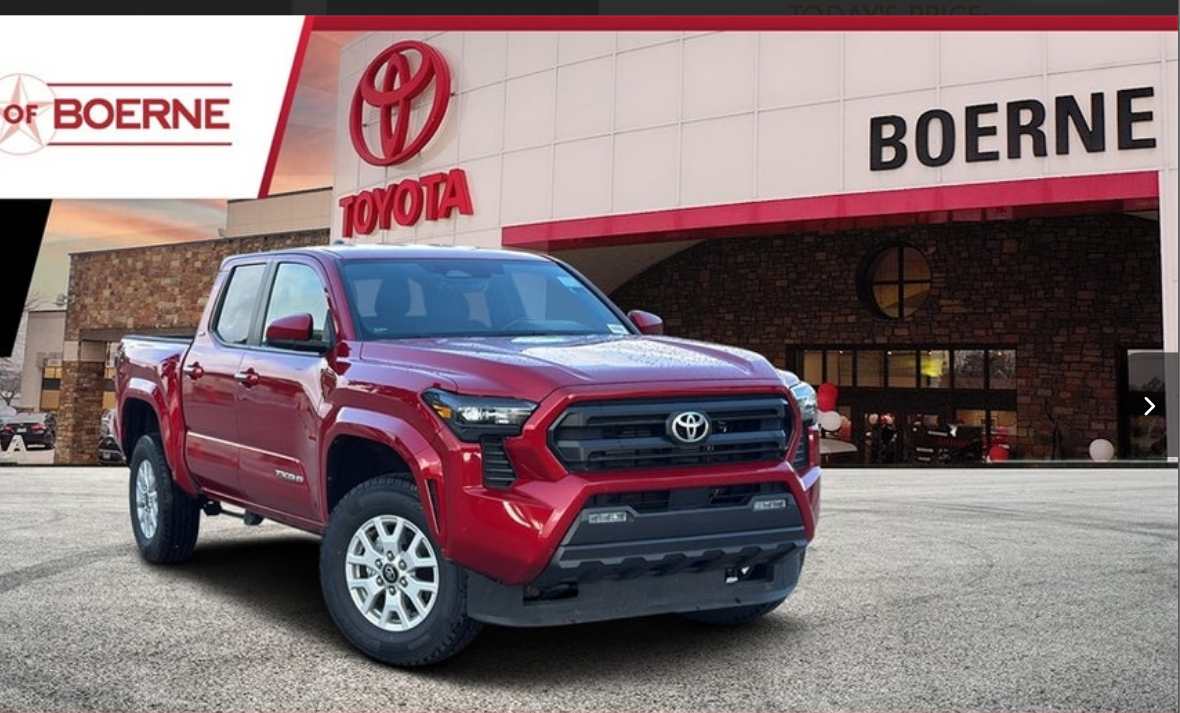 scroll, scrollTop: 219, scrollLeft: 0, axis: vertical 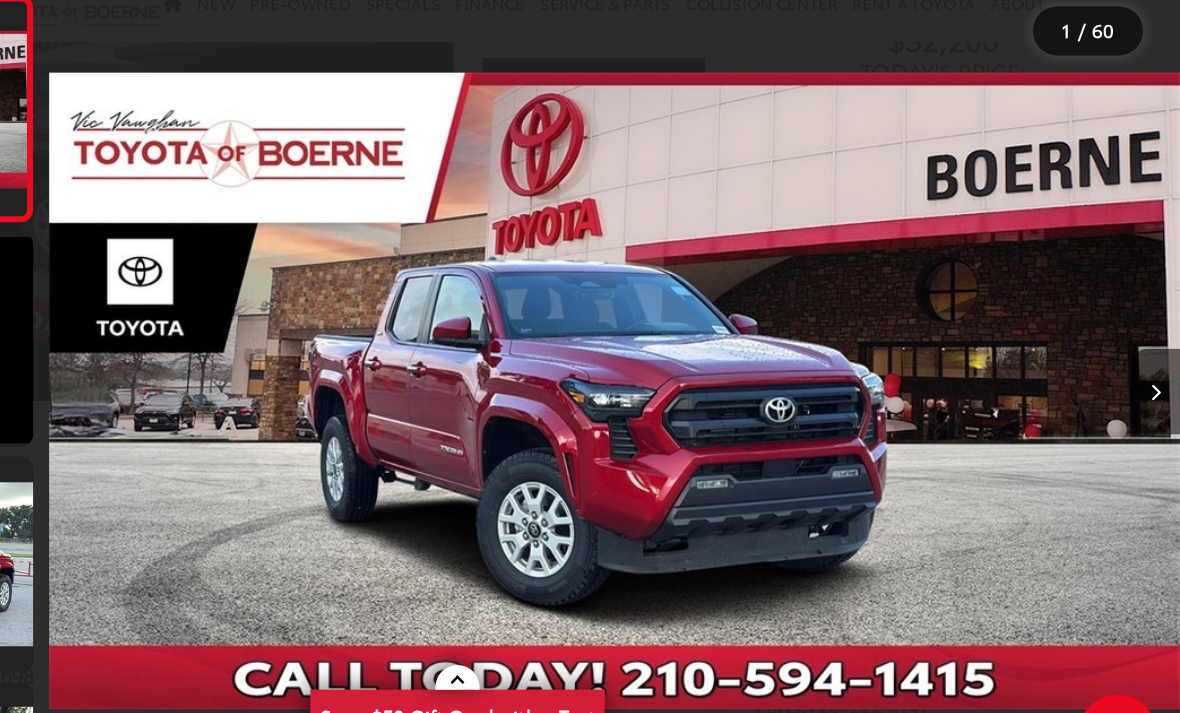 click at bounding box center (1159, 383) 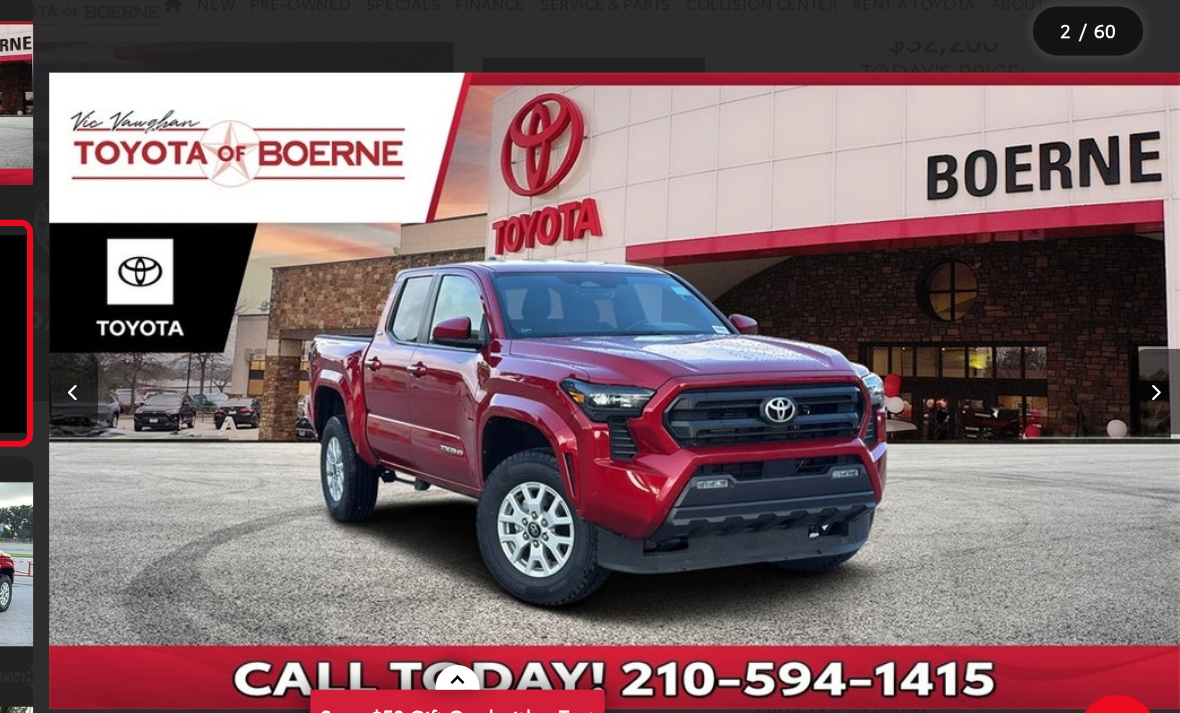 scroll, scrollTop: 0, scrollLeft: 758, axis: horizontal 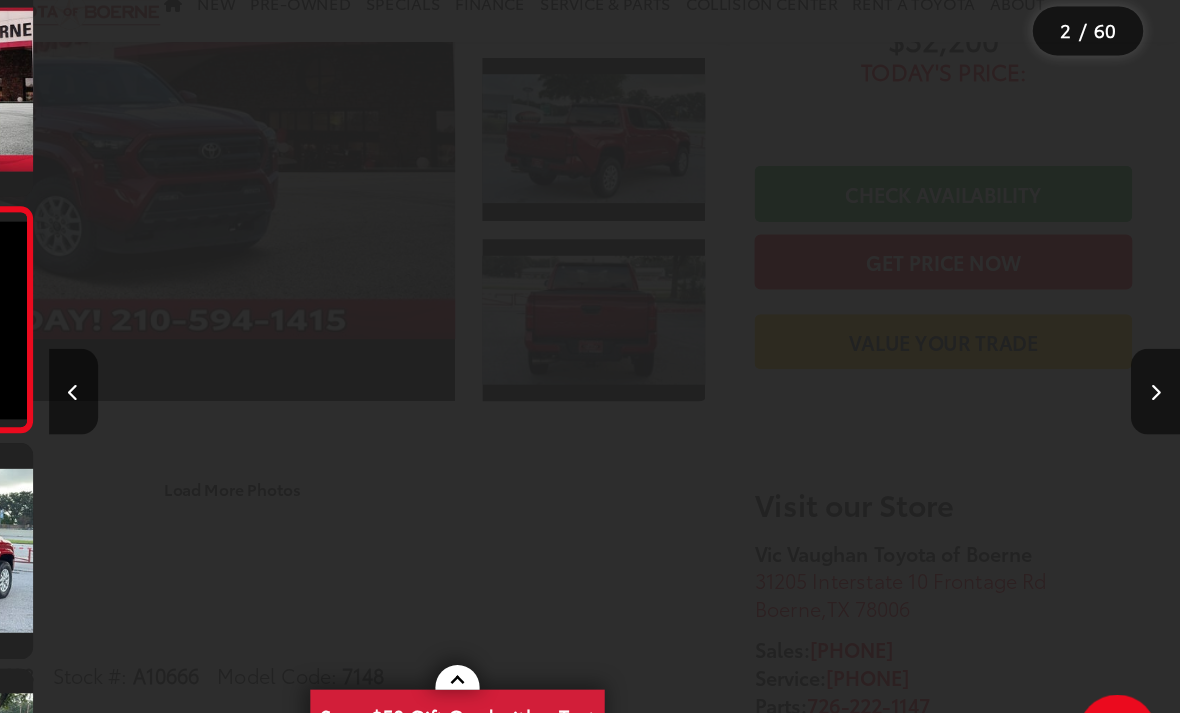 click at bounding box center [1159, 384] 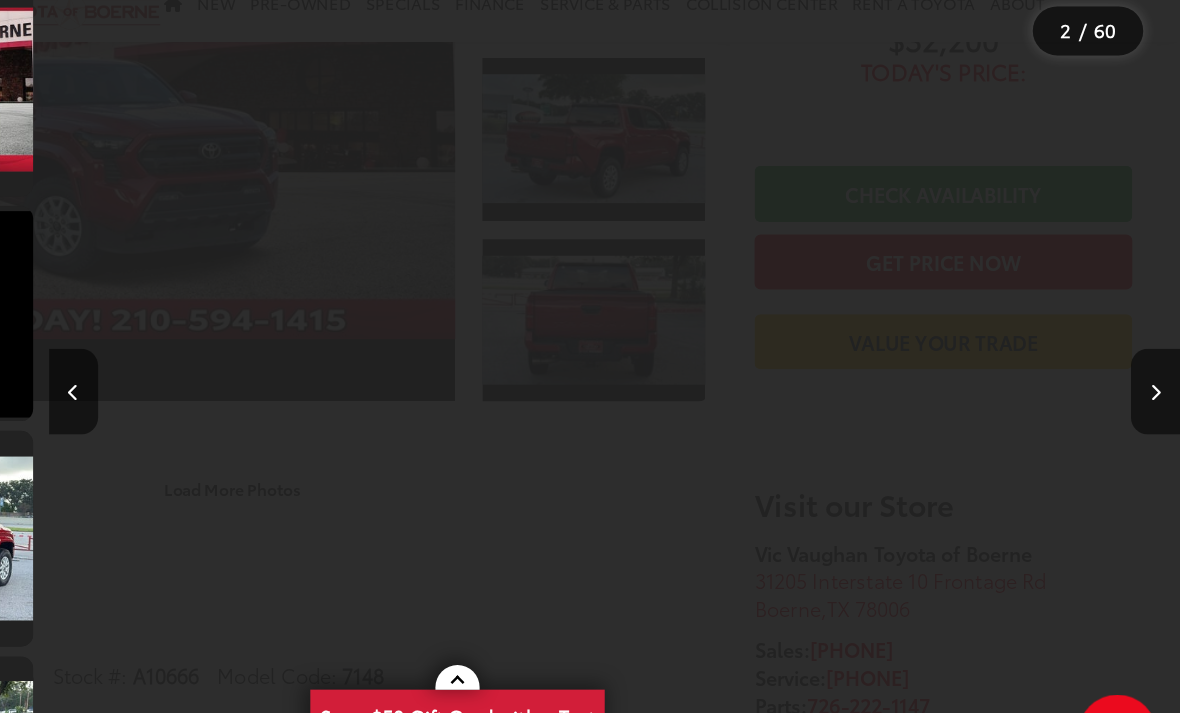 scroll, scrollTop: 0, scrollLeft: 1637, axis: horizontal 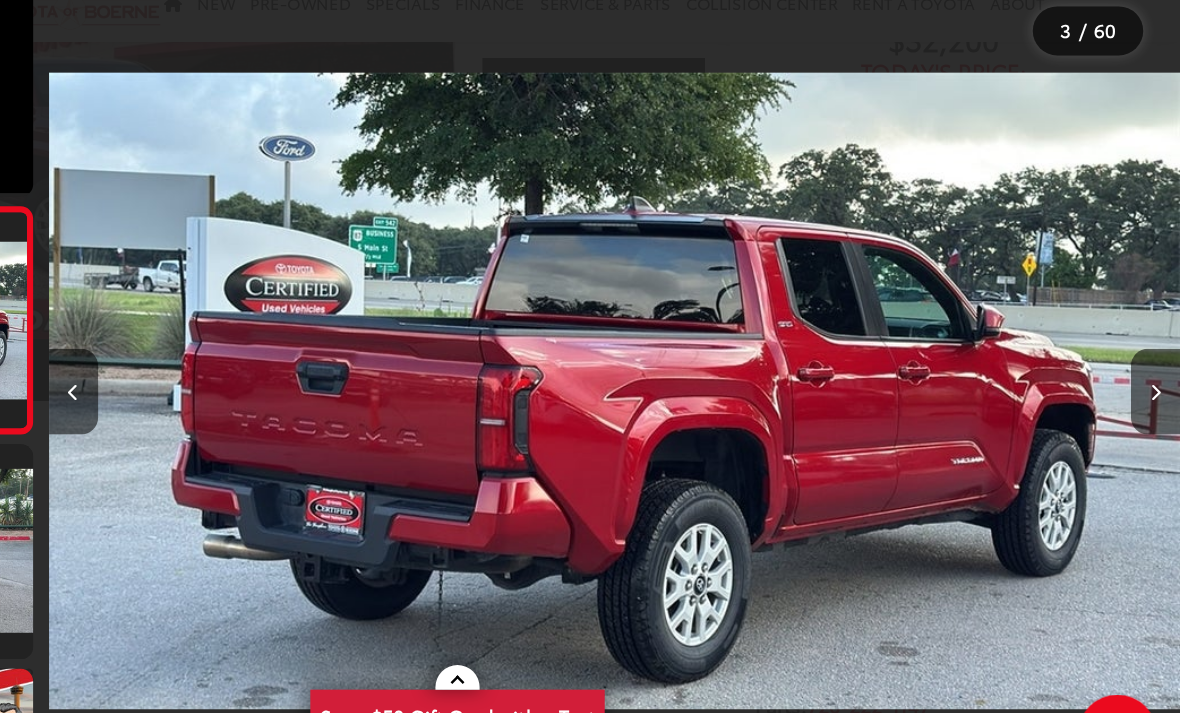 click at bounding box center (1159, 384) 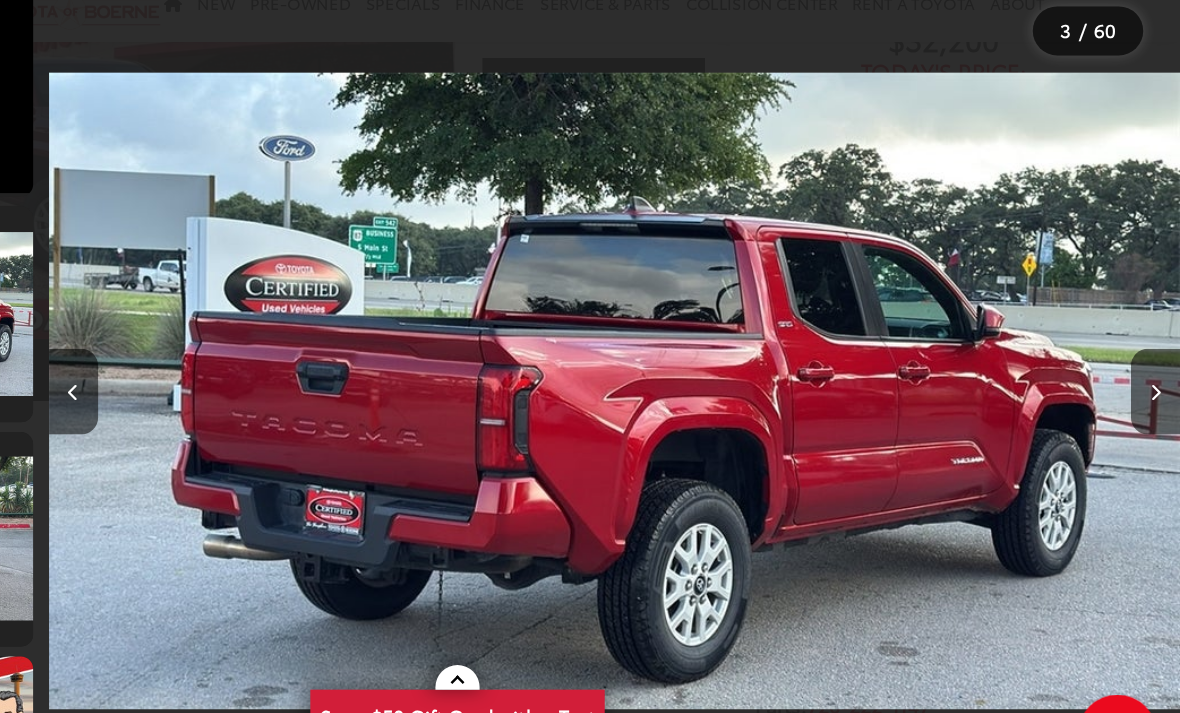 scroll, scrollTop: 0, scrollLeft: 2192, axis: horizontal 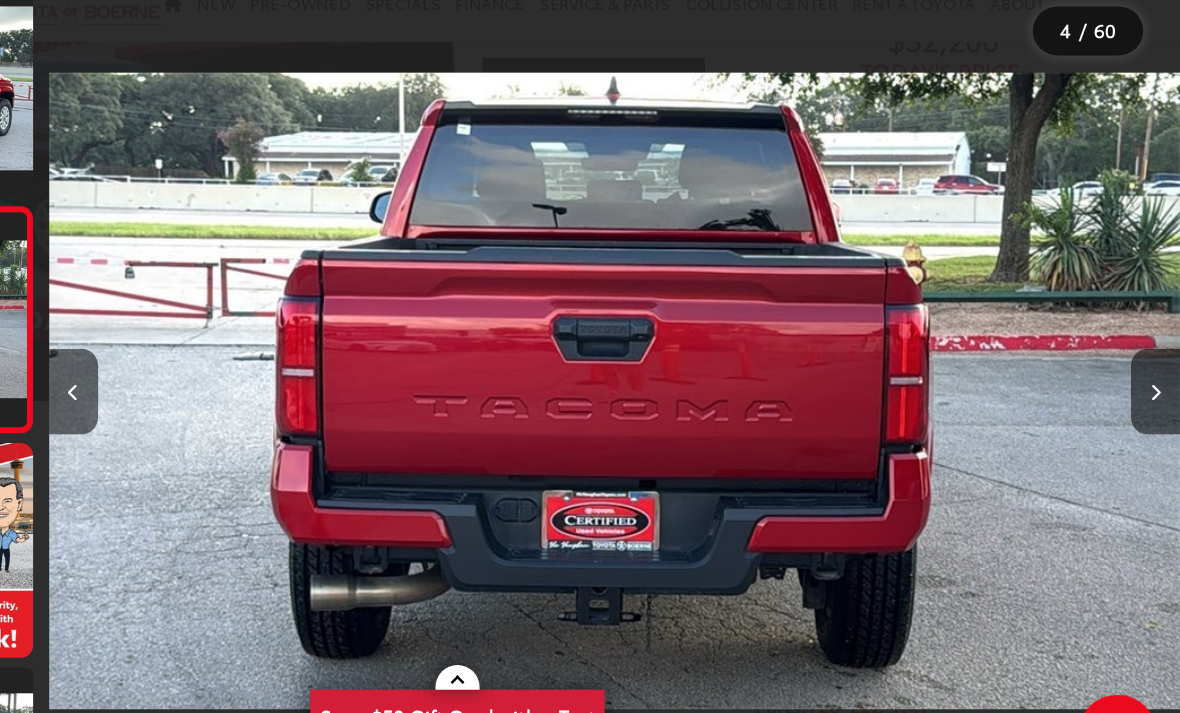 click at bounding box center [1159, 383] 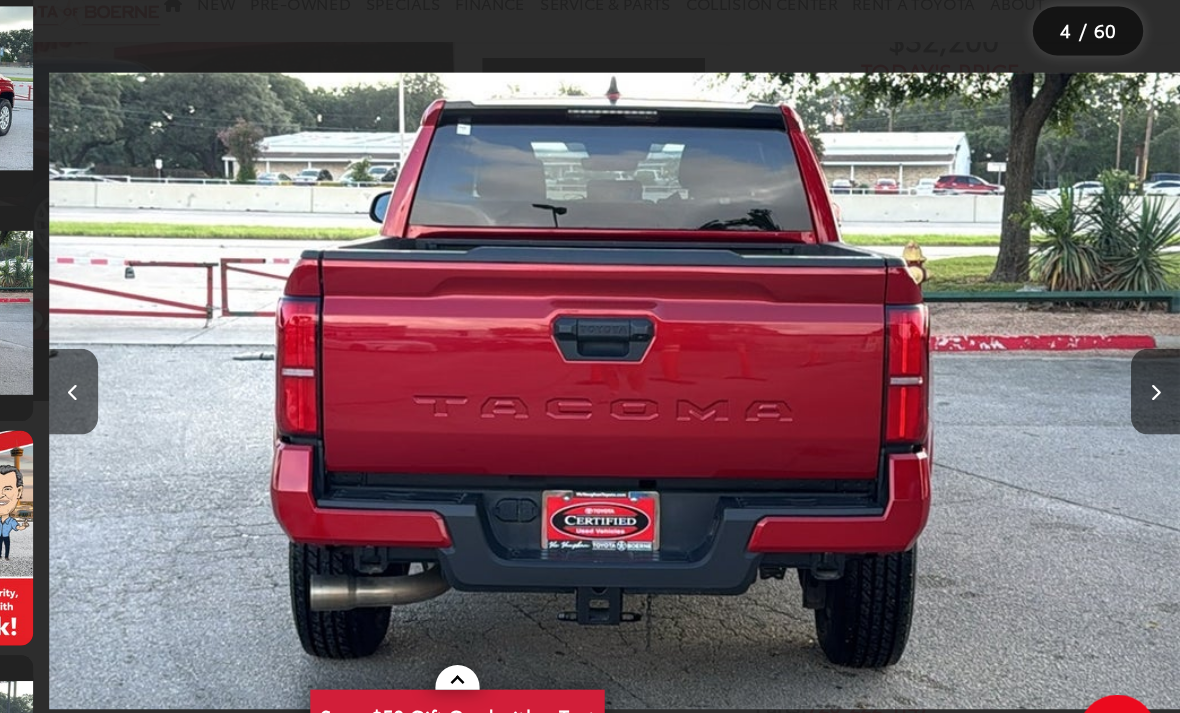 scroll, scrollTop: 449, scrollLeft: 0, axis: vertical 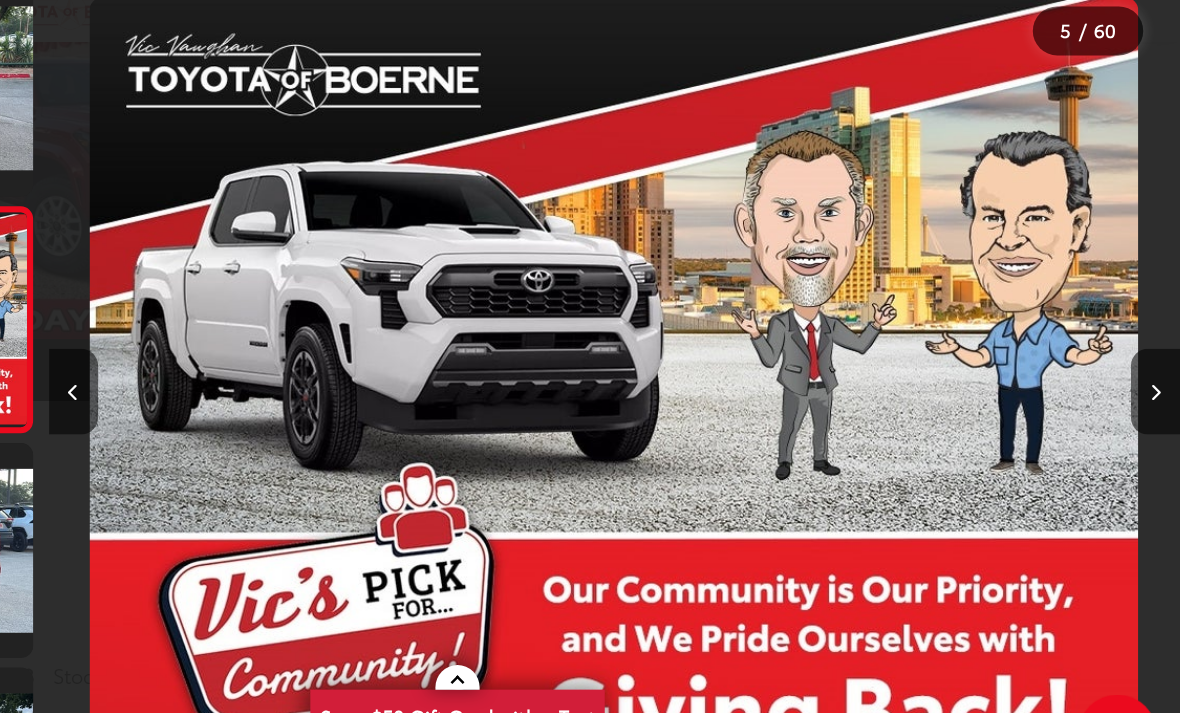 click at bounding box center [1159, 383] 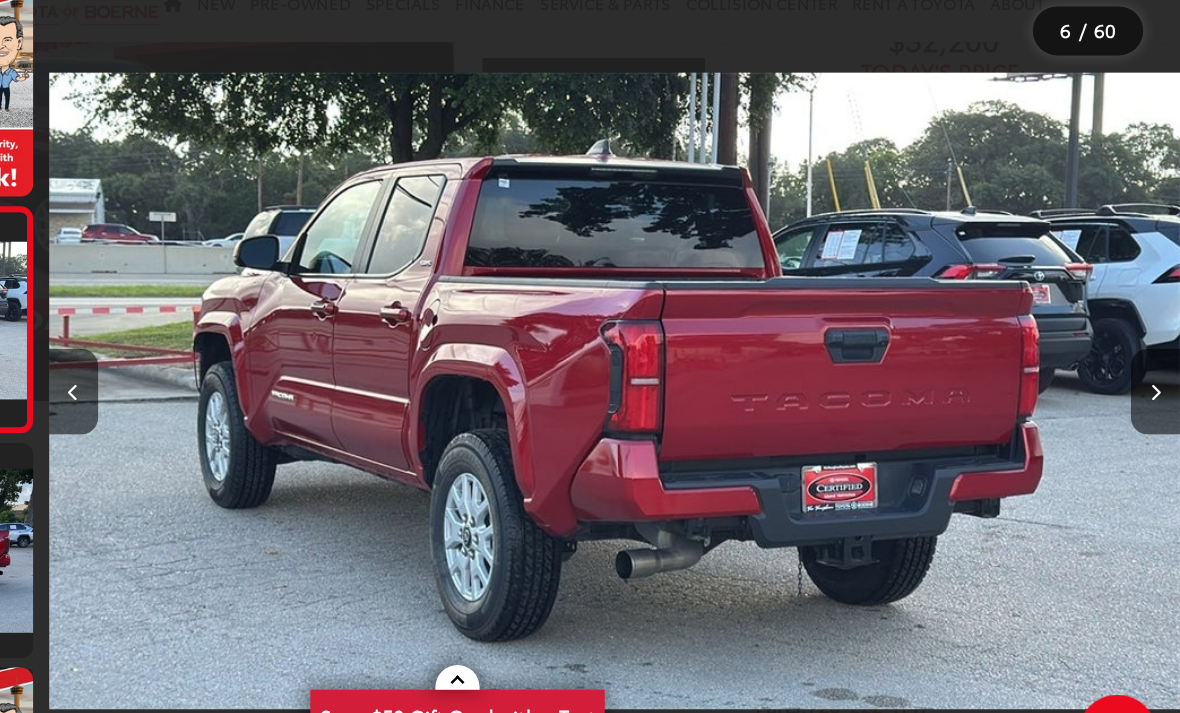 click at bounding box center (1159, 383) 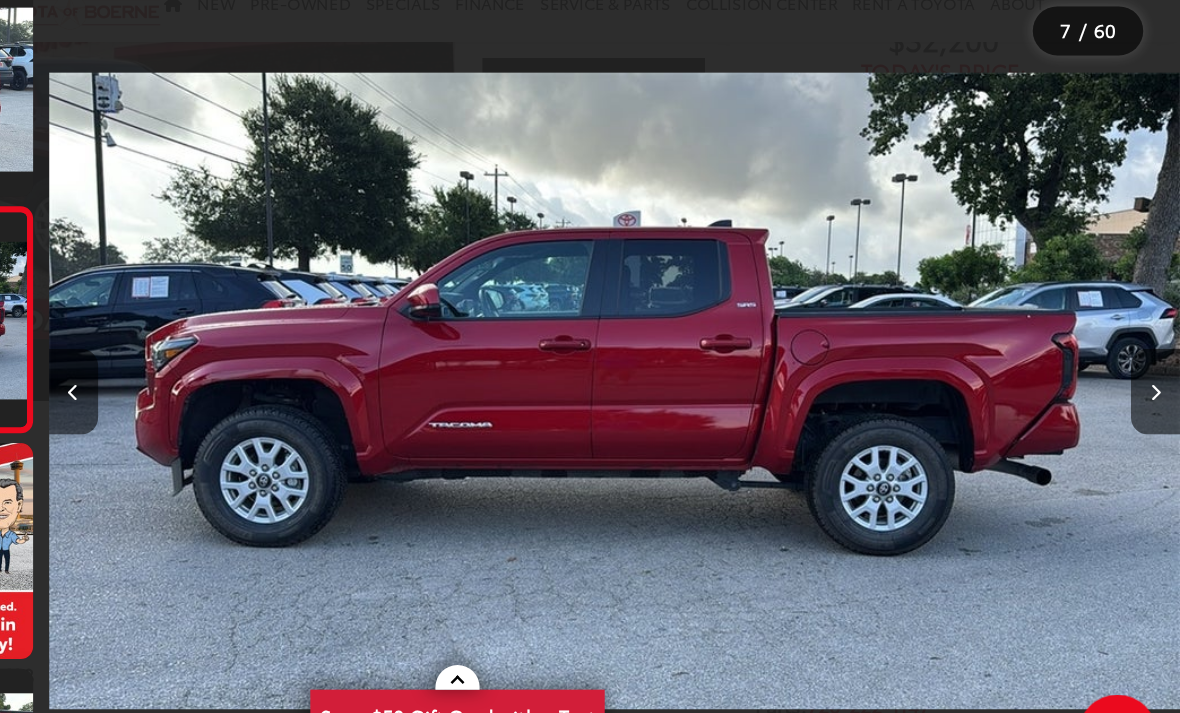 click at bounding box center (1159, 383) 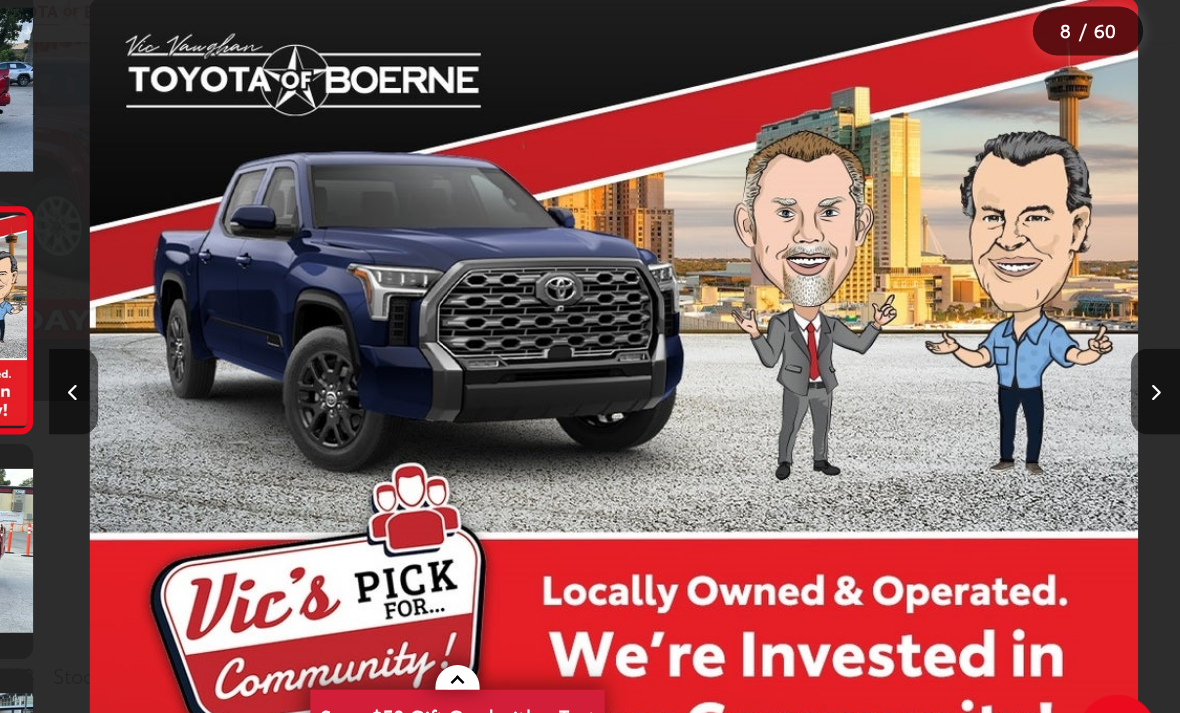 click at bounding box center [1159, 383] 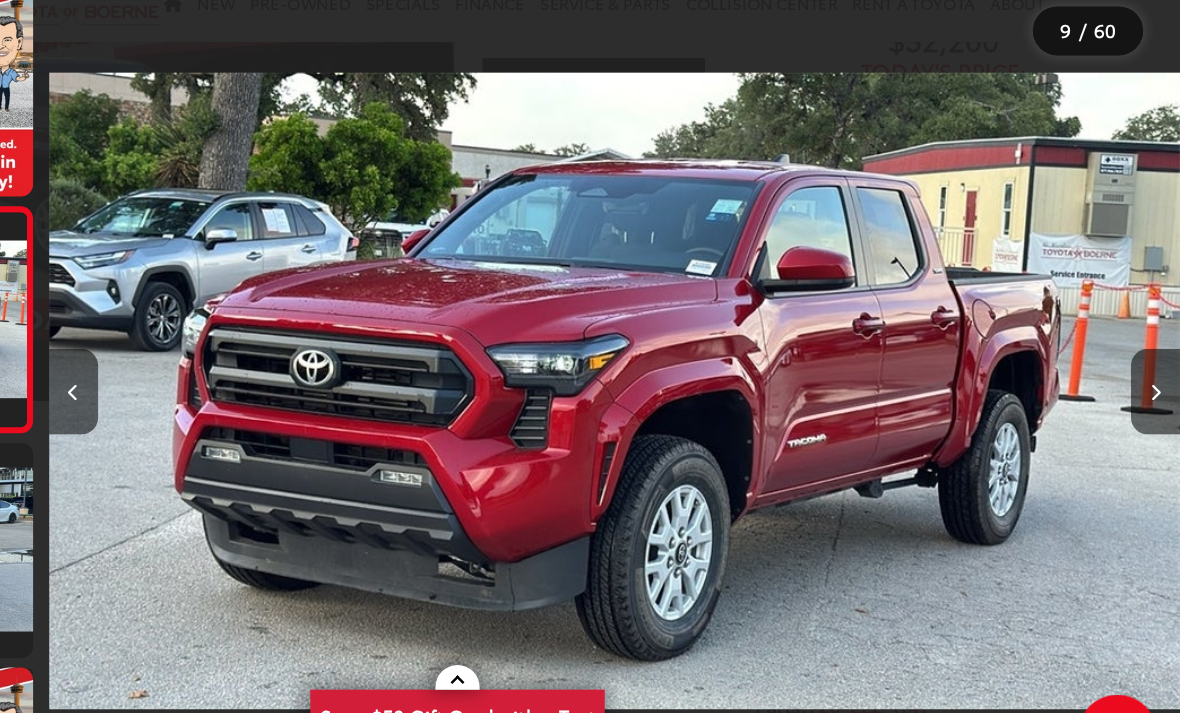 click at bounding box center (1159, 383) 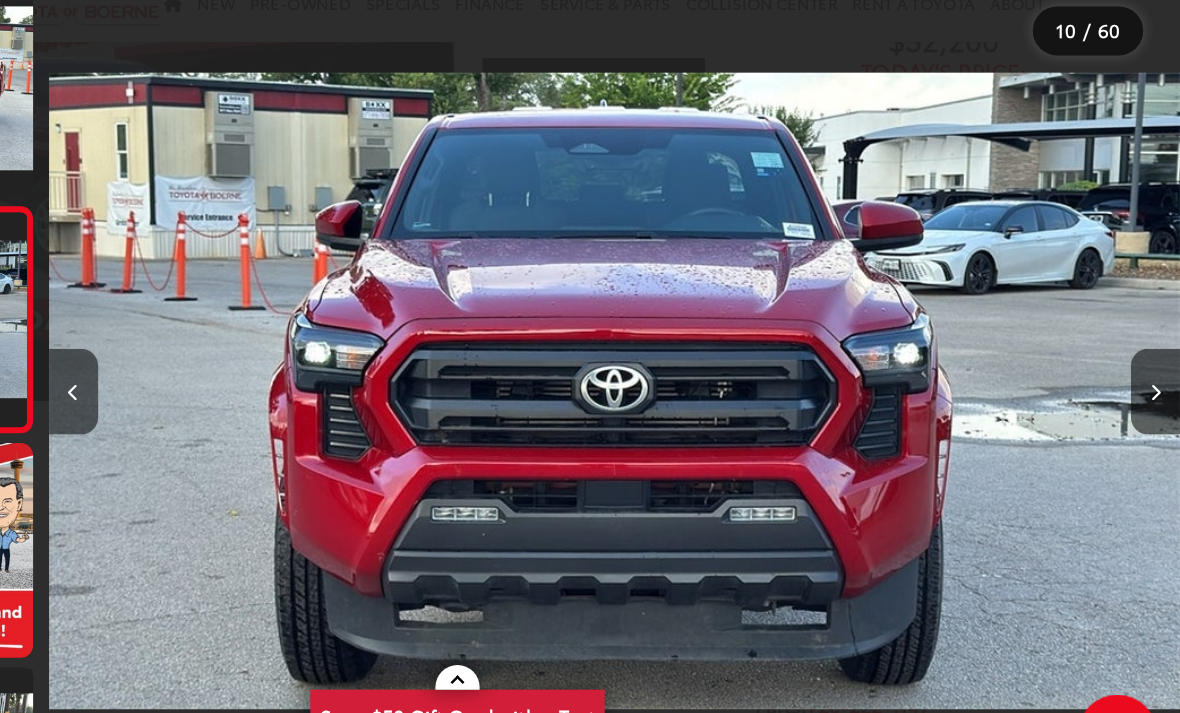 click at bounding box center (1159, 384) 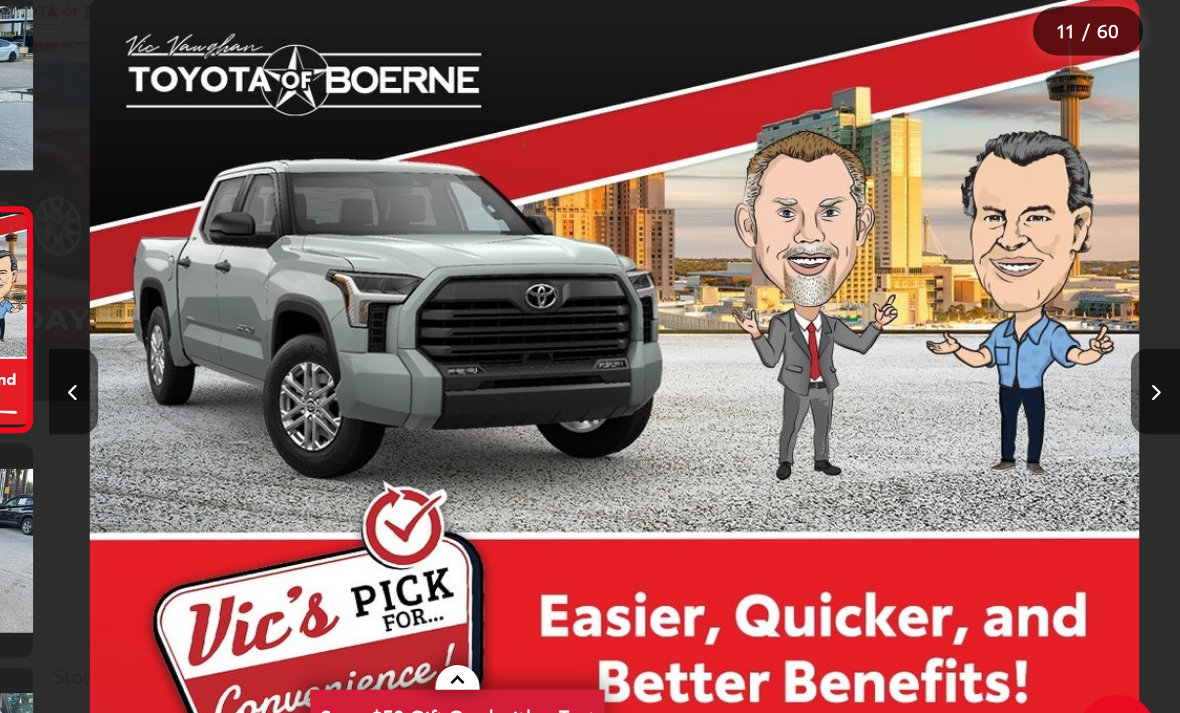 click at bounding box center [1159, 384] 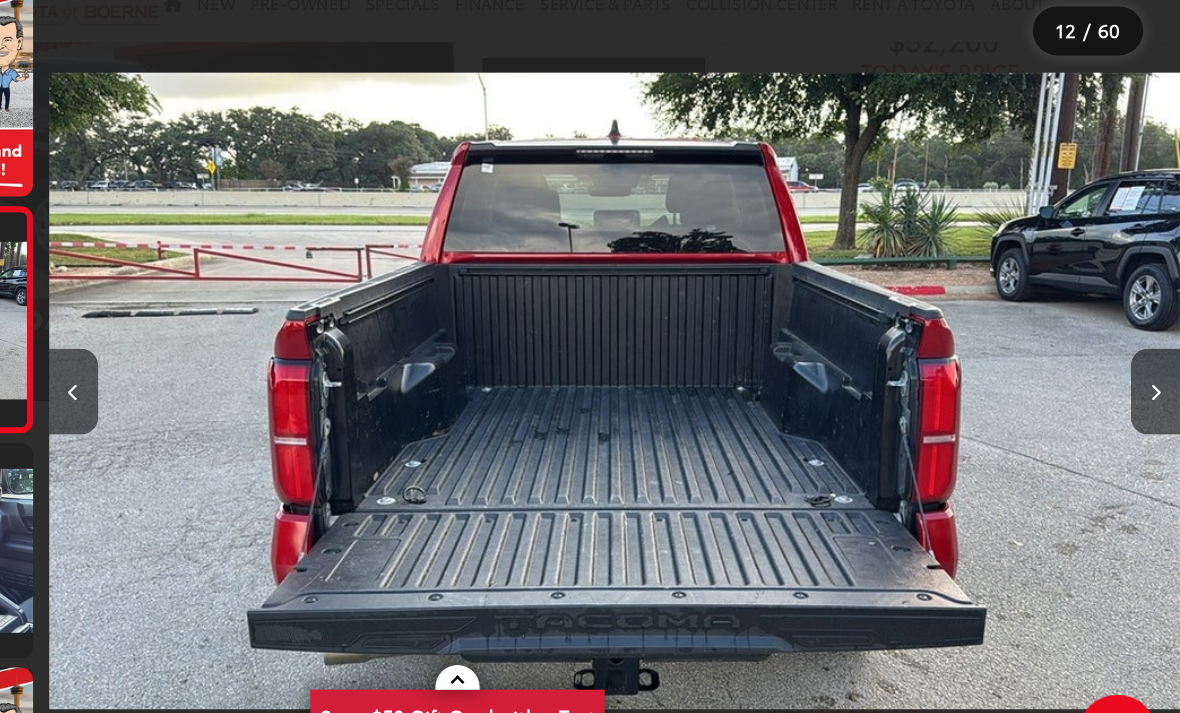 click at bounding box center [1159, 383] 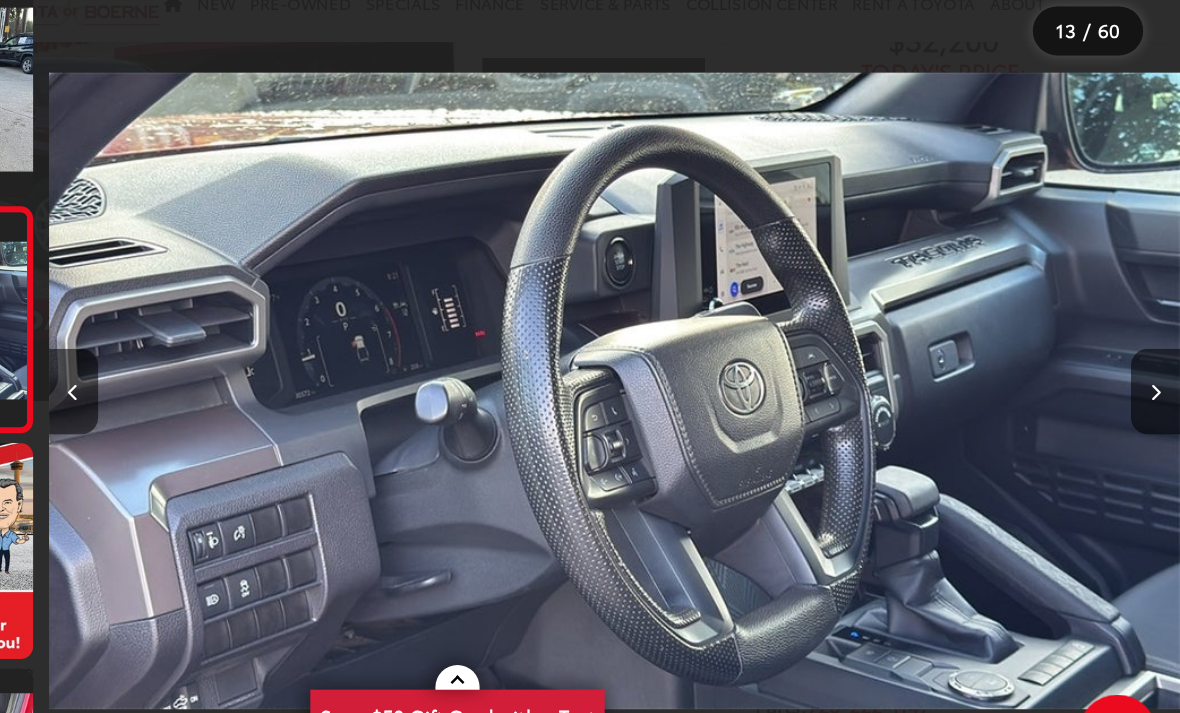 click at bounding box center [1159, 383] 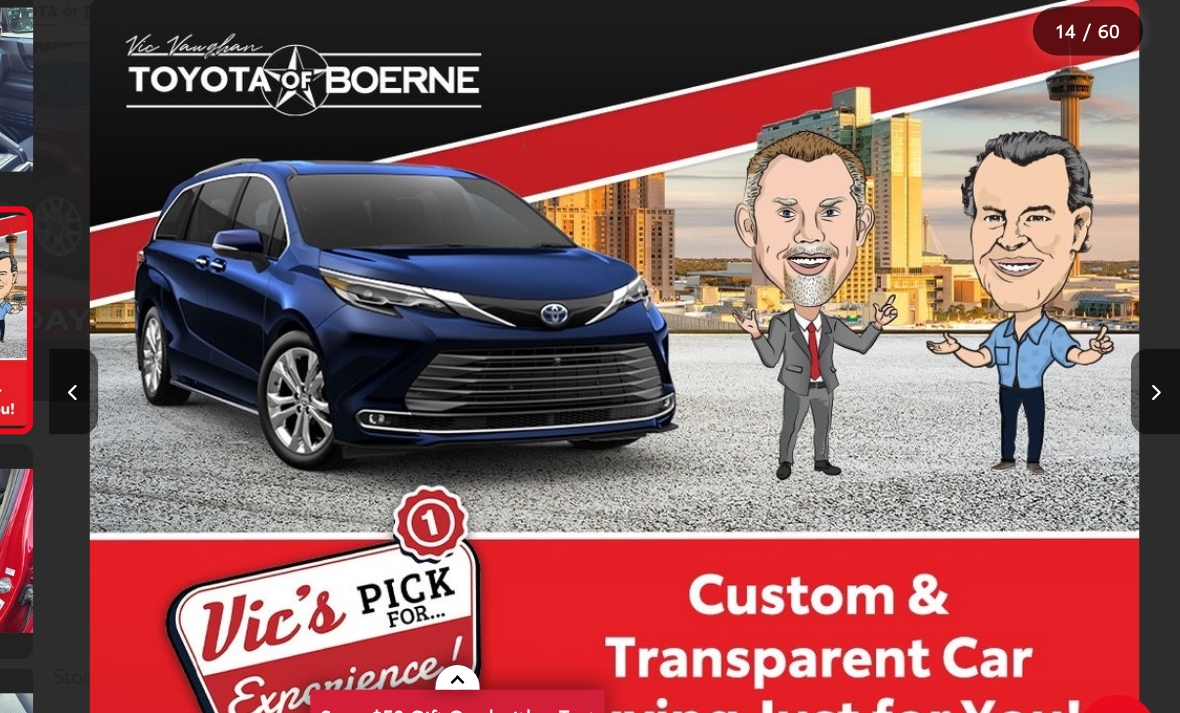 click at bounding box center [1159, 384] 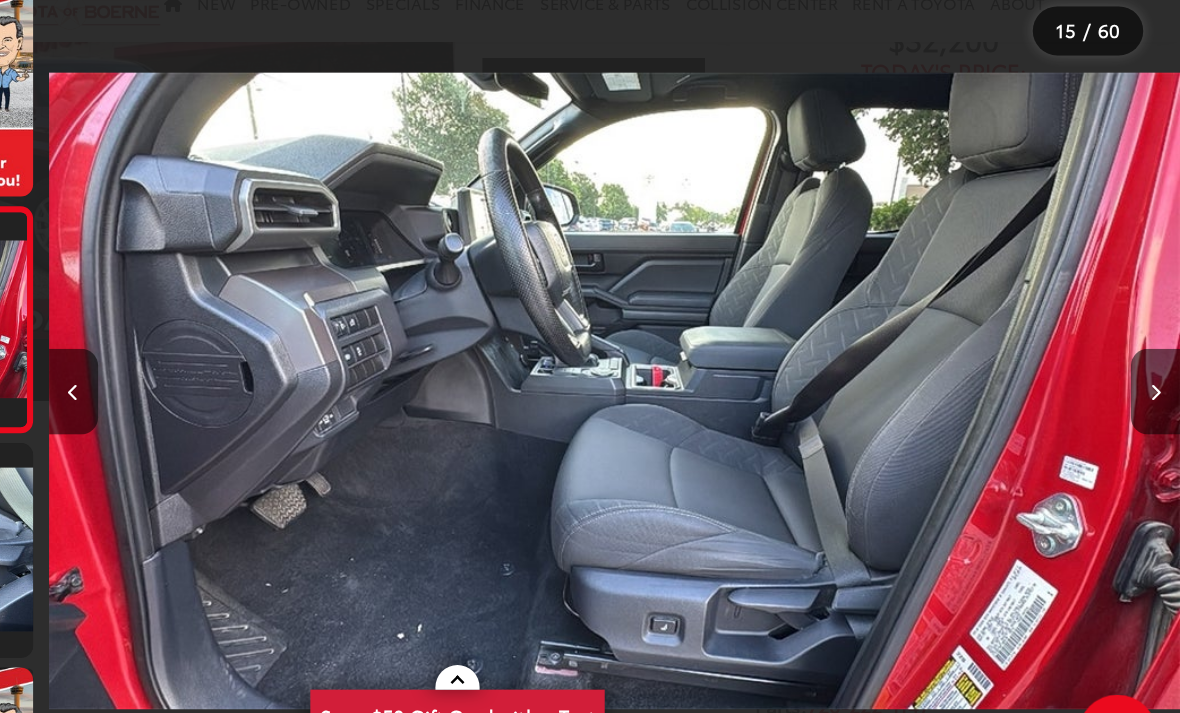 click at bounding box center (1159, 383) 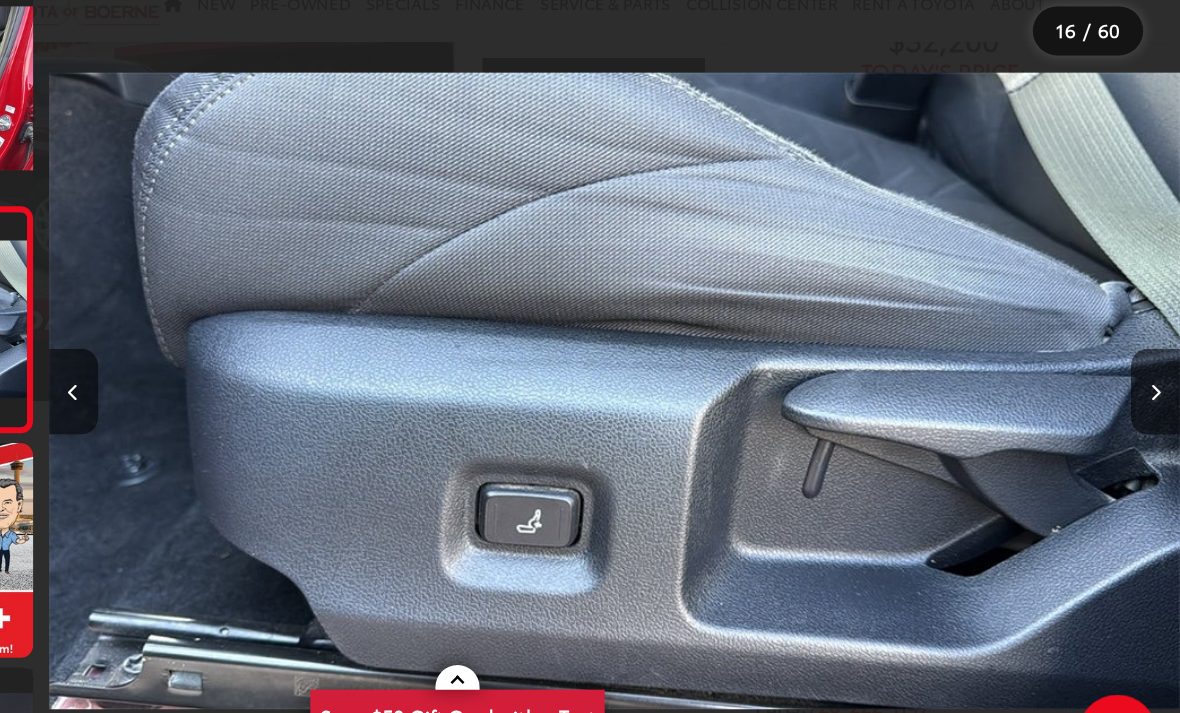 click at bounding box center (1159, 384) 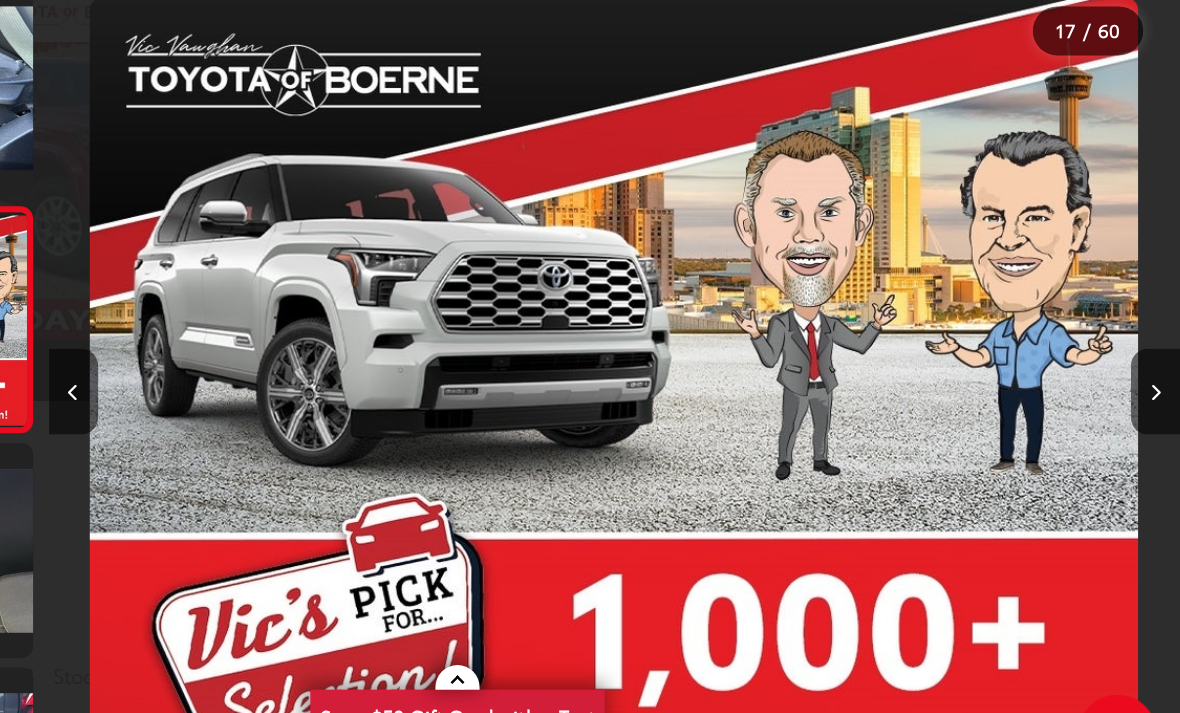 click at bounding box center (1159, 383) 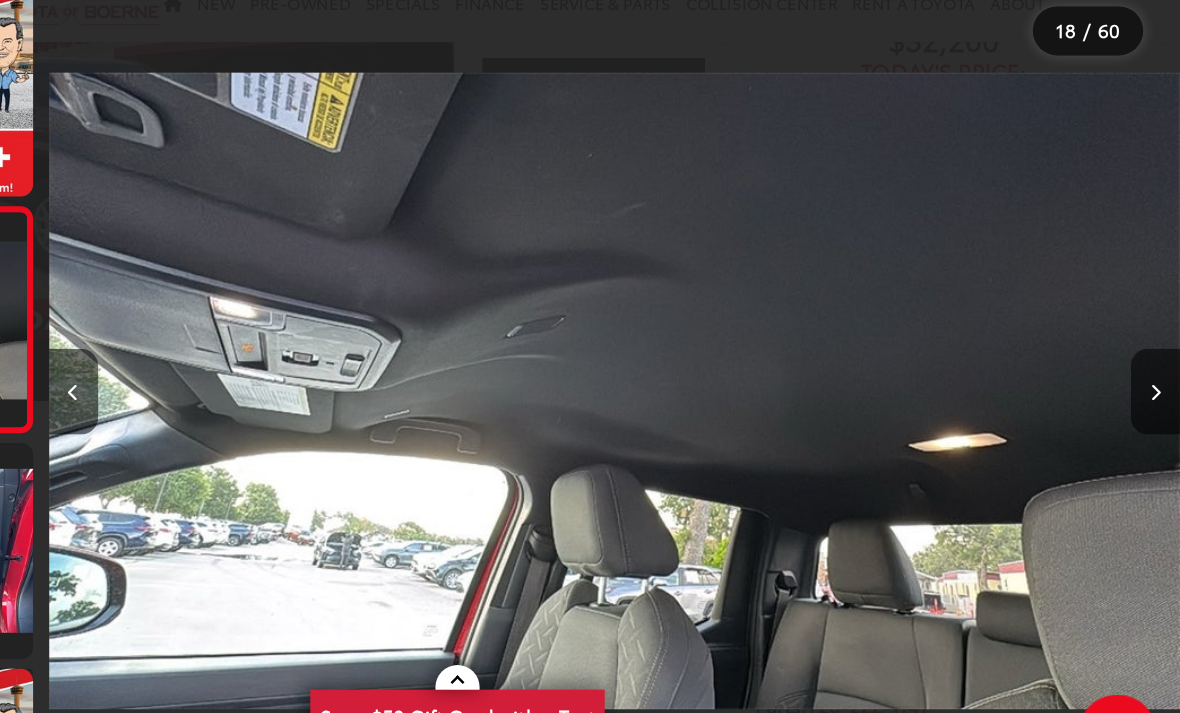 click at bounding box center [1159, 383] 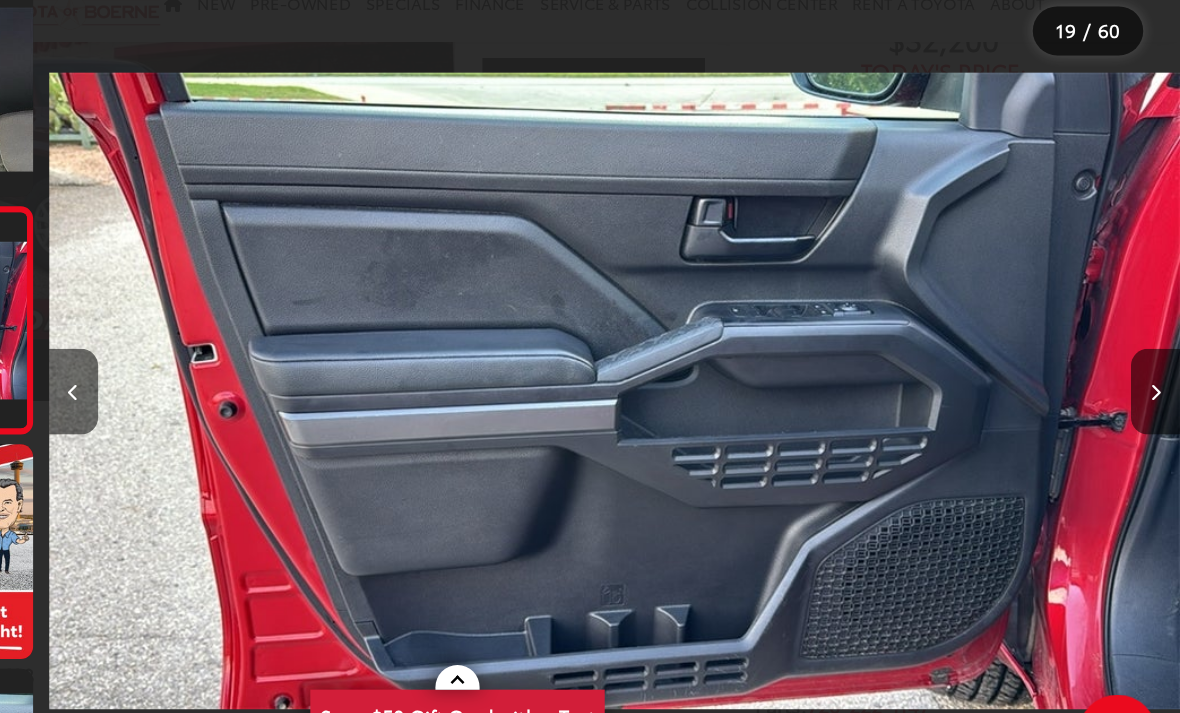 click at bounding box center [1159, 384] 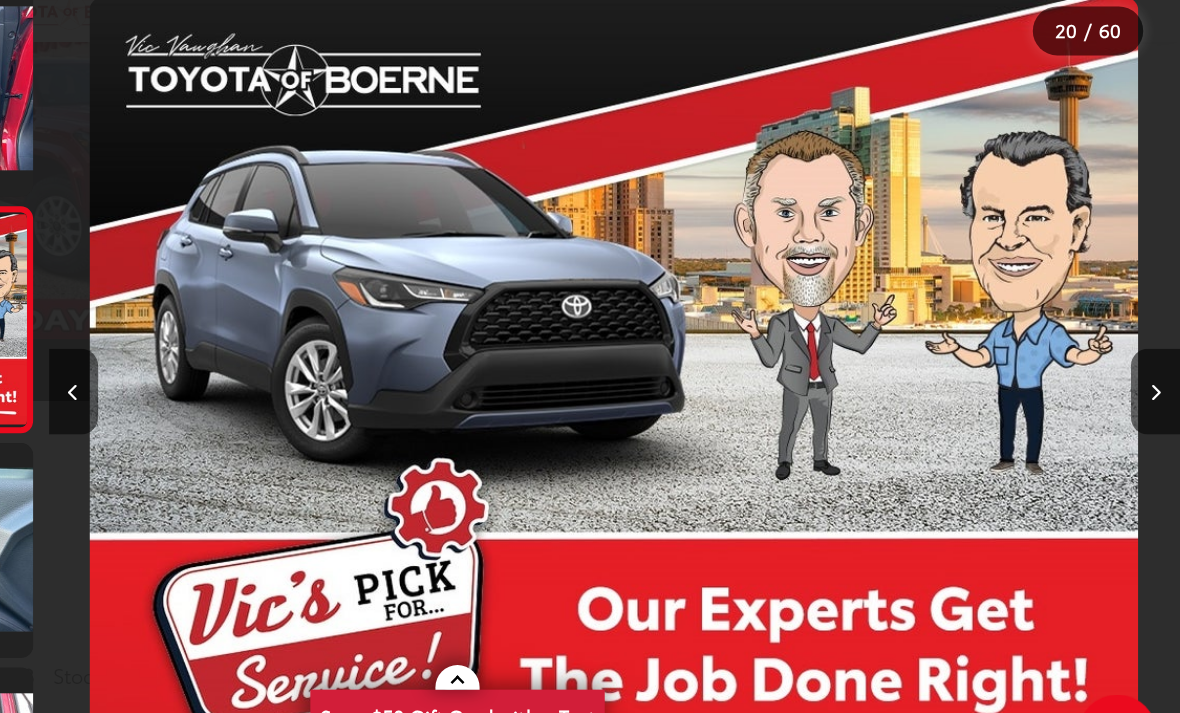 click at bounding box center (1159, 383) 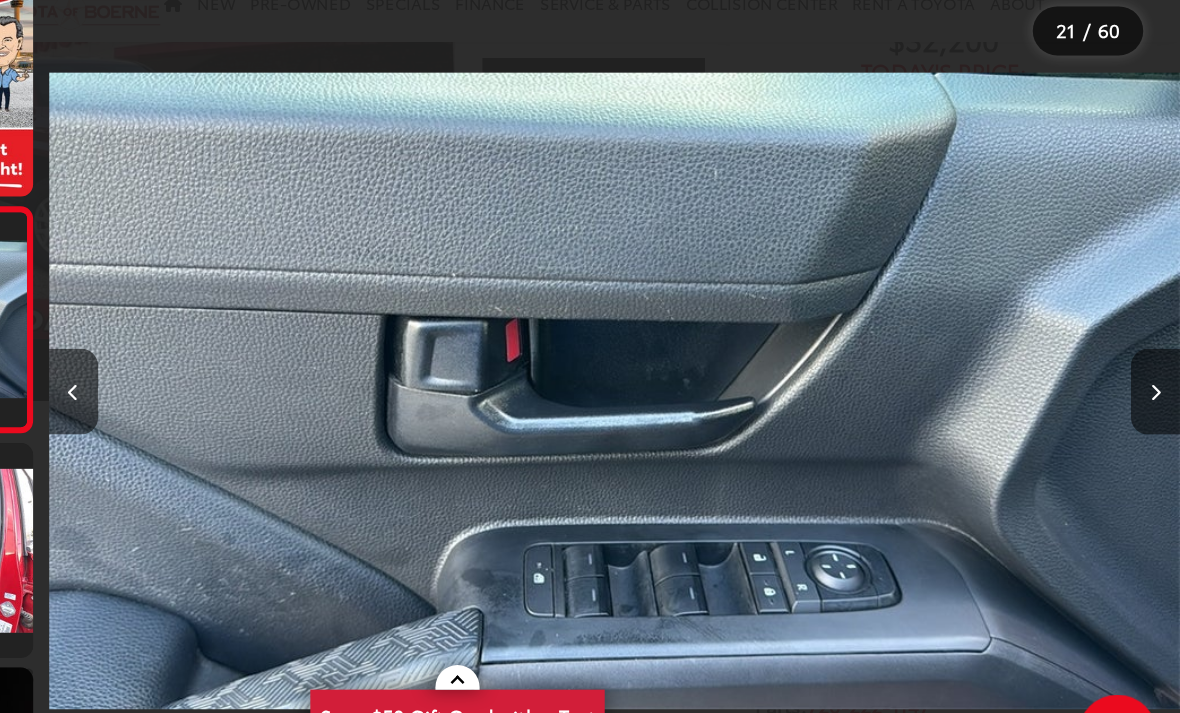 click at bounding box center [1159, 383] 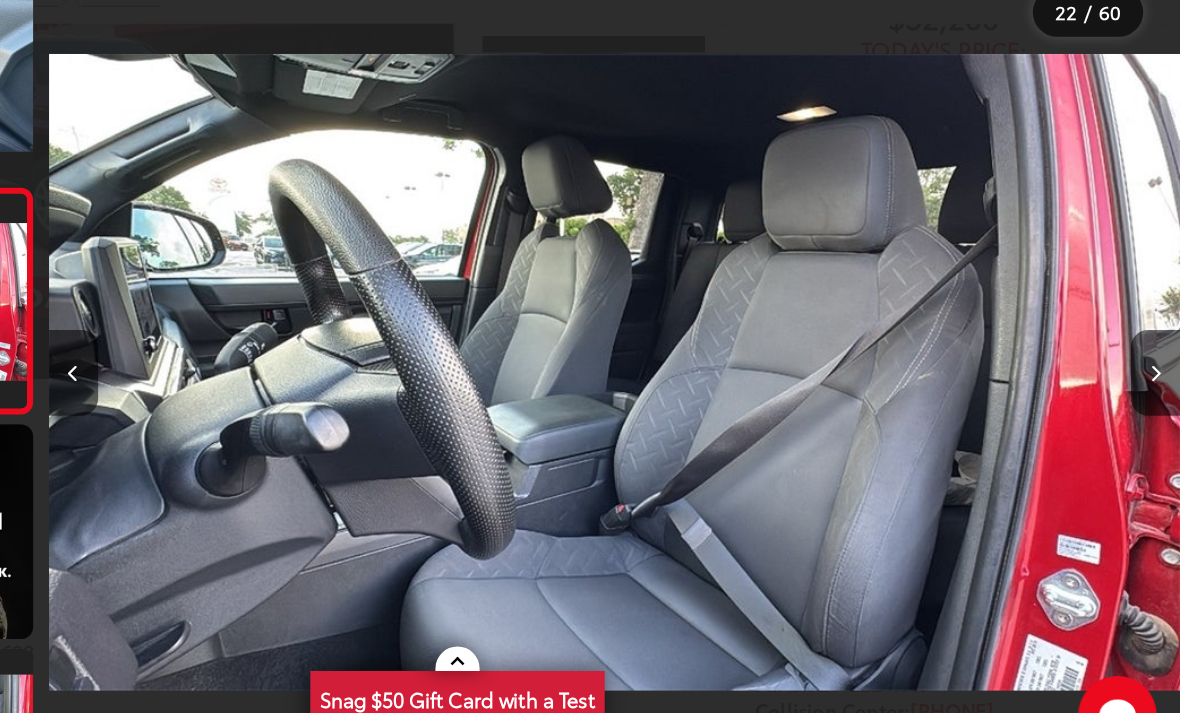 click at bounding box center (277, 383) 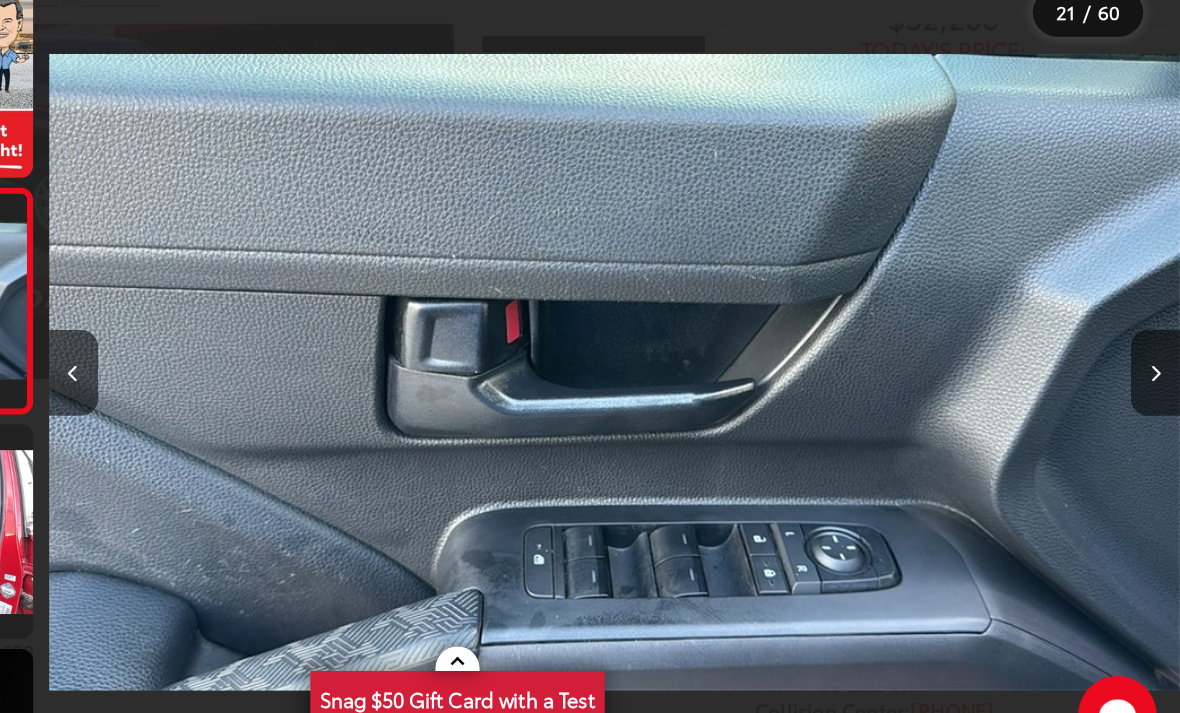 click at bounding box center (1159, 383) 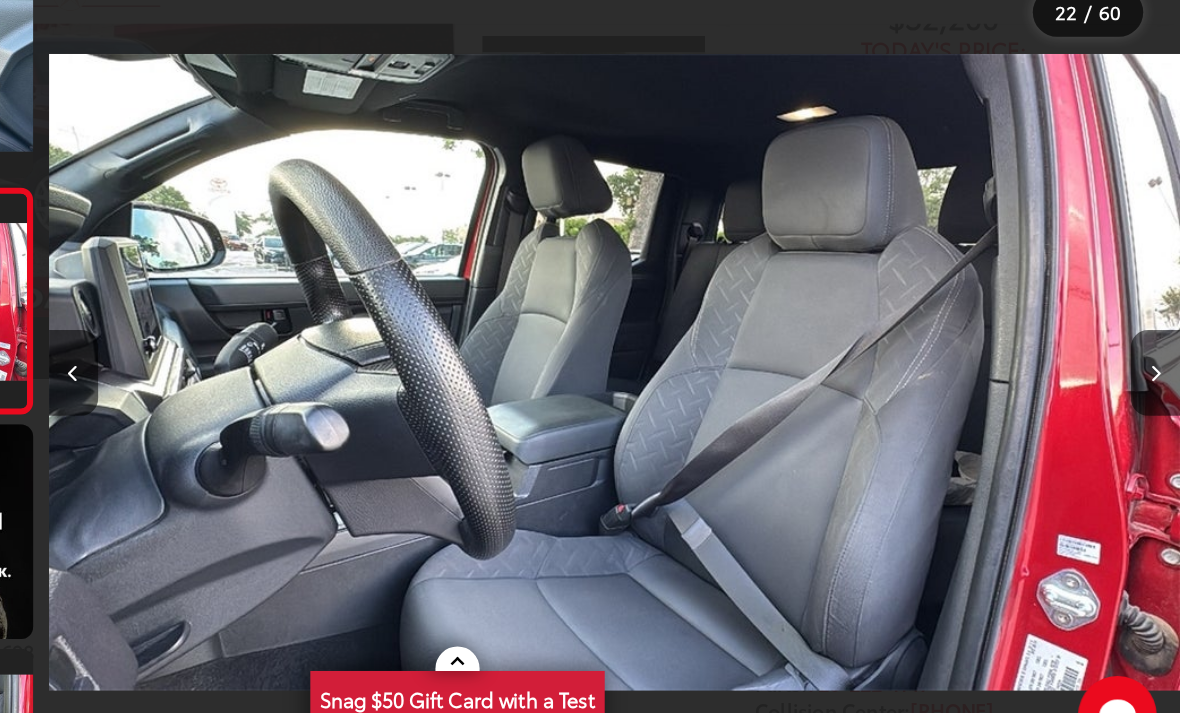 click at bounding box center [1159, 383] 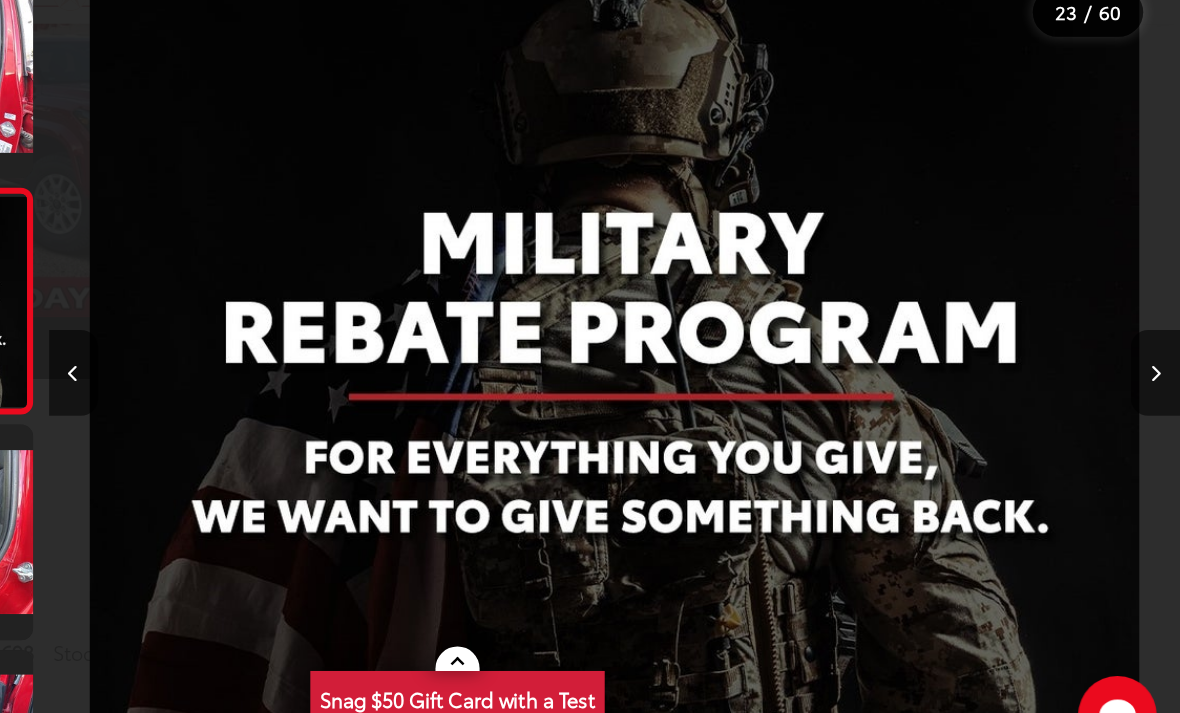 click at bounding box center [1159, 383] 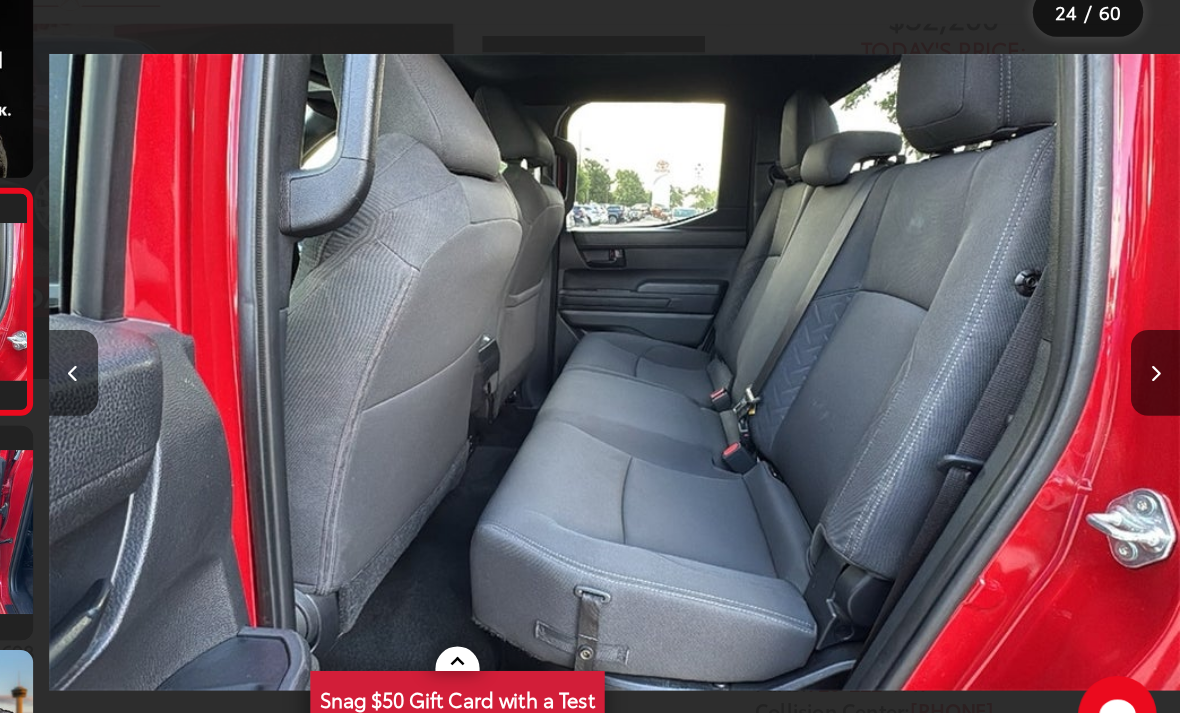 click at bounding box center (1159, 383) 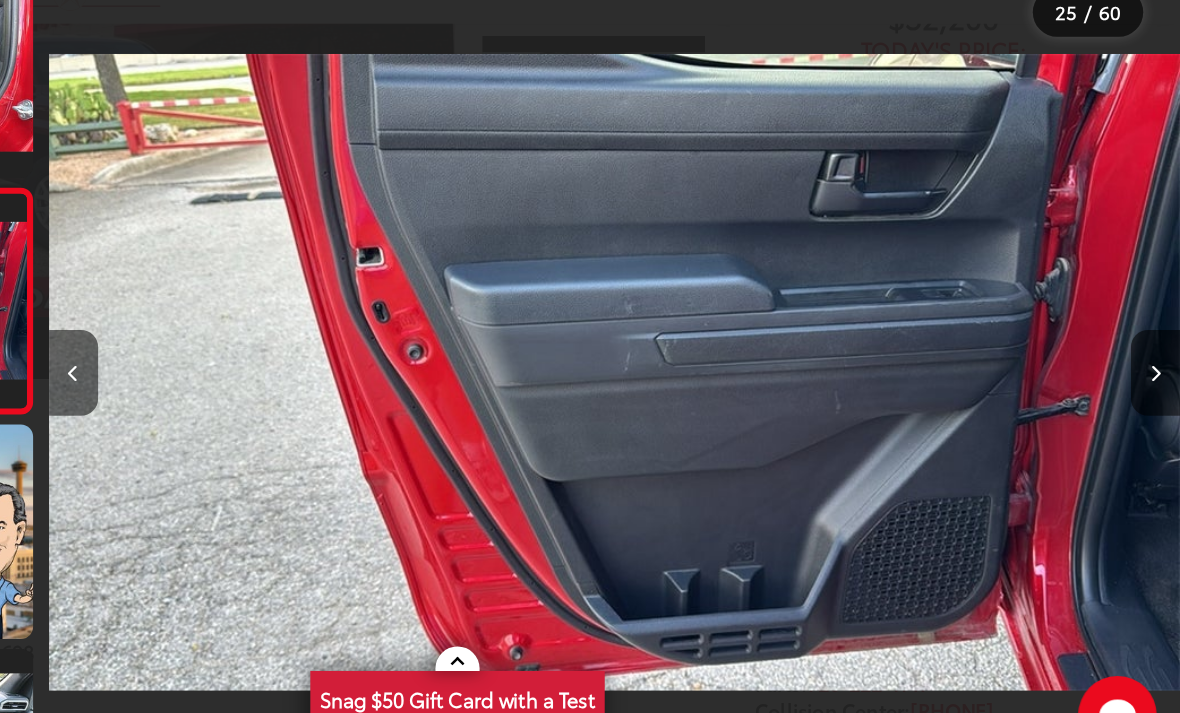 click at bounding box center [1159, 384] 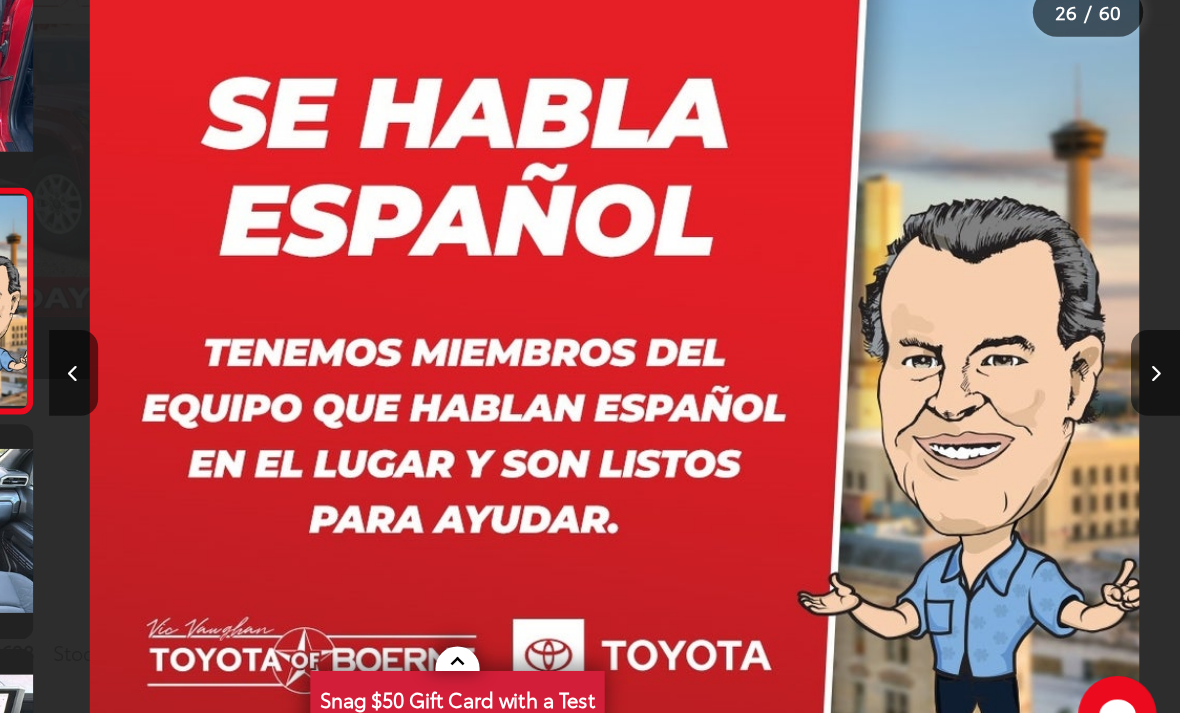 click at bounding box center (1159, 384) 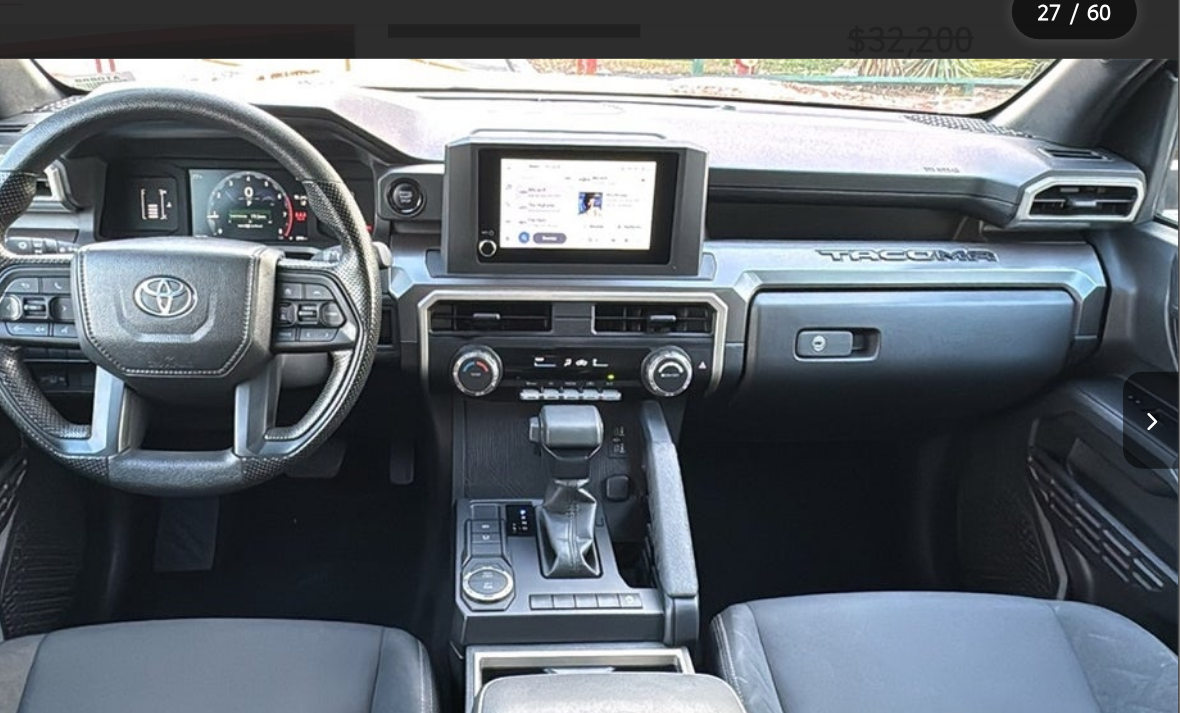 click at bounding box center (1159, 383) 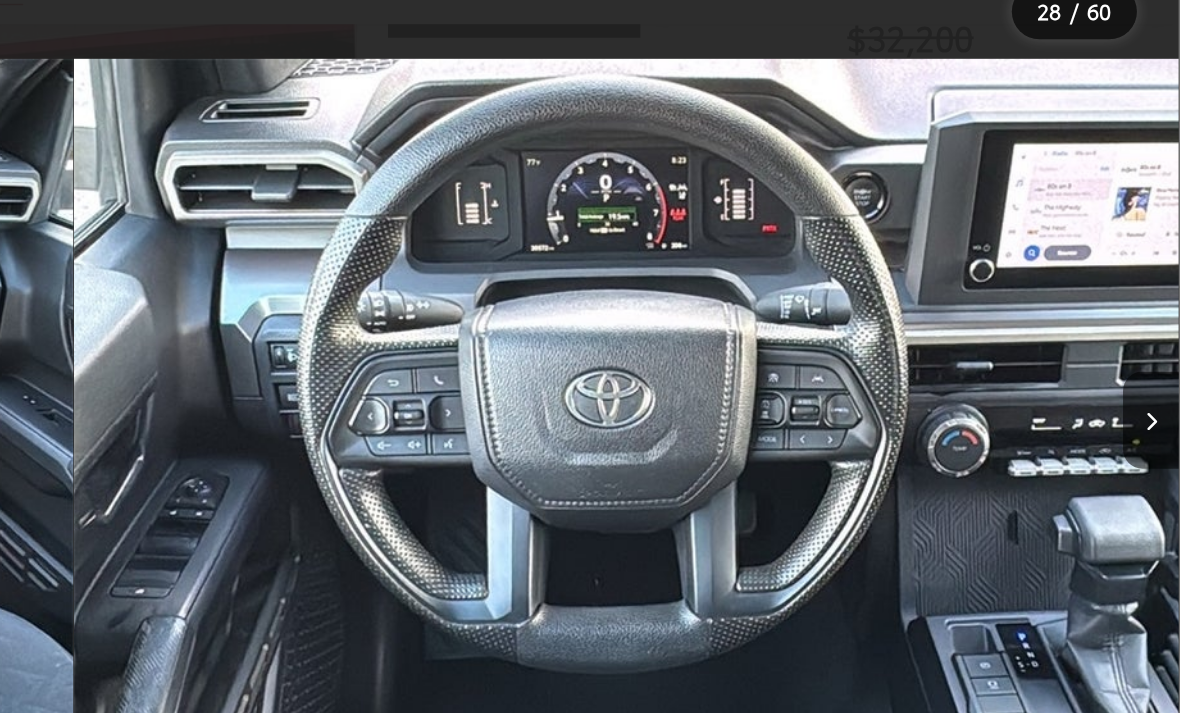 scroll, scrollTop: 4774, scrollLeft: 0, axis: vertical 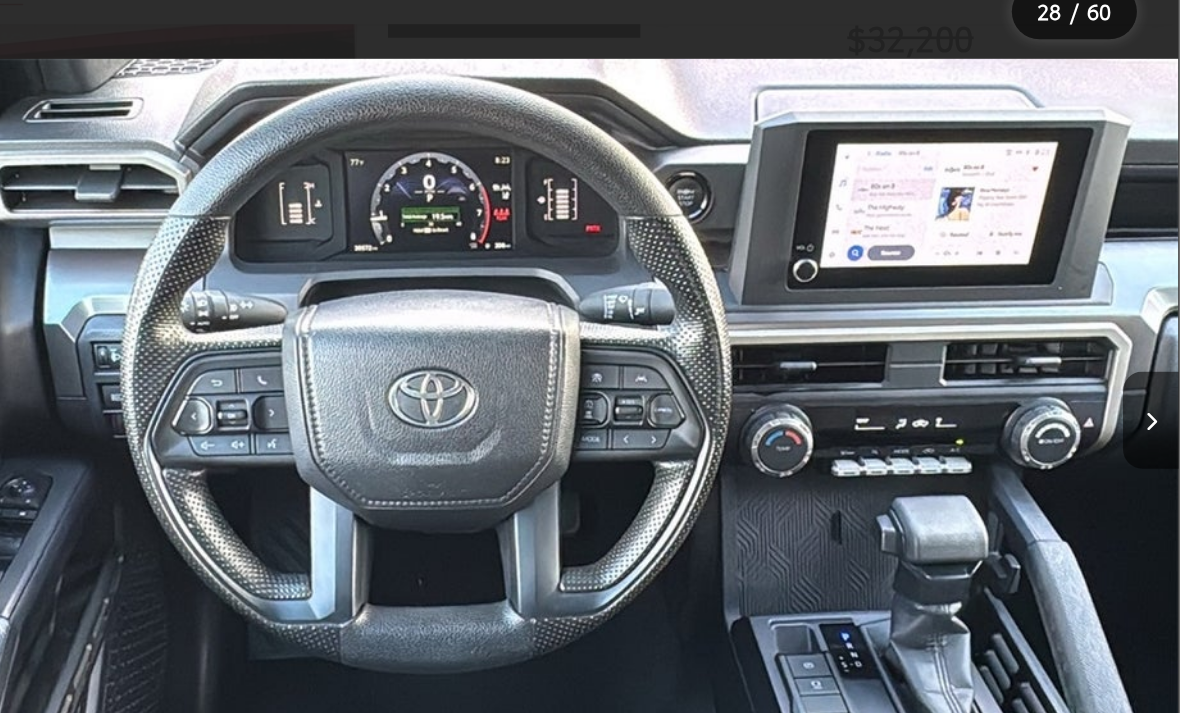 click at bounding box center (1159, 383) 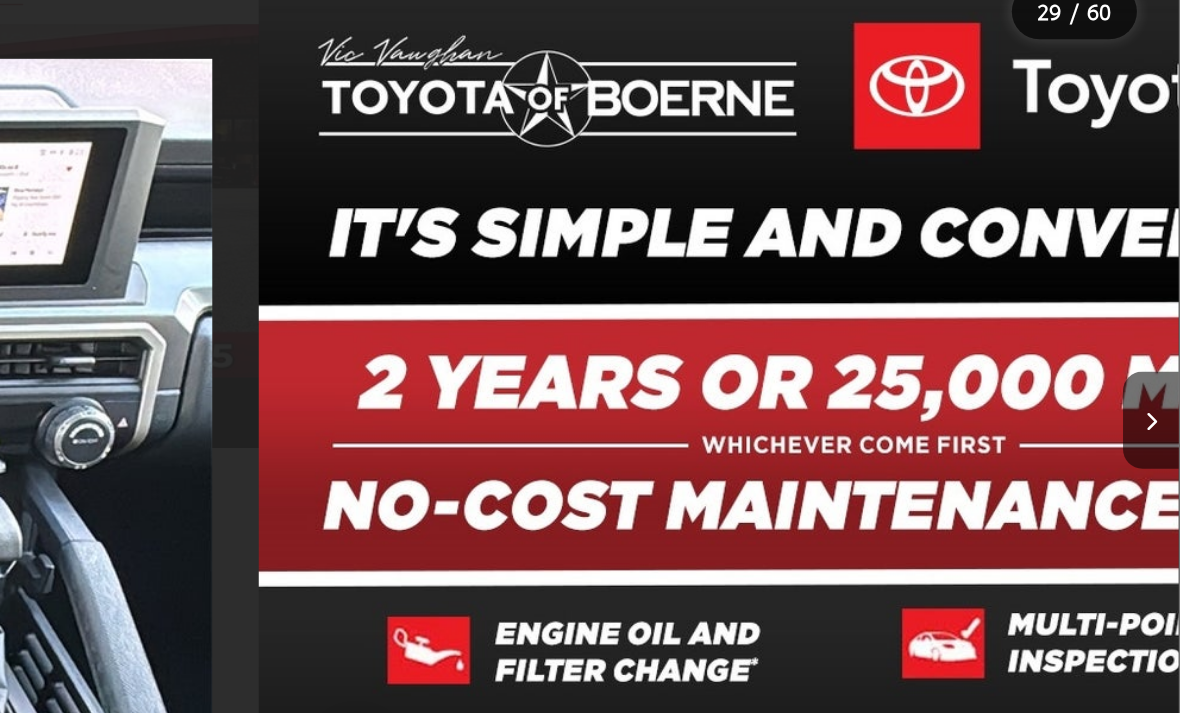 scroll, scrollTop: 4957, scrollLeft: 0, axis: vertical 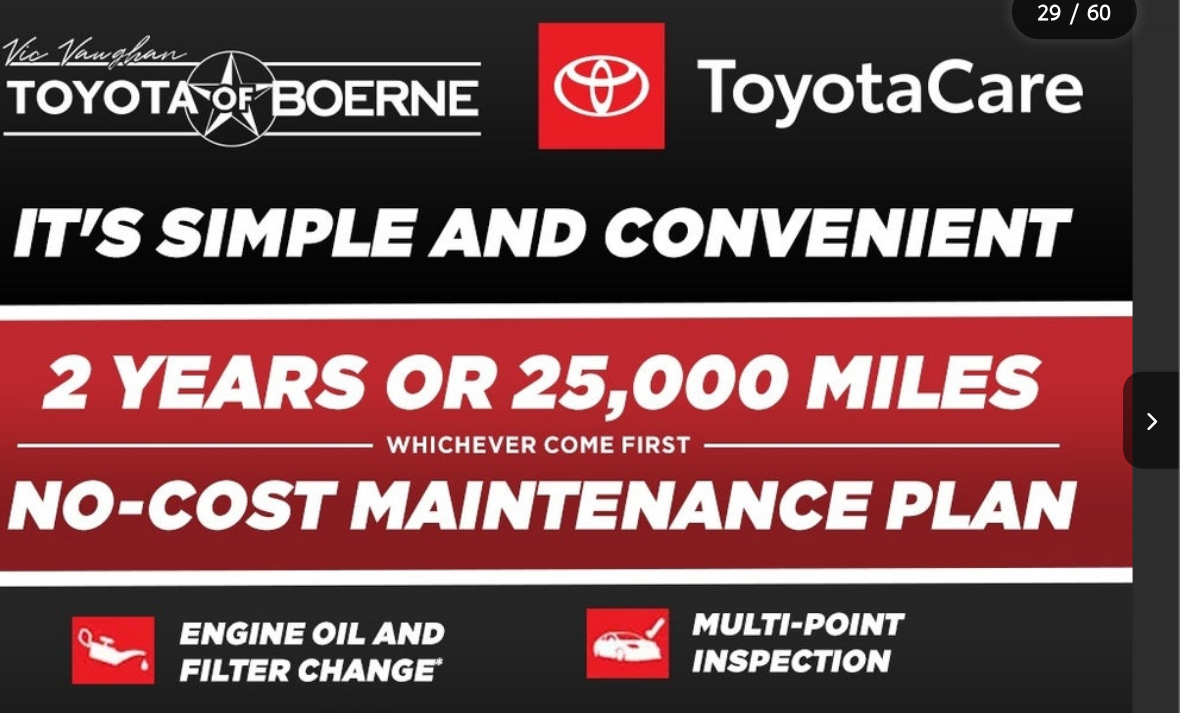 click at bounding box center [1159, 384] 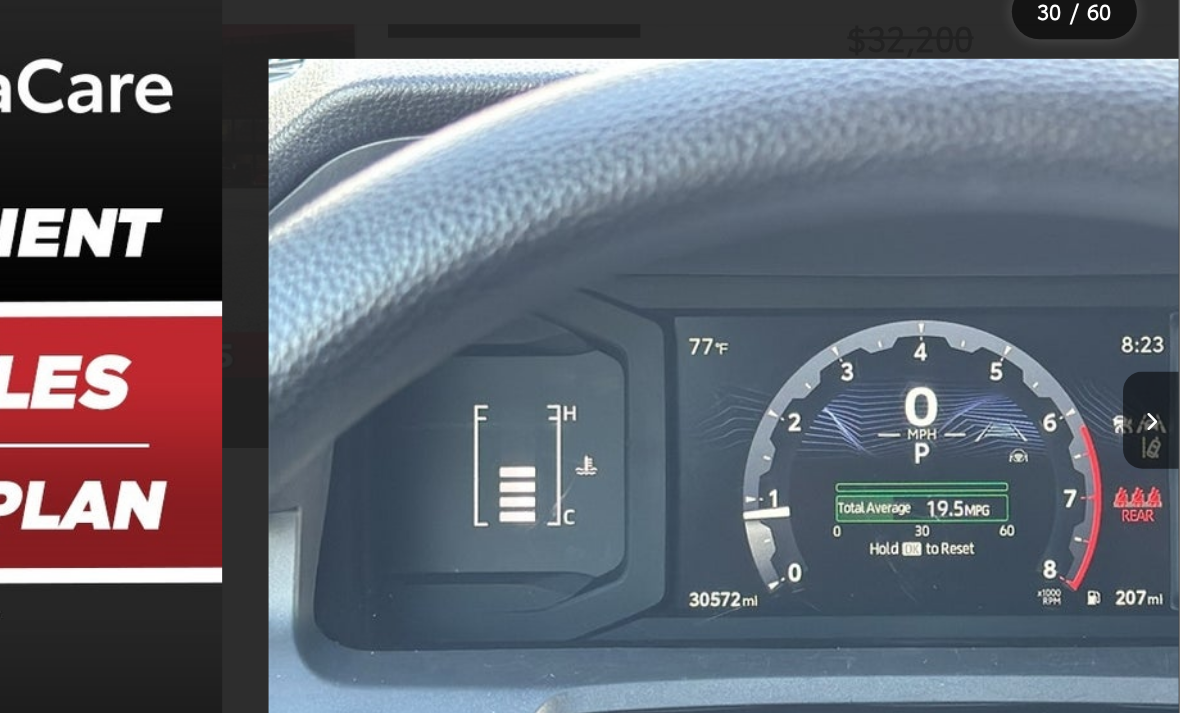 scroll, scrollTop: 5140, scrollLeft: 0, axis: vertical 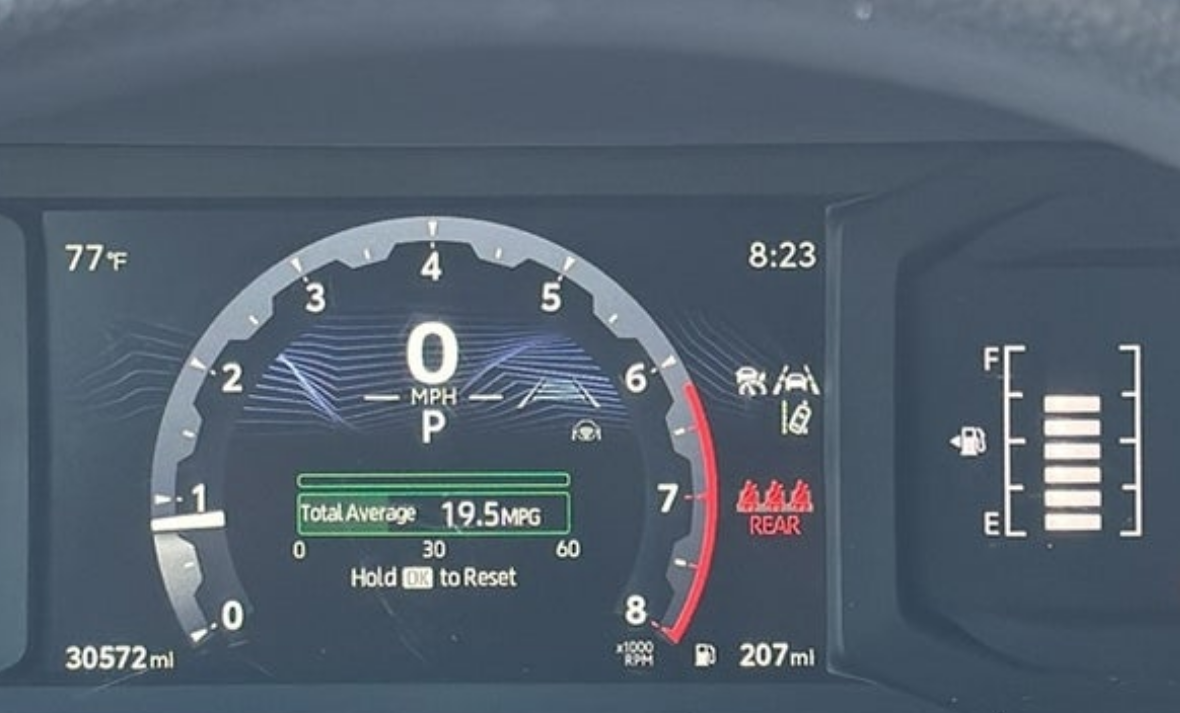 click at bounding box center (1063, 382) 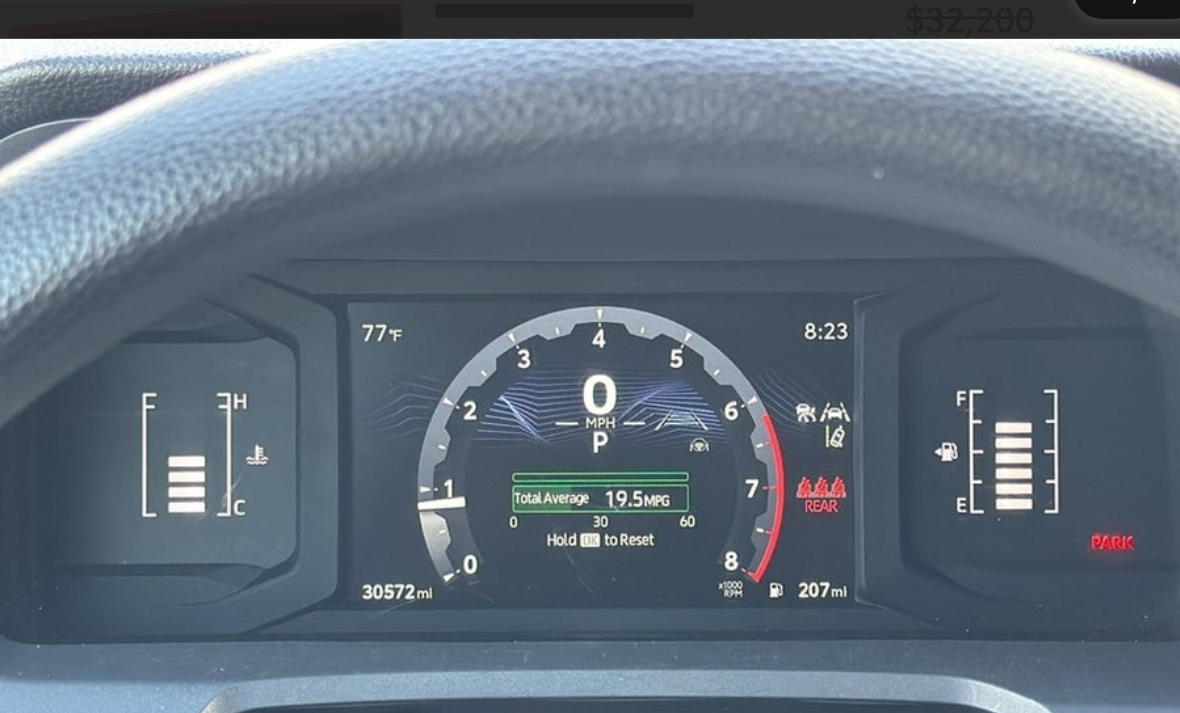 scroll, scrollTop: 192, scrollLeft: 0, axis: vertical 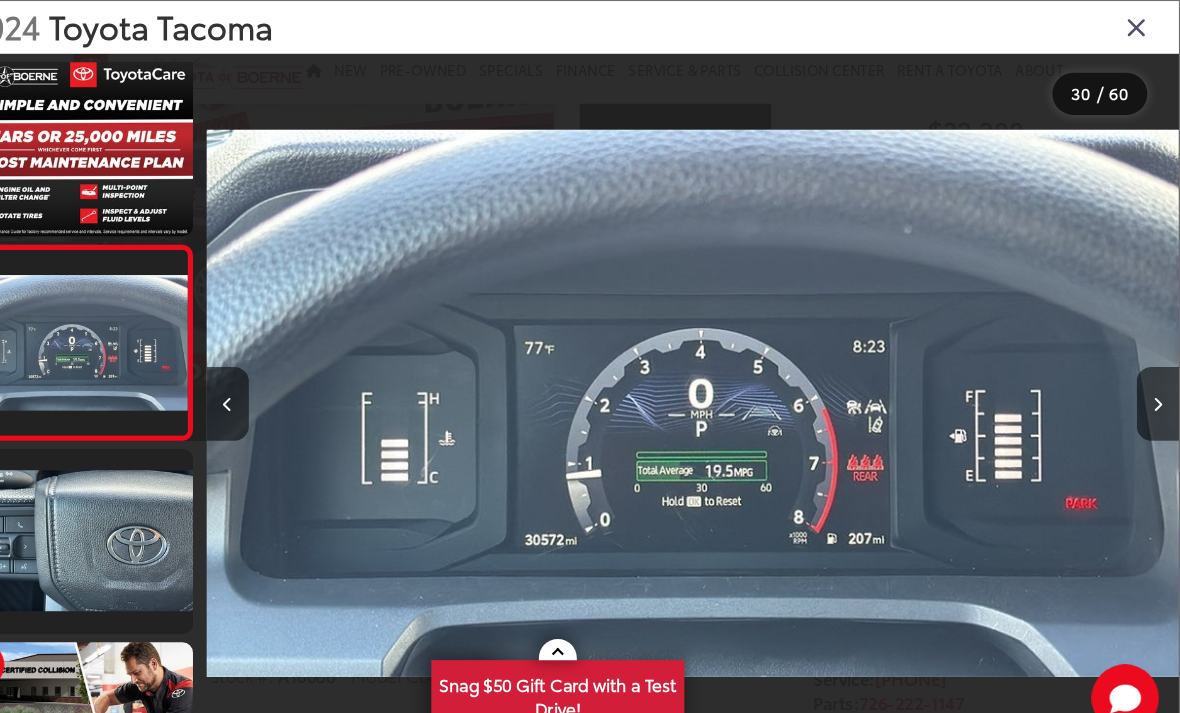click at bounding box center (1159, 384) 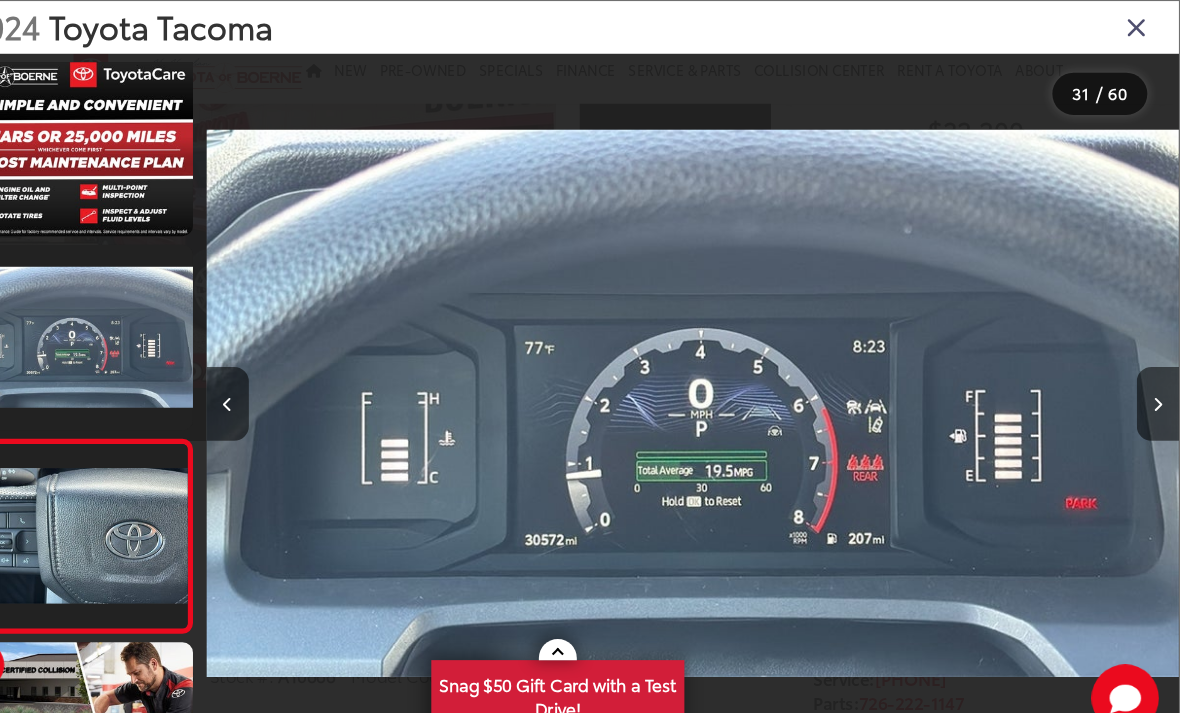 scroll, scrollTop: 0, scrollLeft: 27672, axis: horizontal 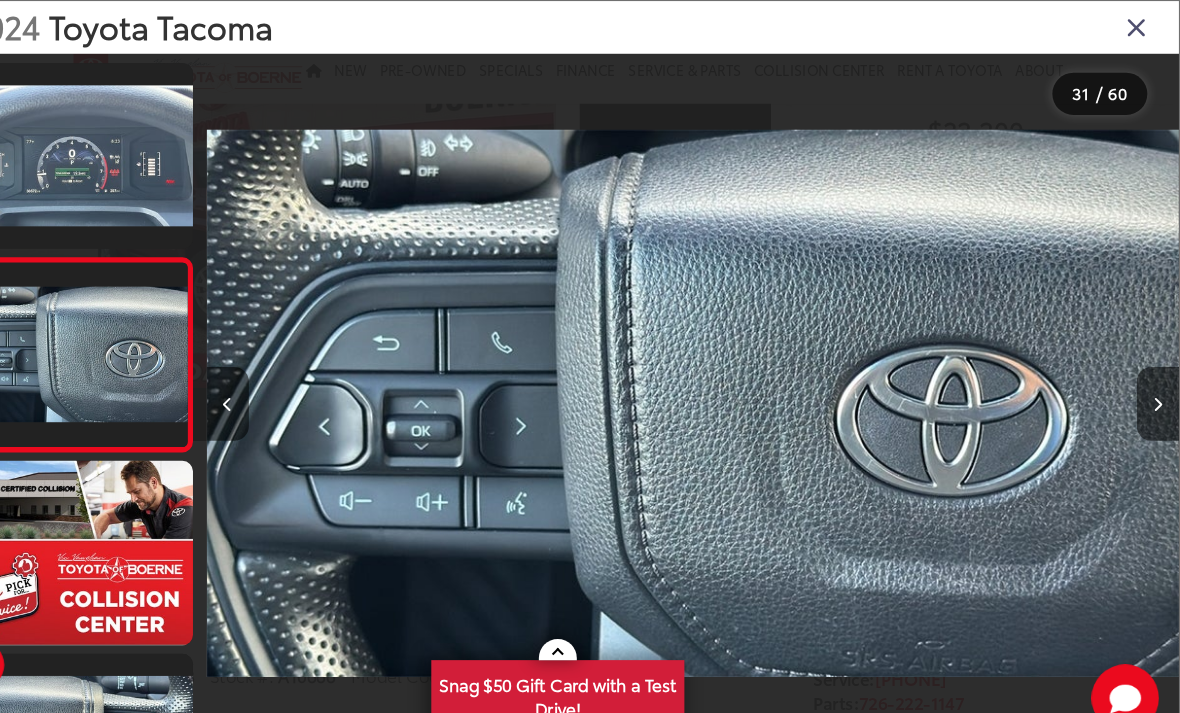 click at bounding box center (1159, 383) 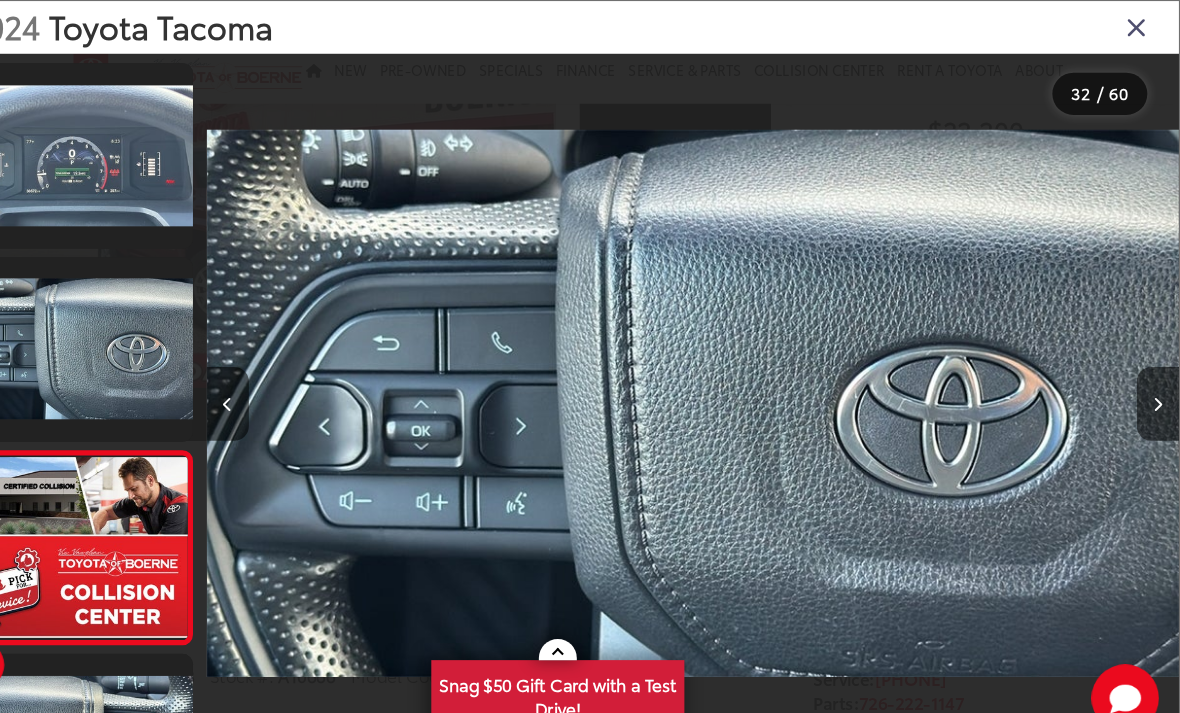 scroll, scrollTop: 0, scrollLeft: 28327, axis: horizontal 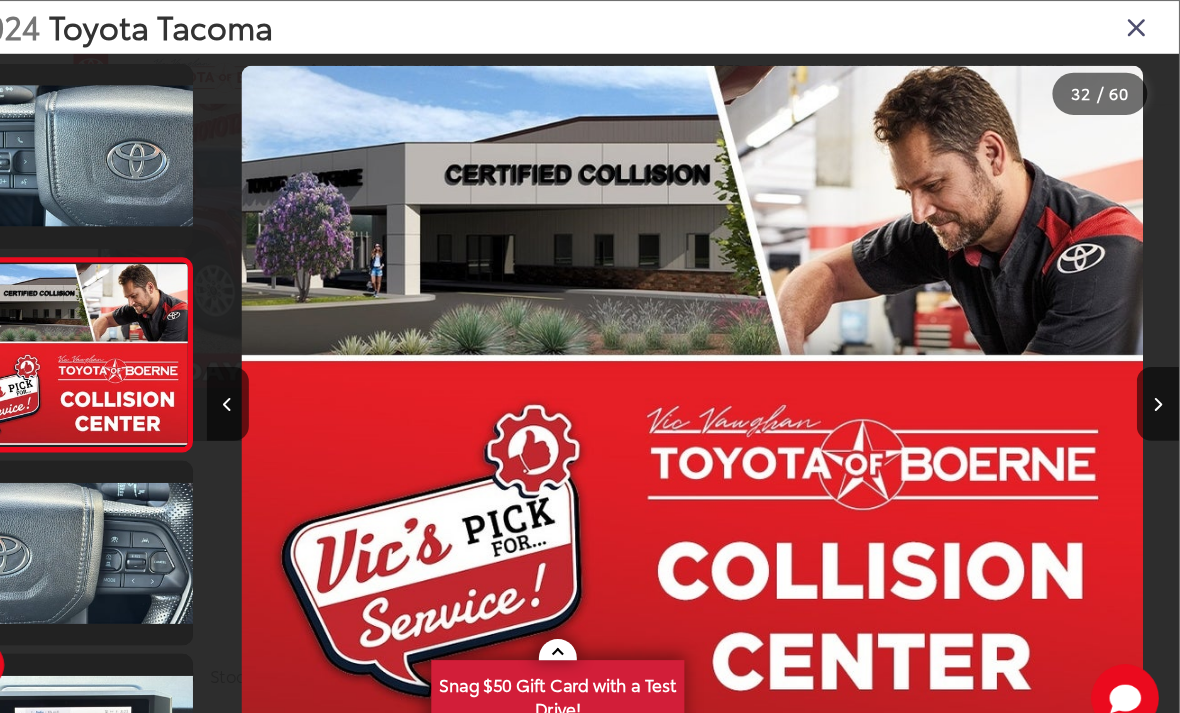 click at bounding box center [1159, 383] 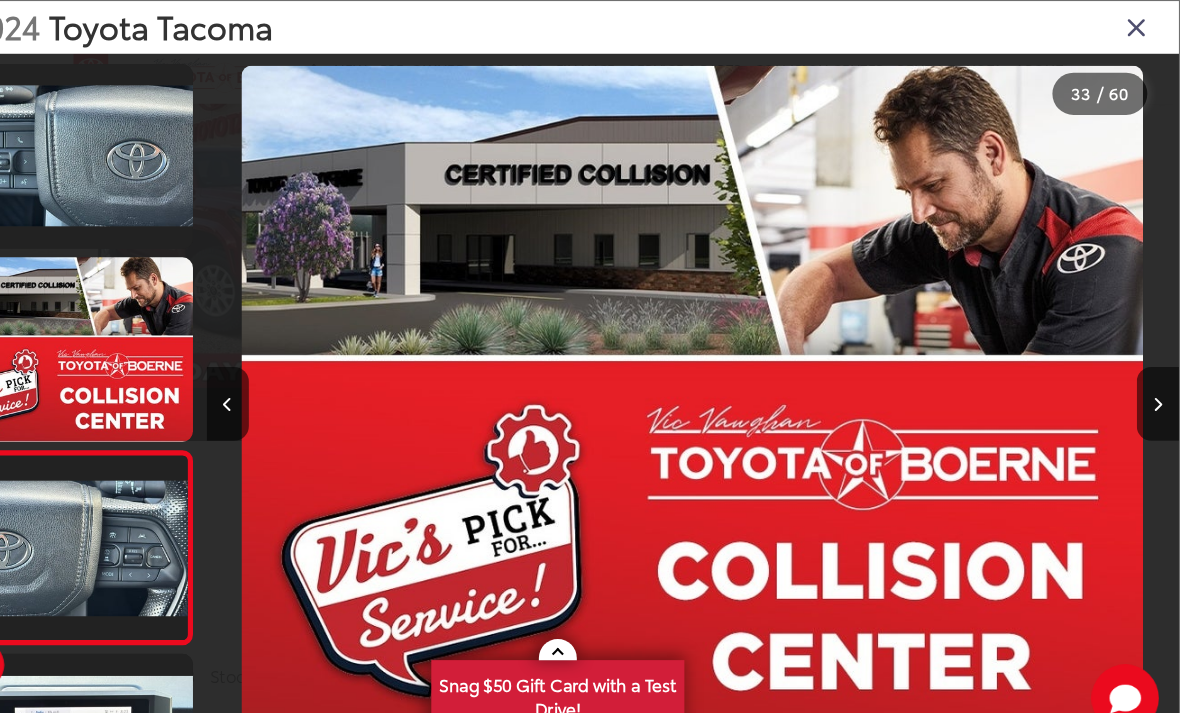 scroll, scrollTop: 5662, scrollLeft: 0, axis: vertical 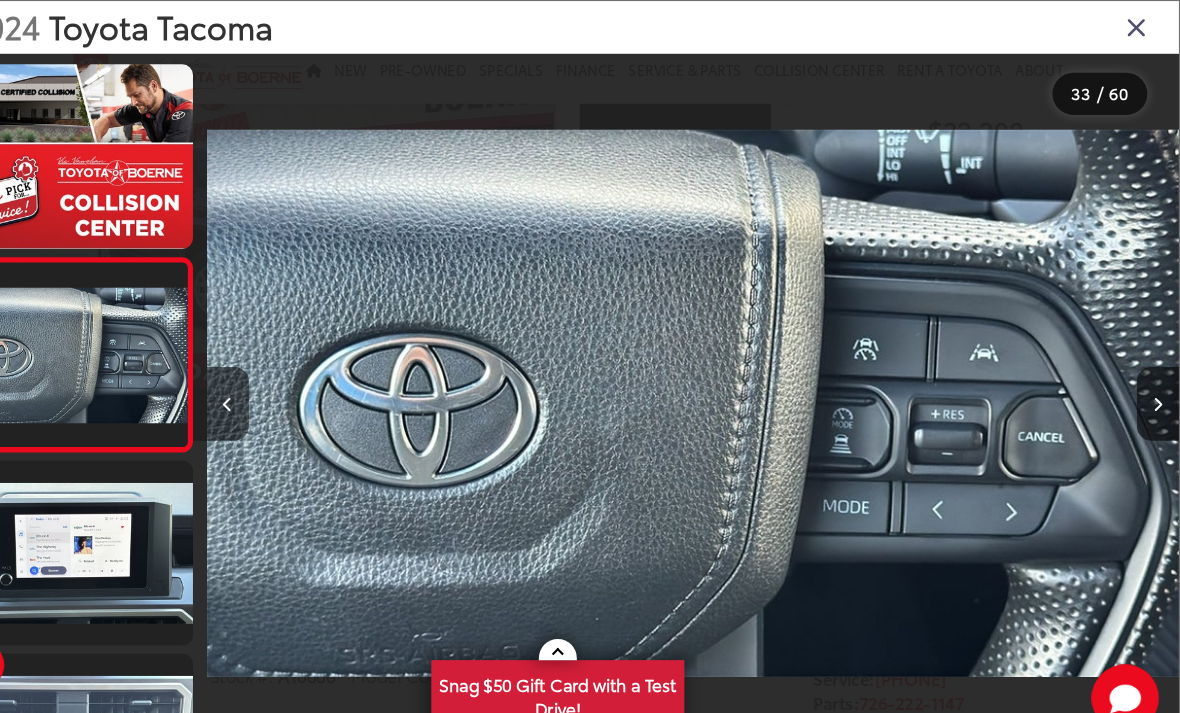 click at bounding box center [1159, 384] 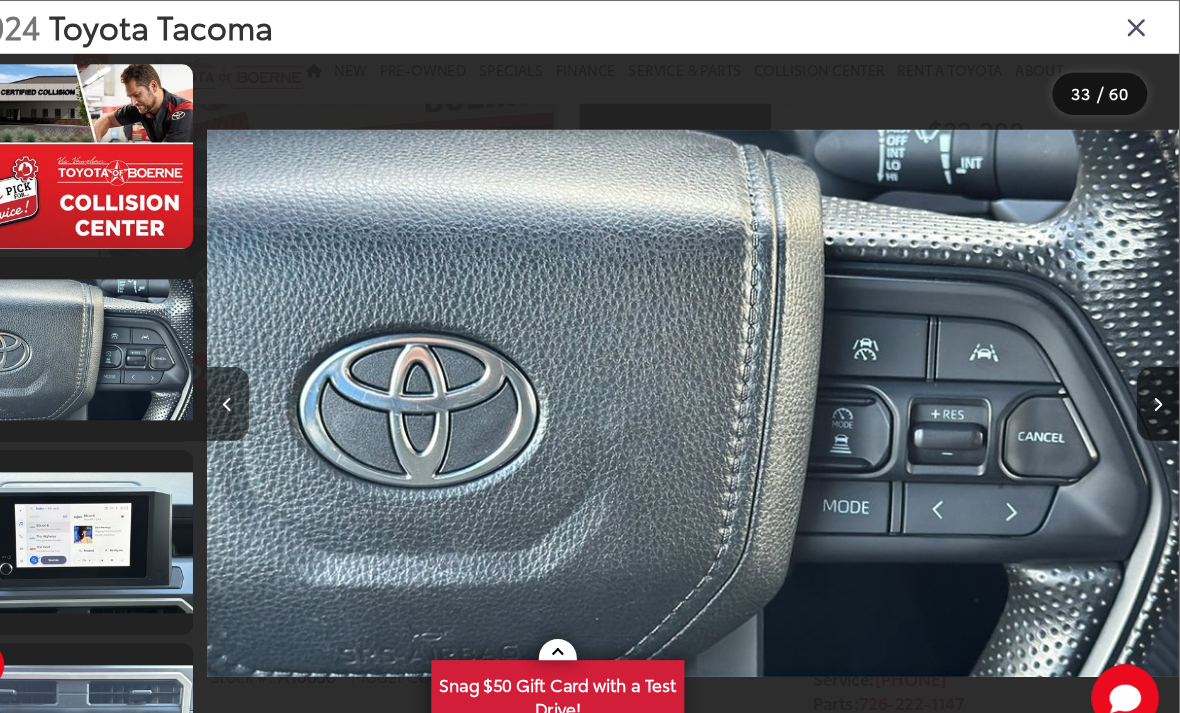 scroll, scrollTop: 5747, scrollLeft: 0, axis: vertical 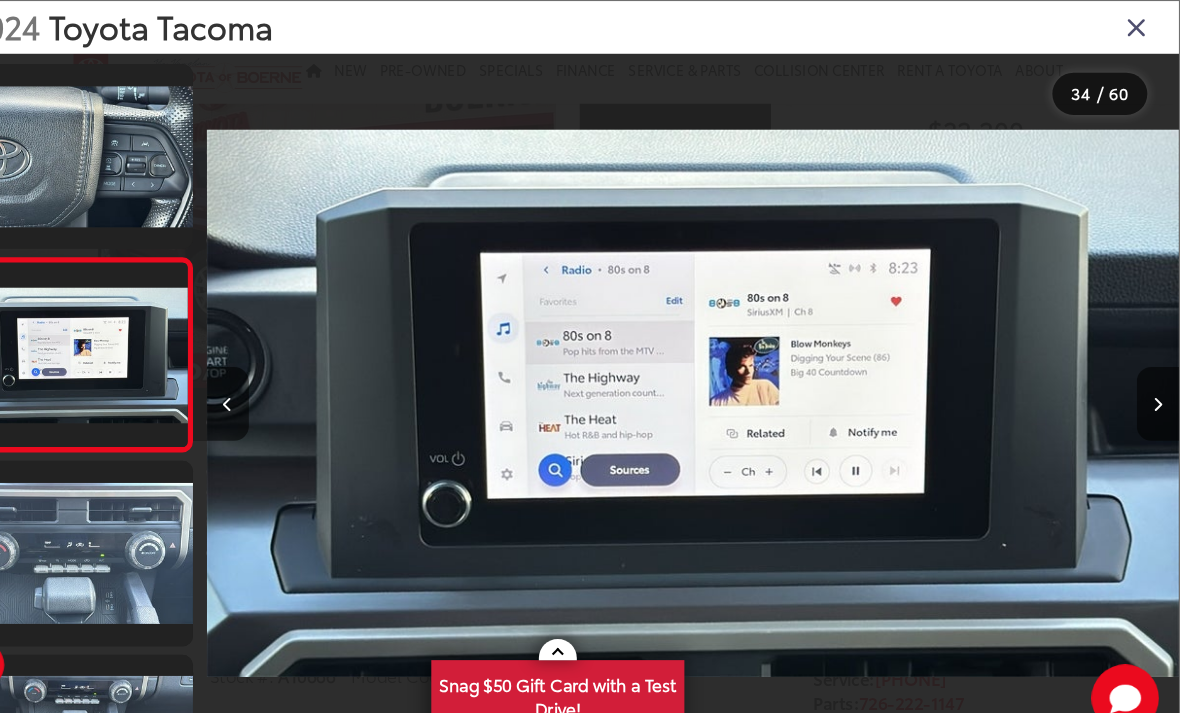 click at bounding box center (1159, 383) 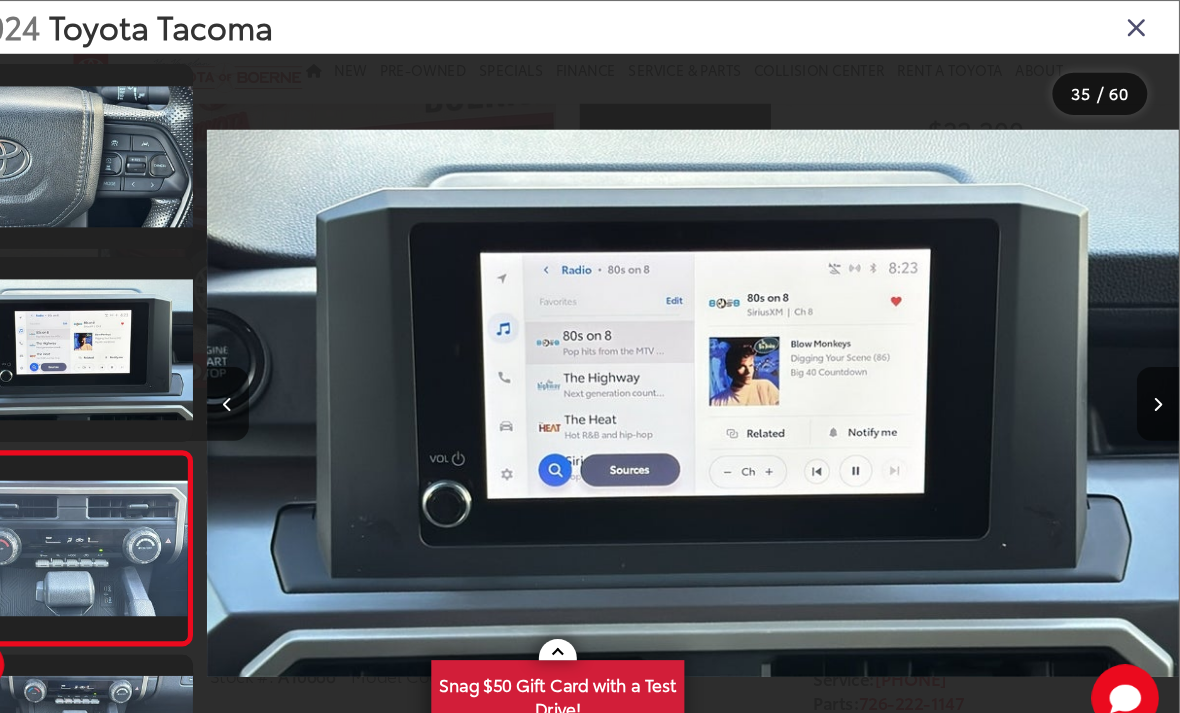 scroll, scrollTop: 0, scrollLeft: 30845, axis: horizontal 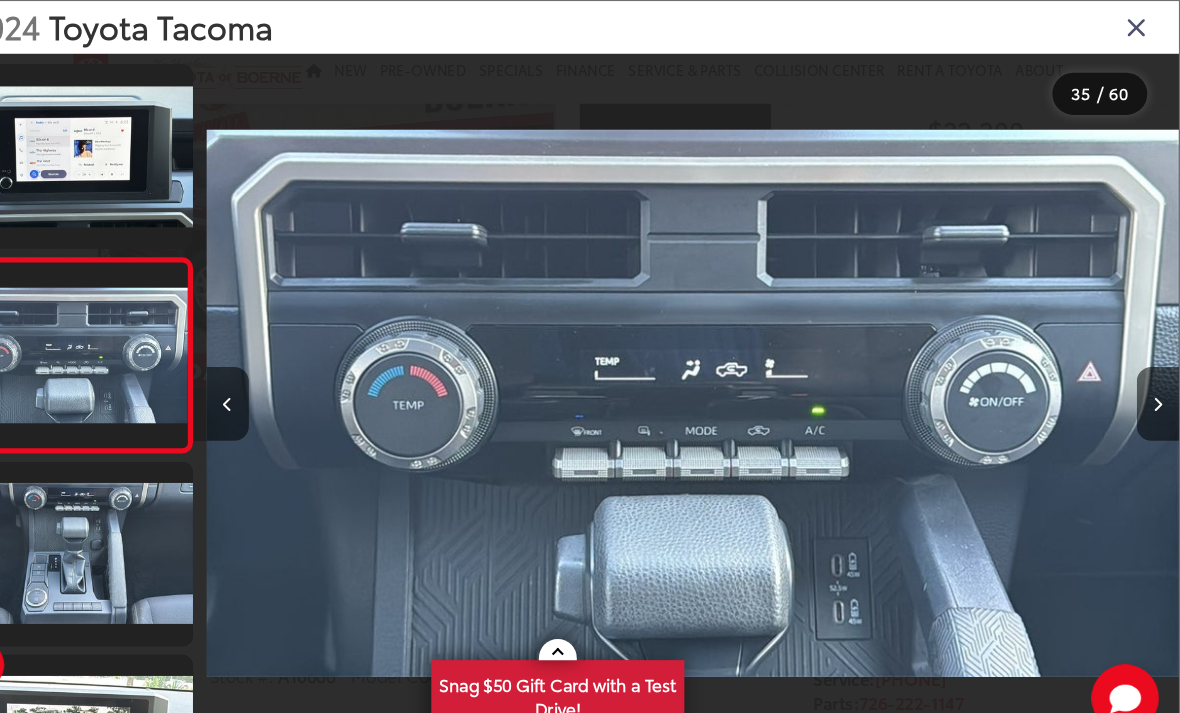 click at bounding box center (1159, 383) 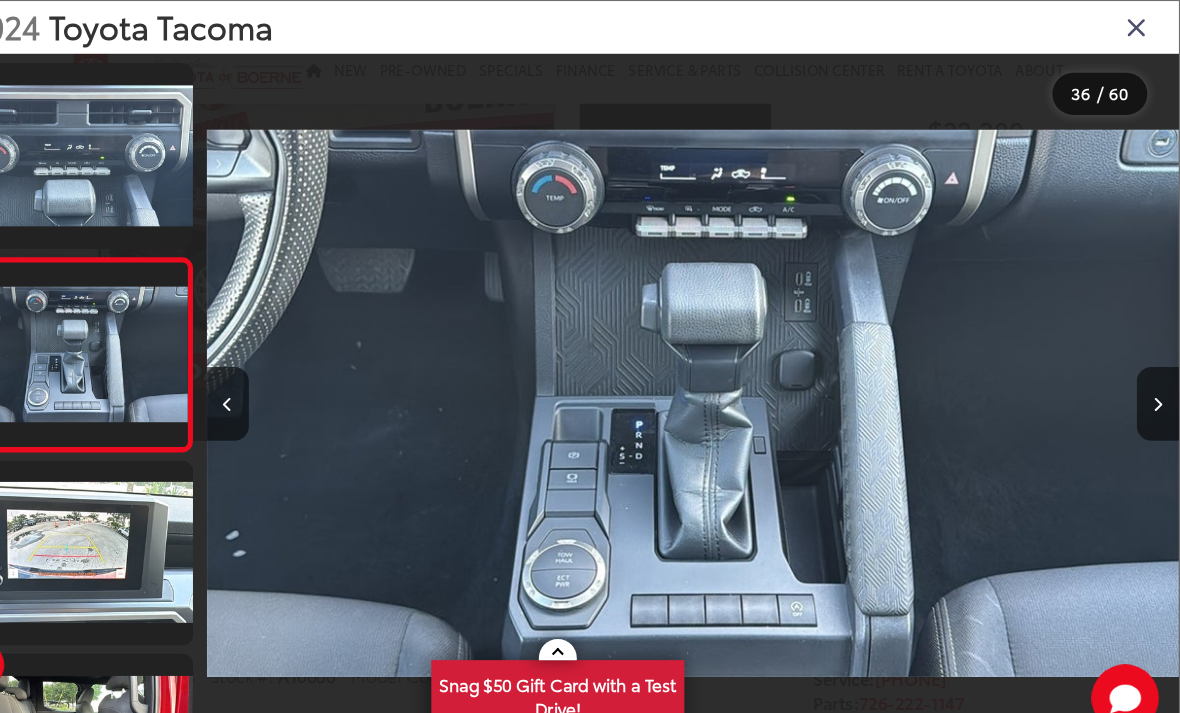 click at bounding box center (1159, 383) 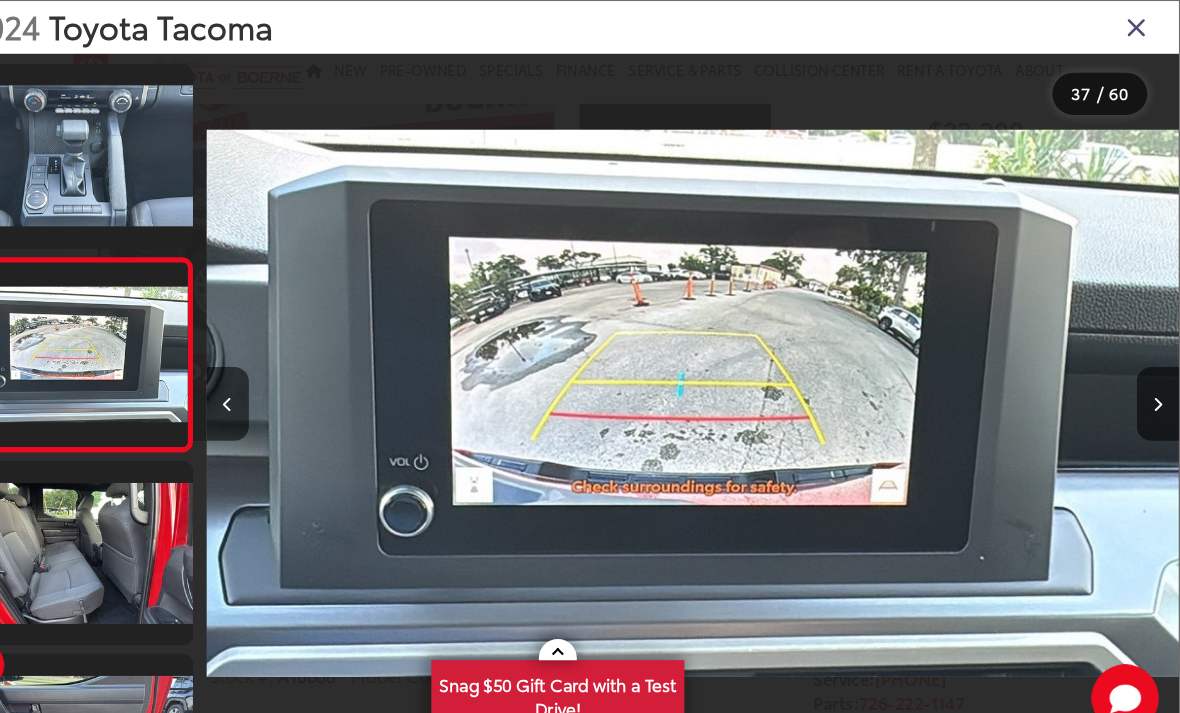 click at bounding box center [1159, 383] 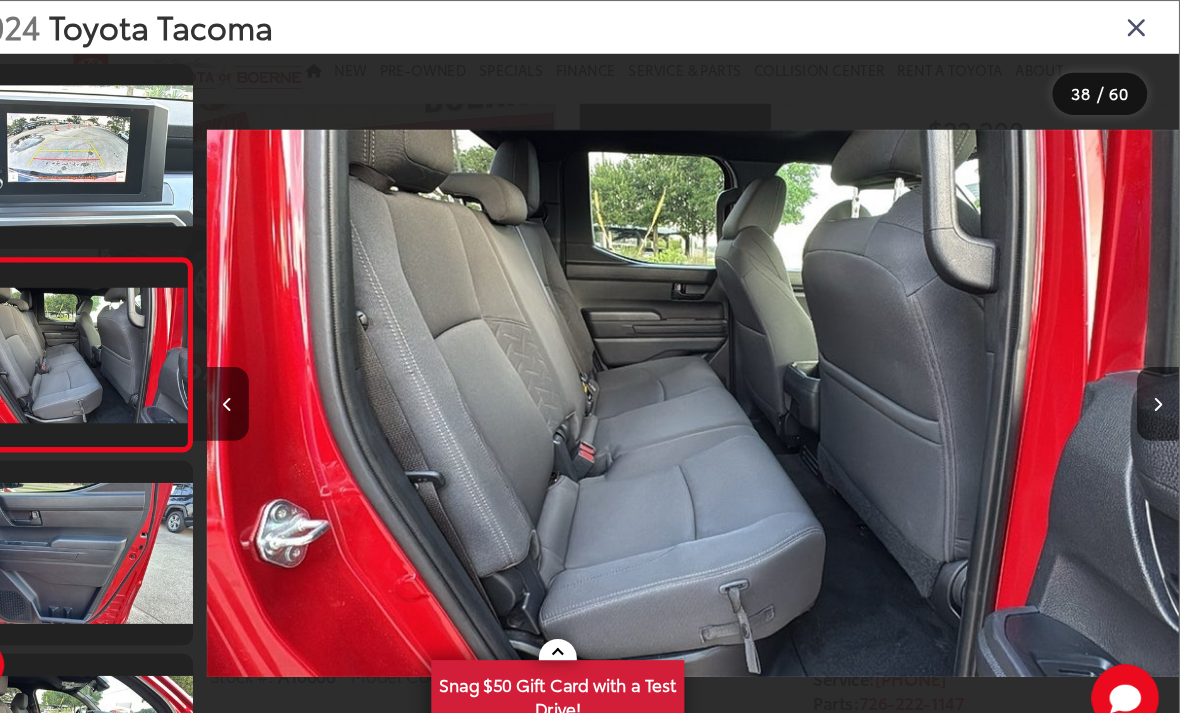 click at bounding box center (1159, 383) 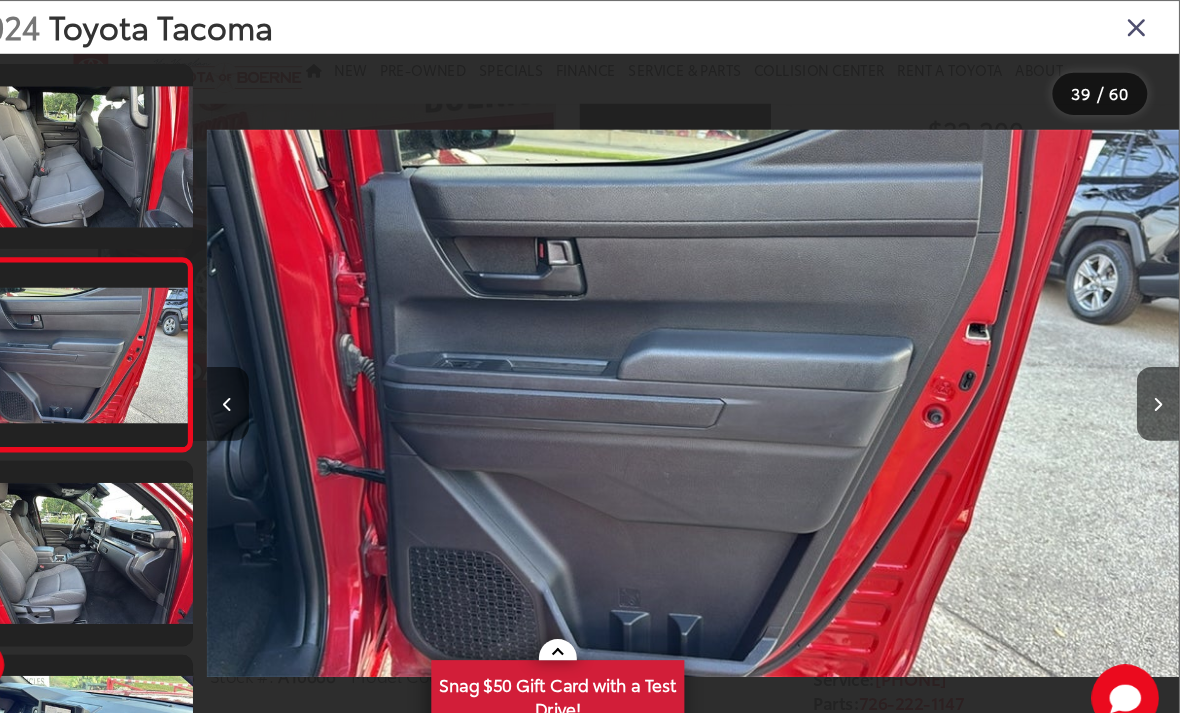 click at bounding box center (1159, 383) 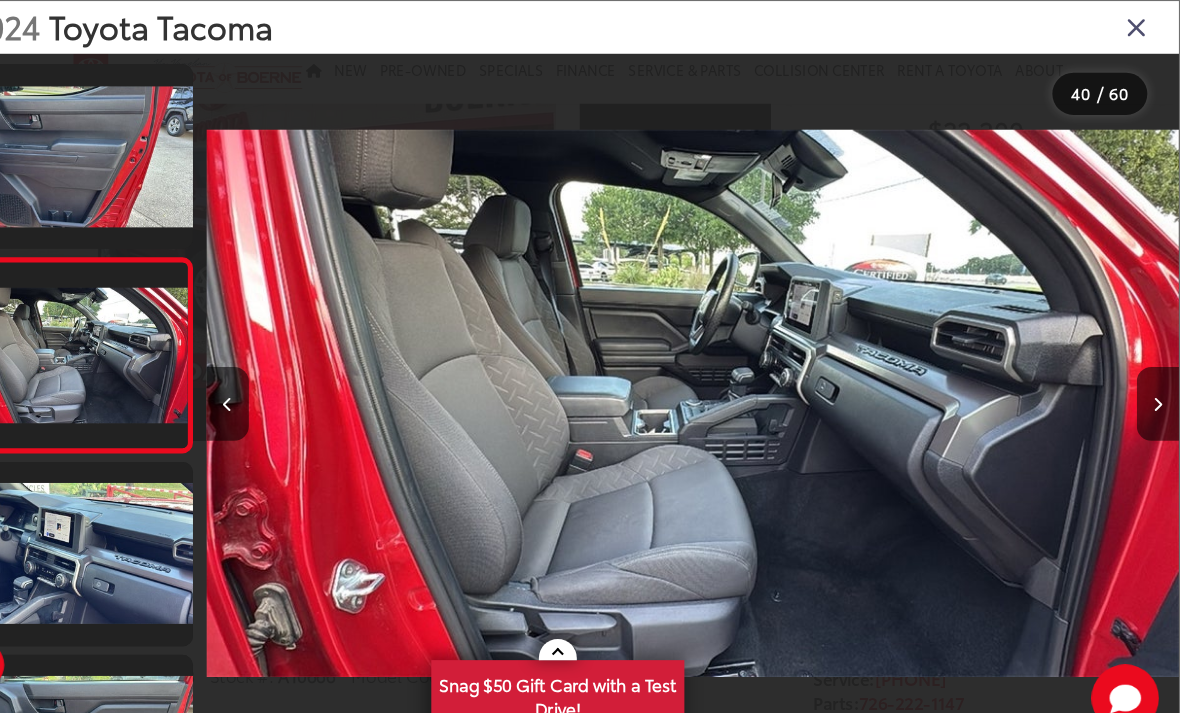 click at bounding box center [1159, 383] 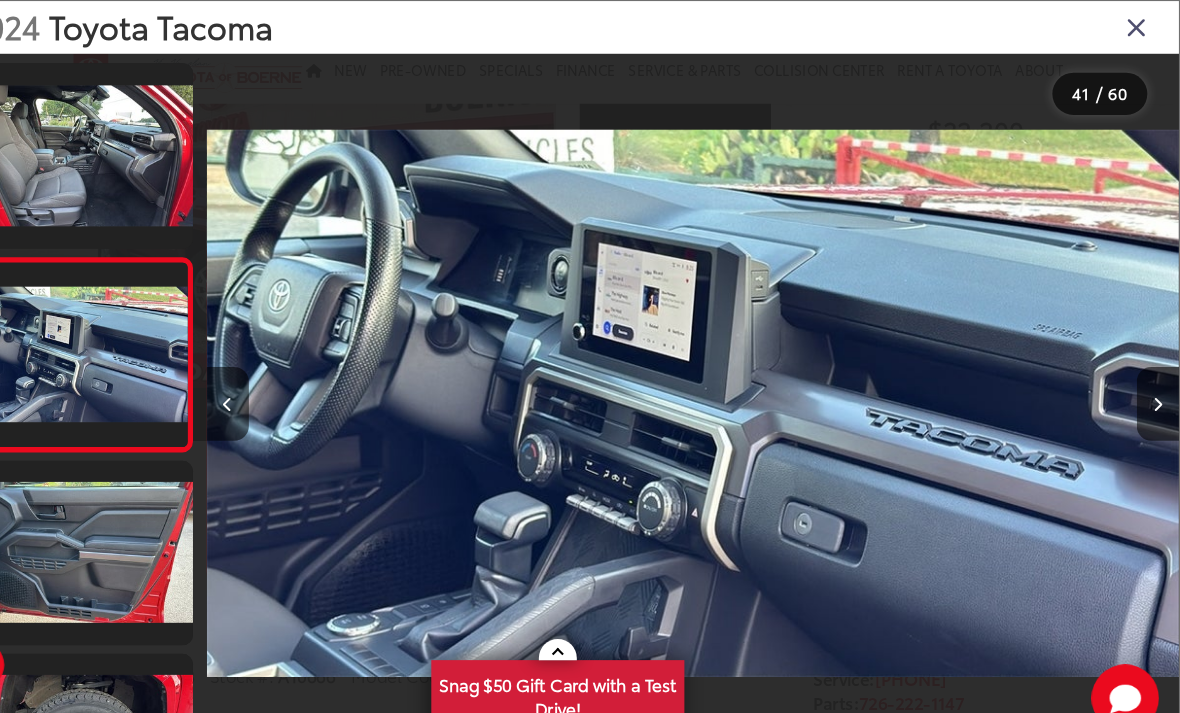 click at bounding box center [1159, 383] 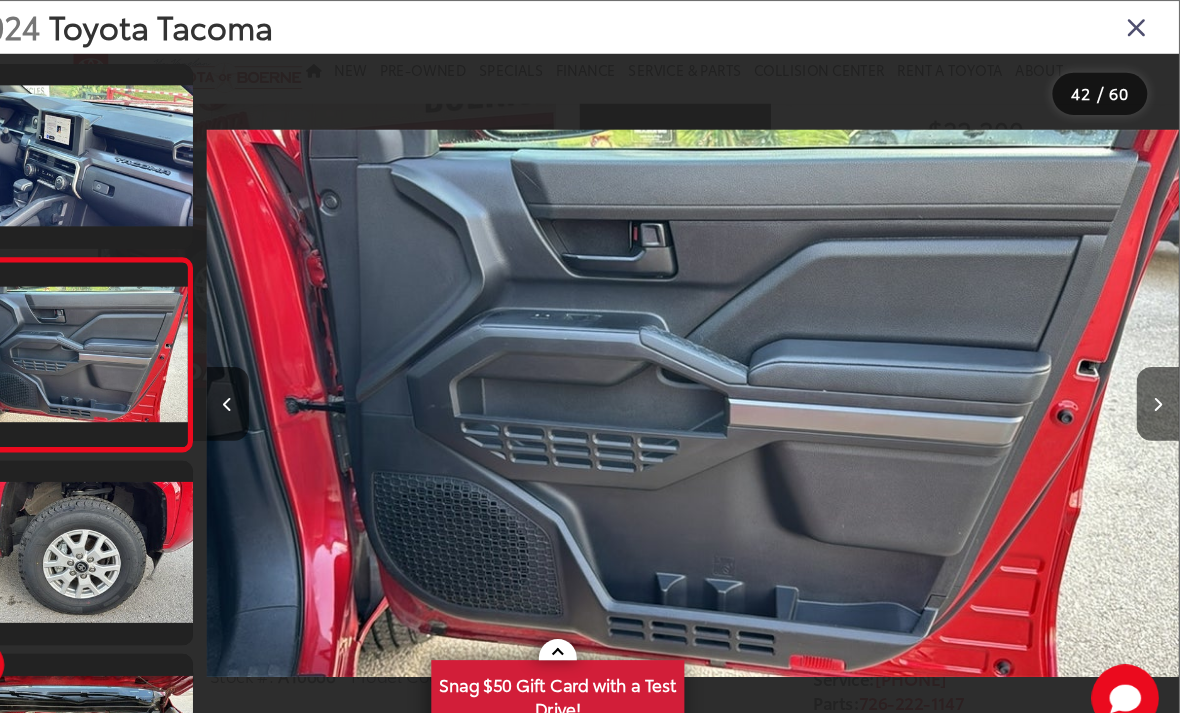 click at bounding box center [1159, 383] 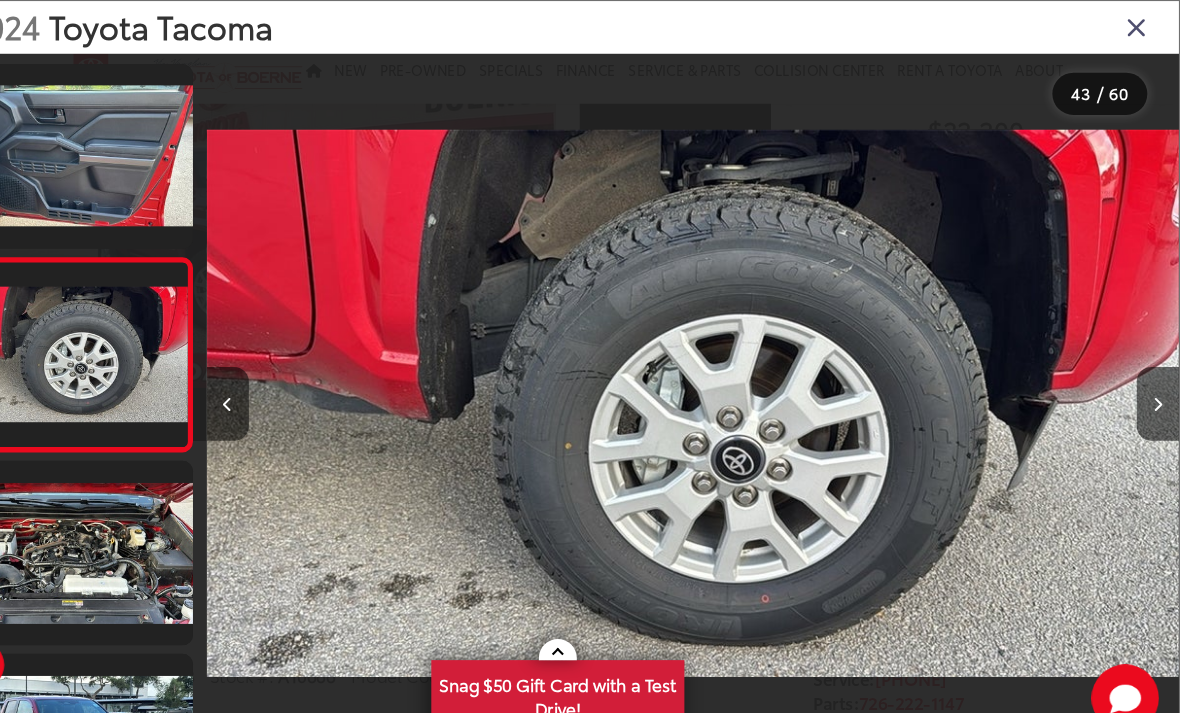 click at bounding box center (1159, 384) 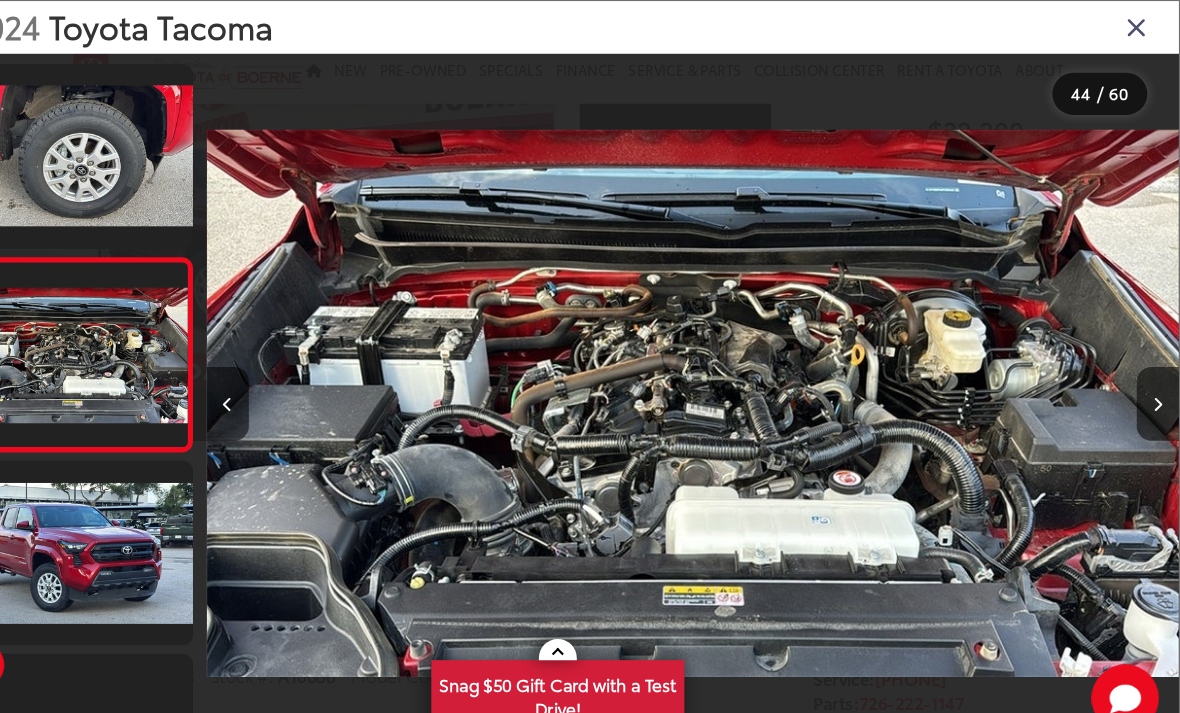 click at bounding box center (1159, 383) 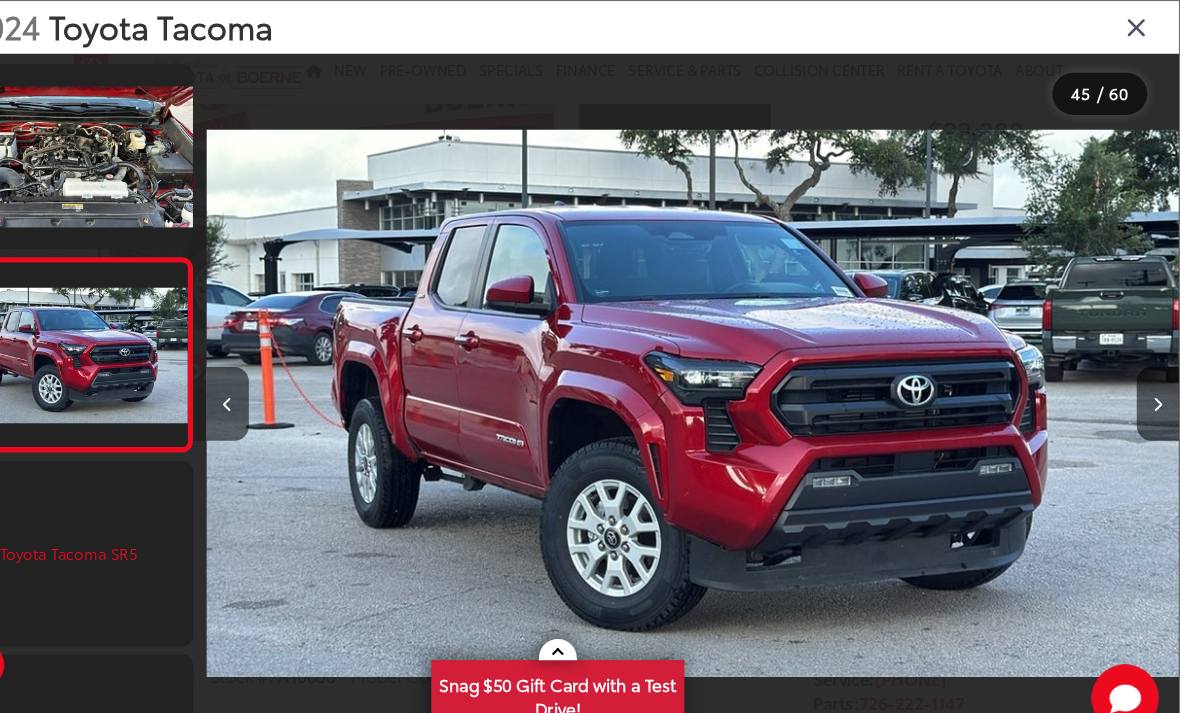 click at bounding box center [1159, 383] 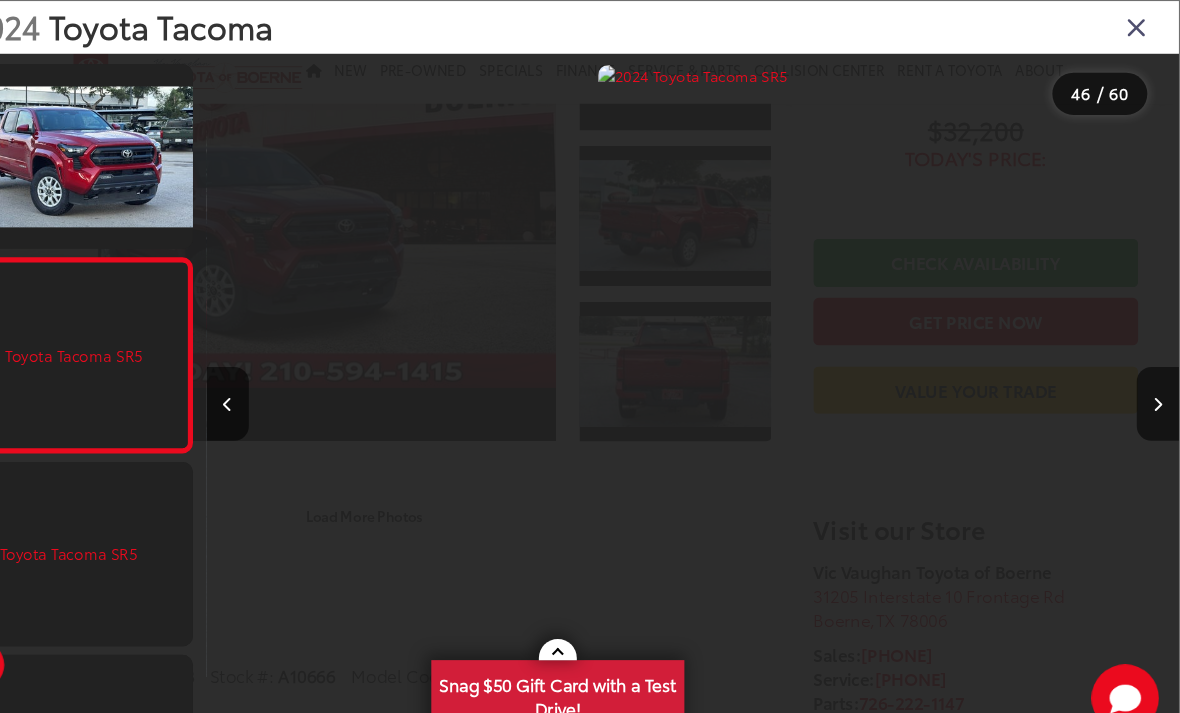 click at bounding box center (1159, 383) 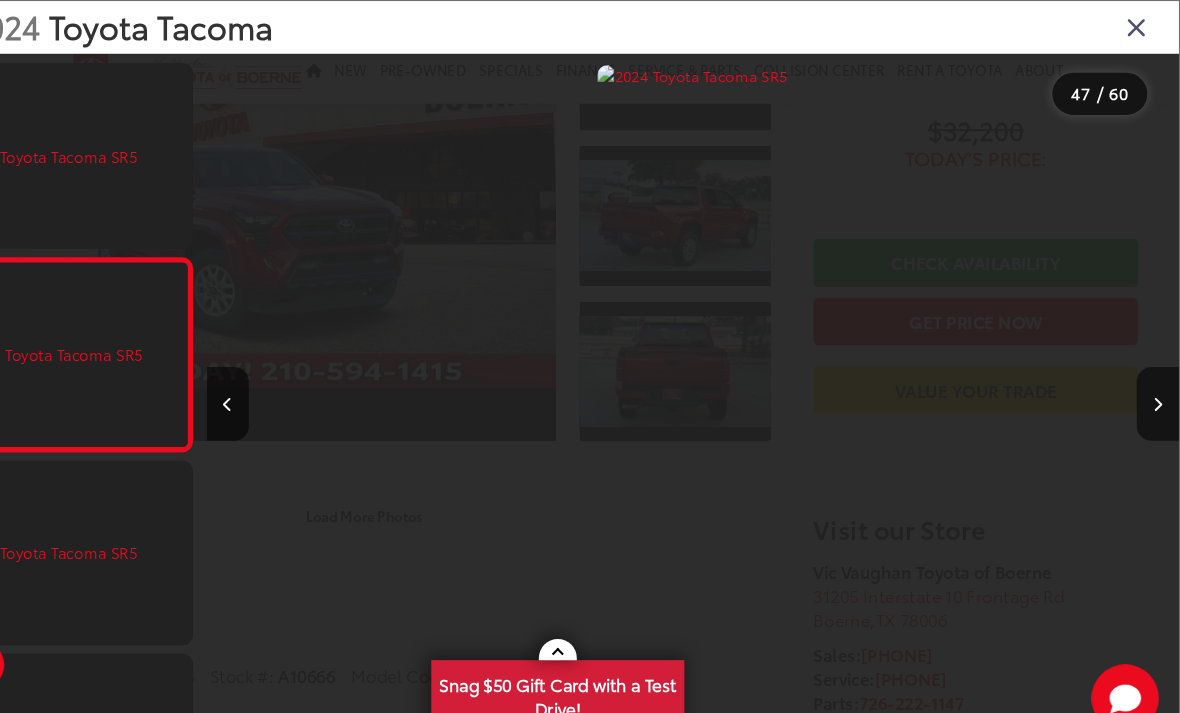 click at bounding box center (277, 383) 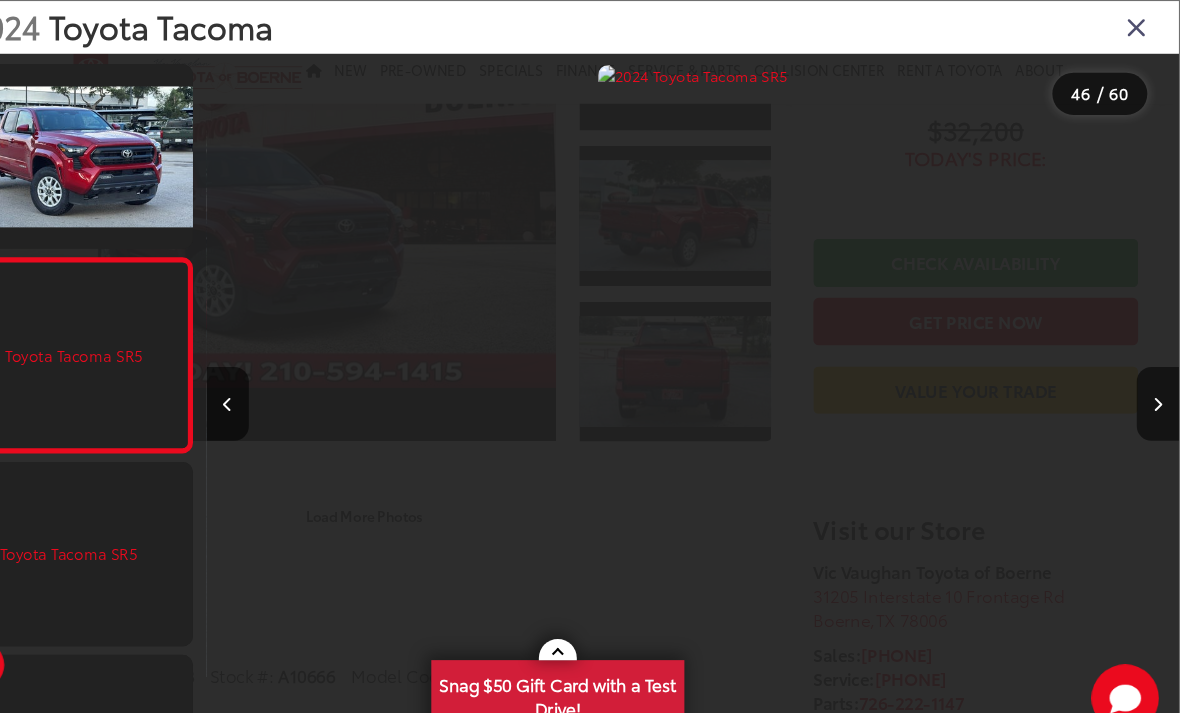click at bounding box center [277, 383] 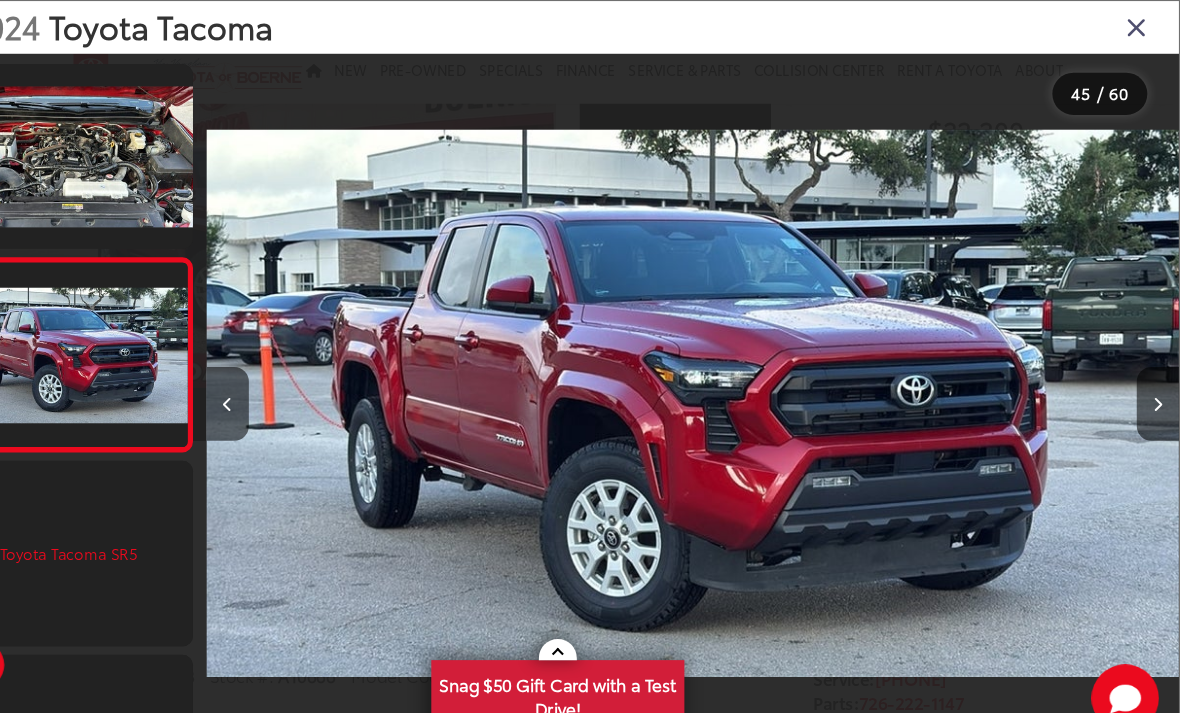 click at bounding box center (1159, 383) 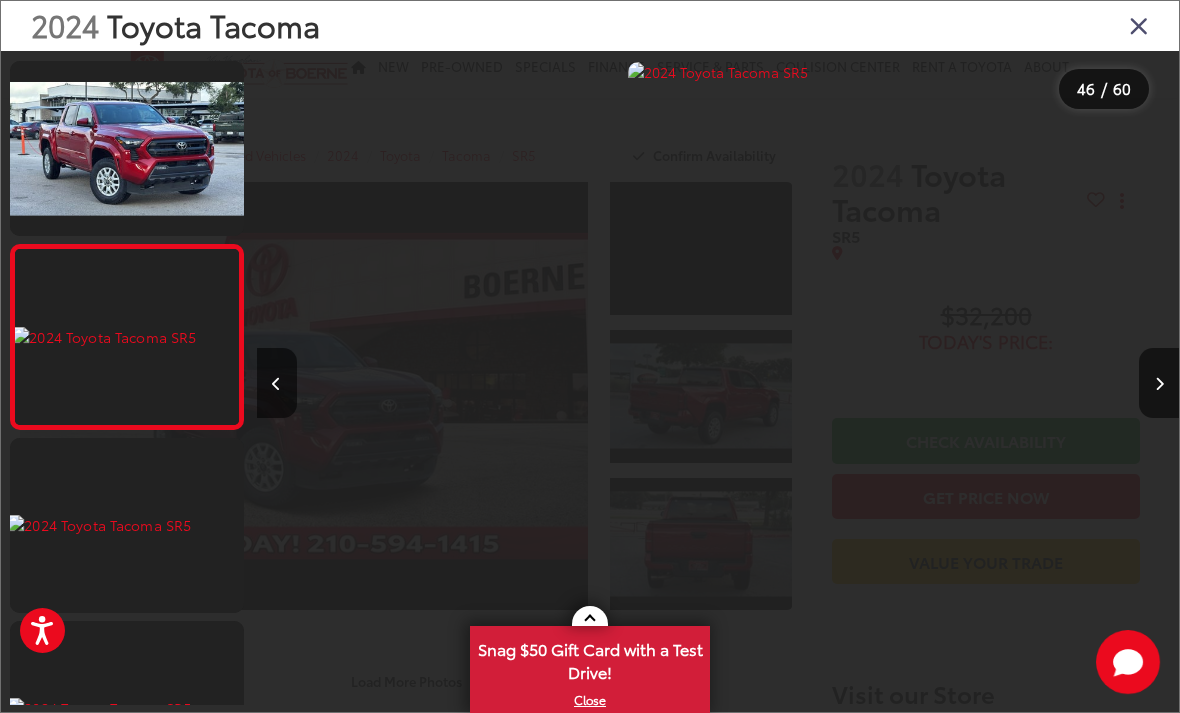 click at bounding box center [277, 383] 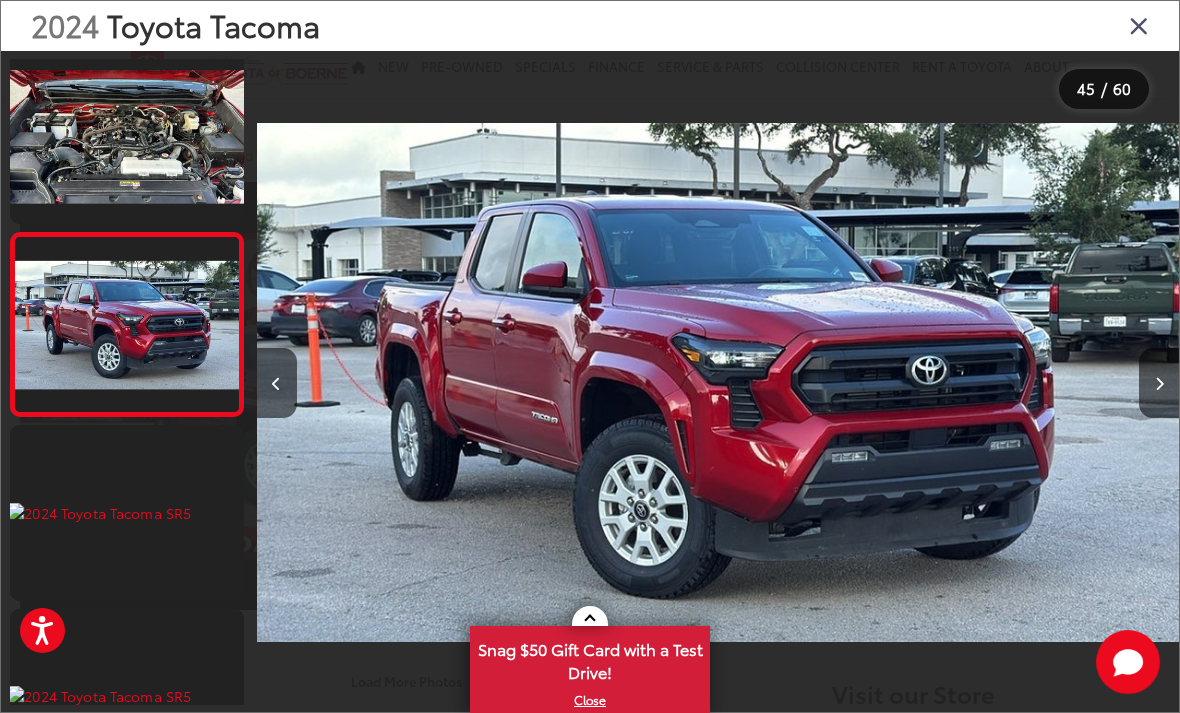 click at bounding box center [277, 383] 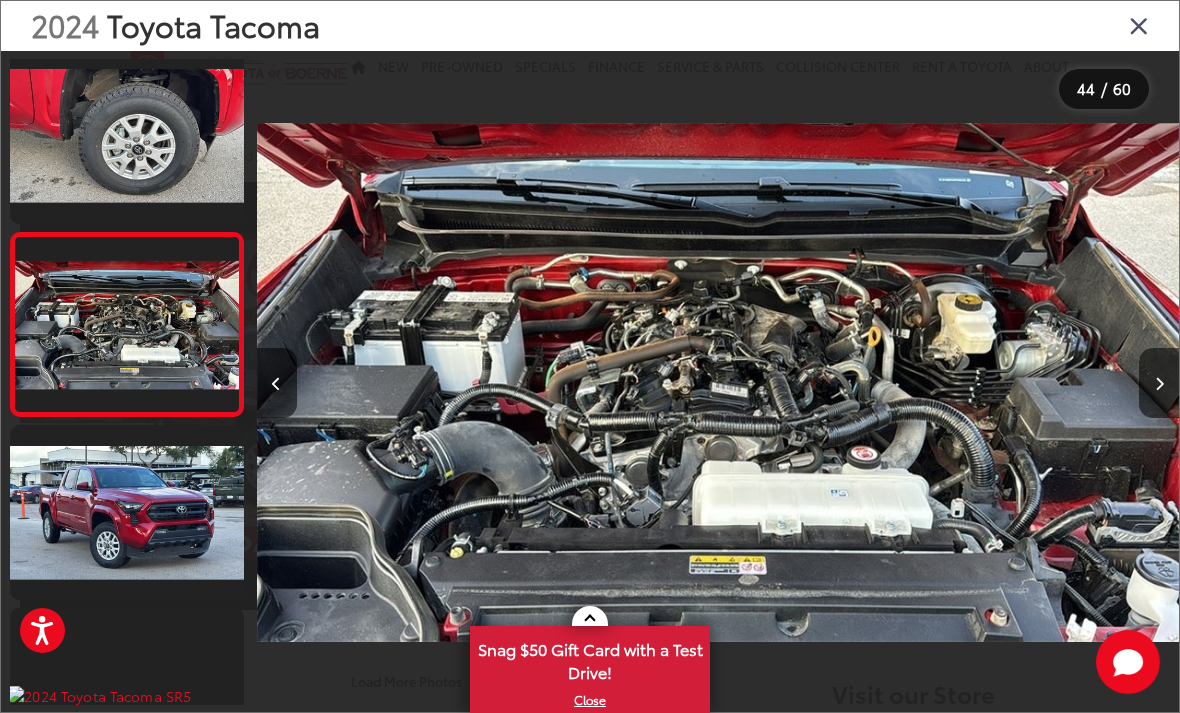 click at bounding box center [277, 383] 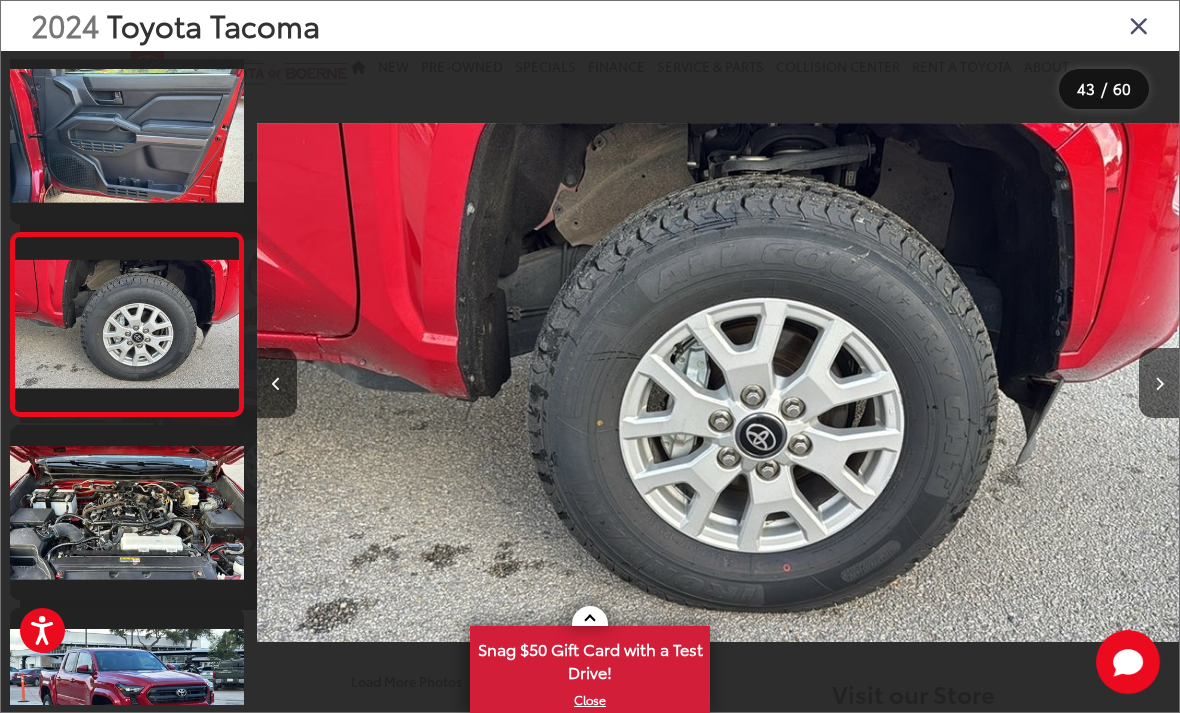 click at bounding box center (277, 383) 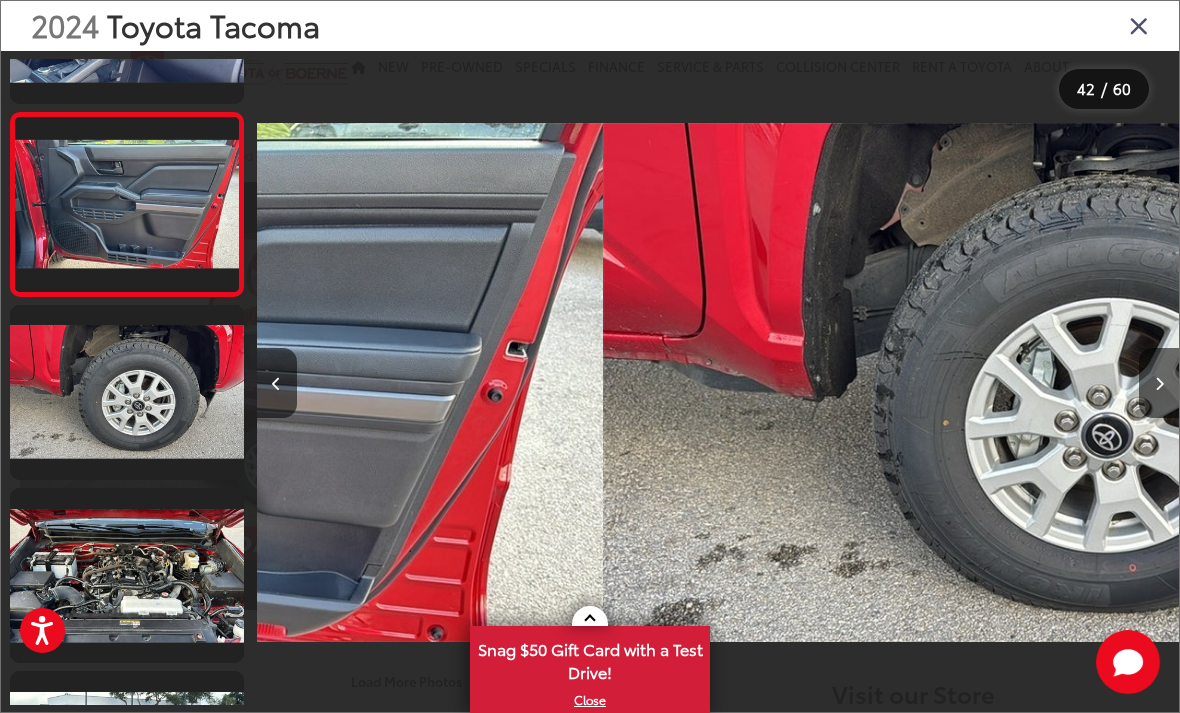 click at bounding box center [277, 383] 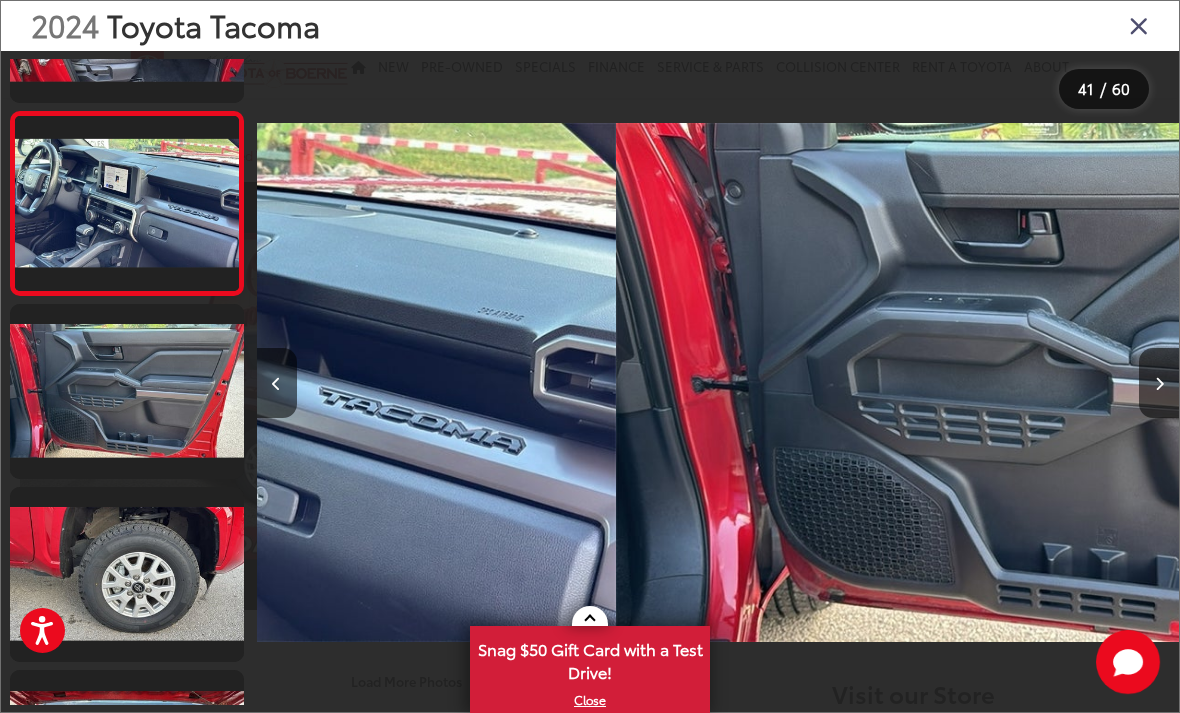 click at bounding box center (277, 383) 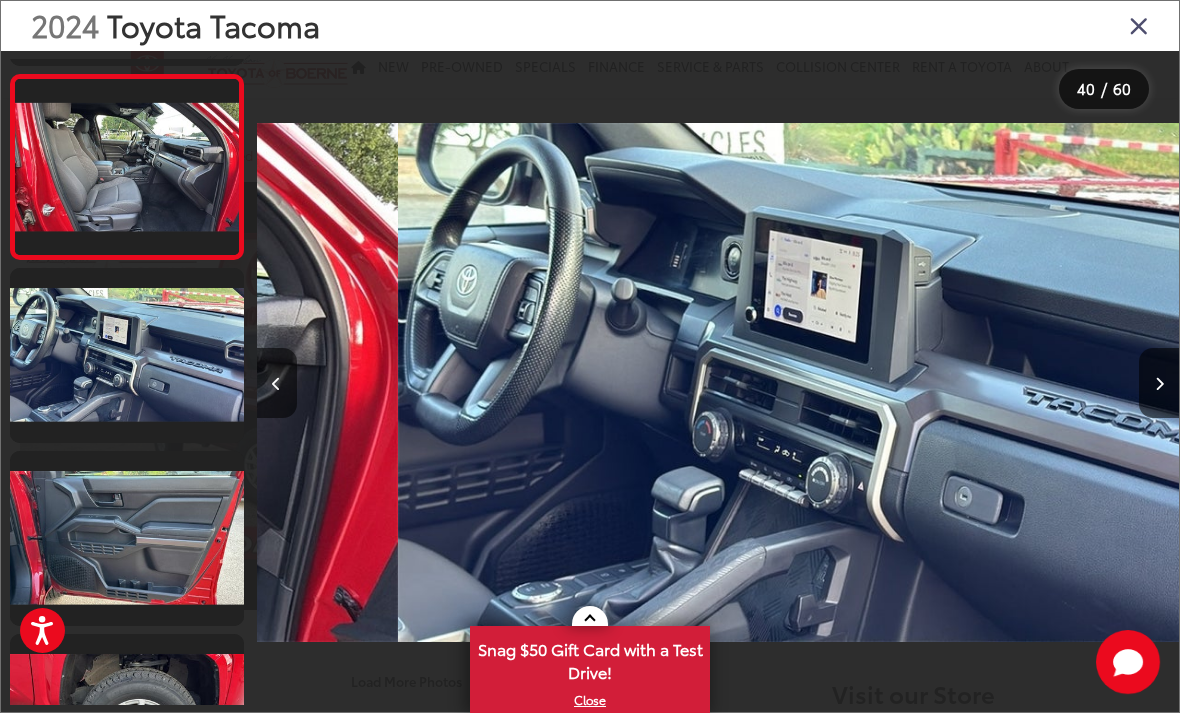 click at bounding box center (277, 383) 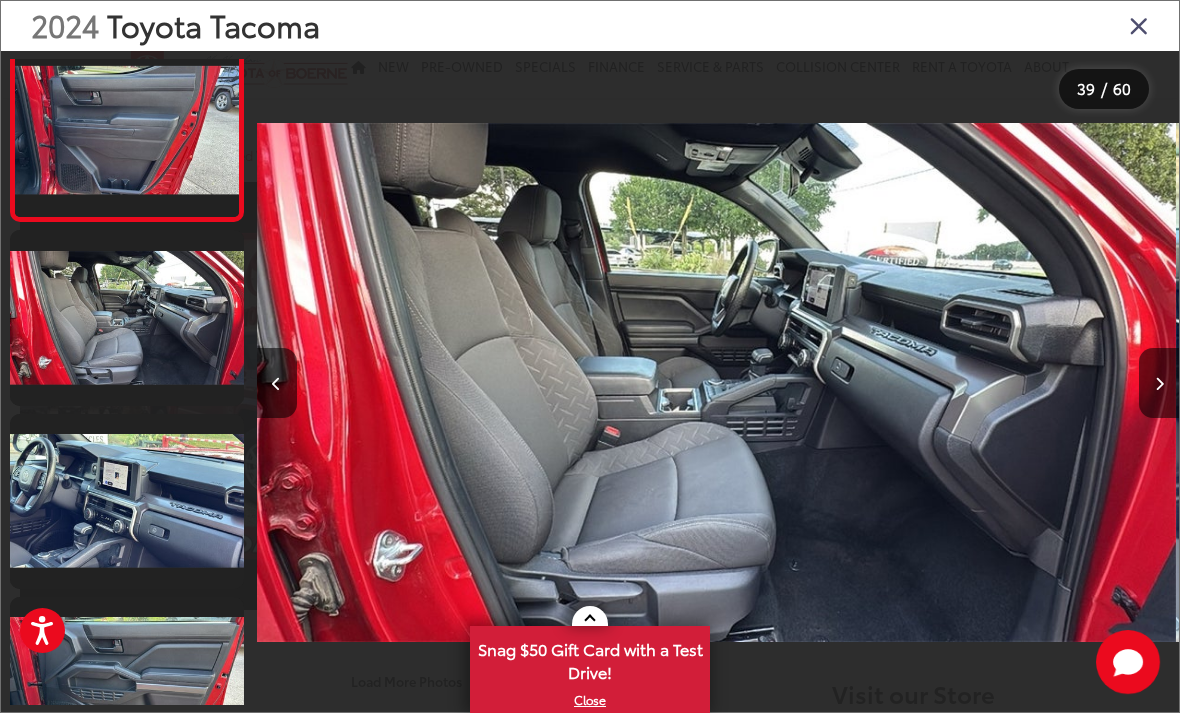 click at bounding box center (277, 383) 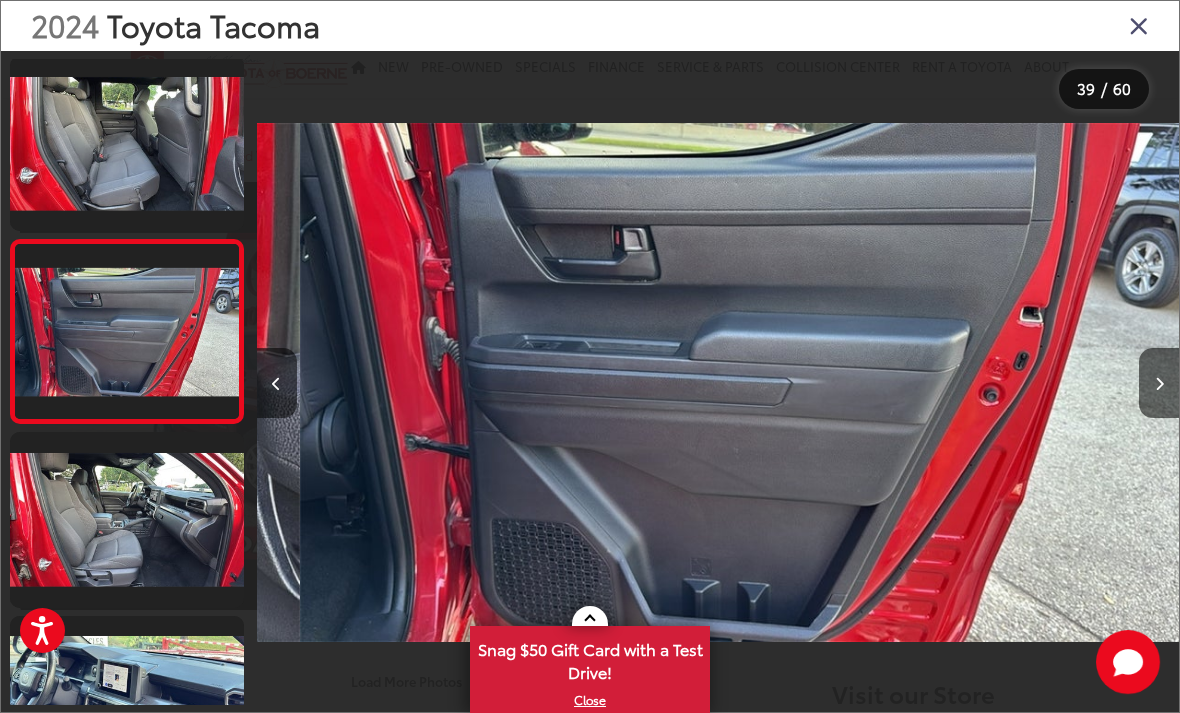 click at bounding box center (277, 383) 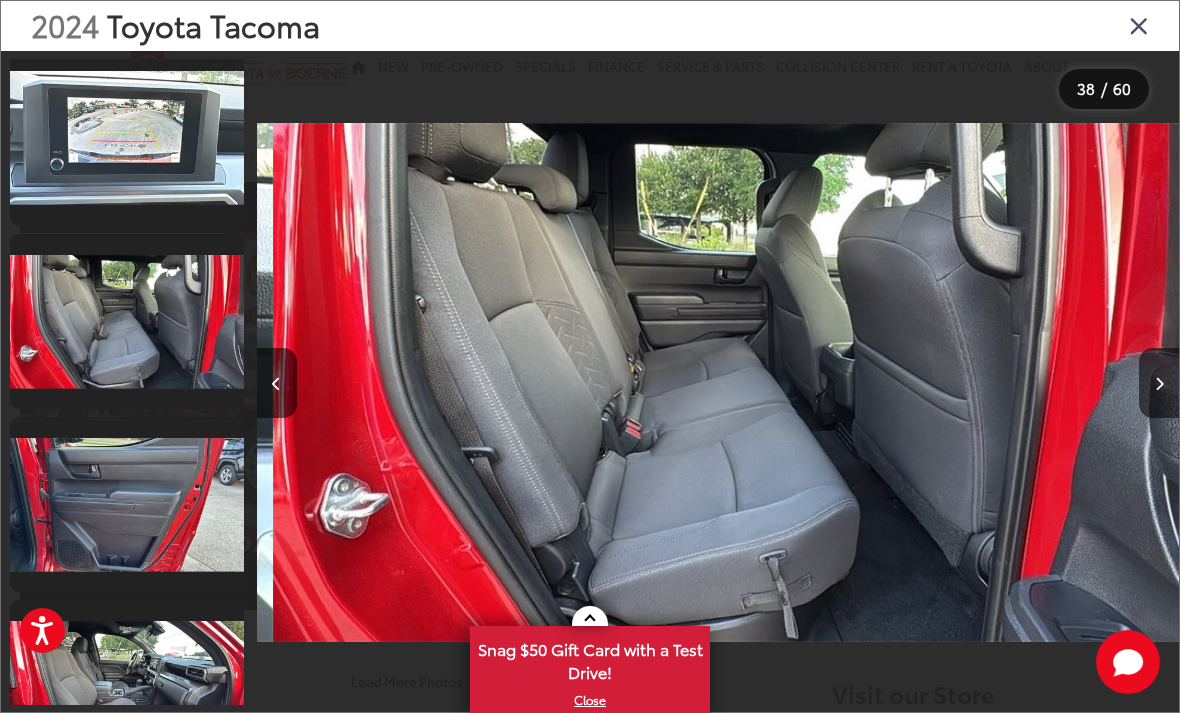click at bounding box center [277, 383] 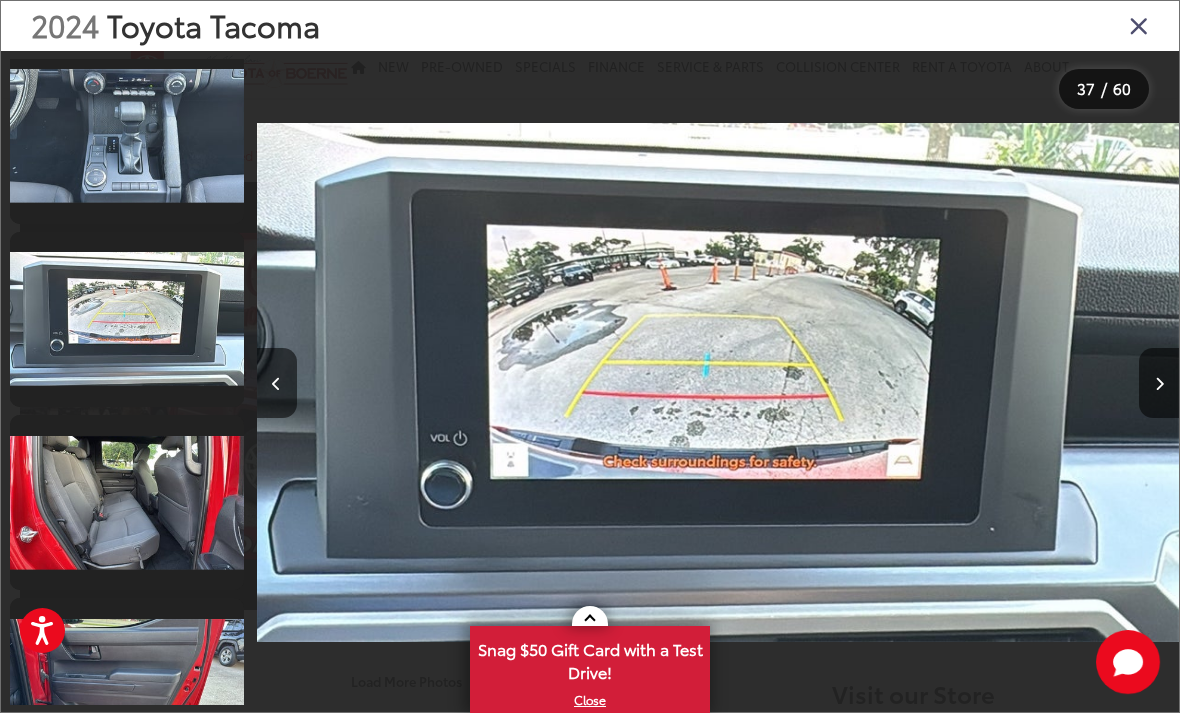 click at bounding box center [277, 383] 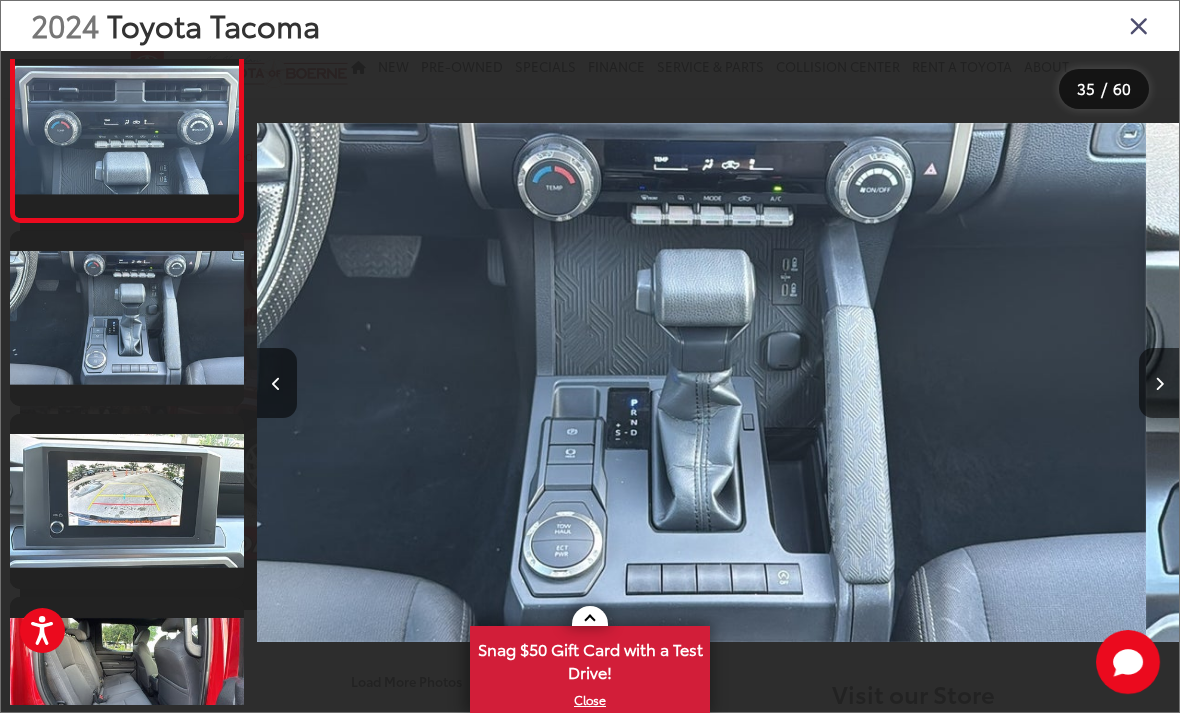 click at bounding box center (277, 383) 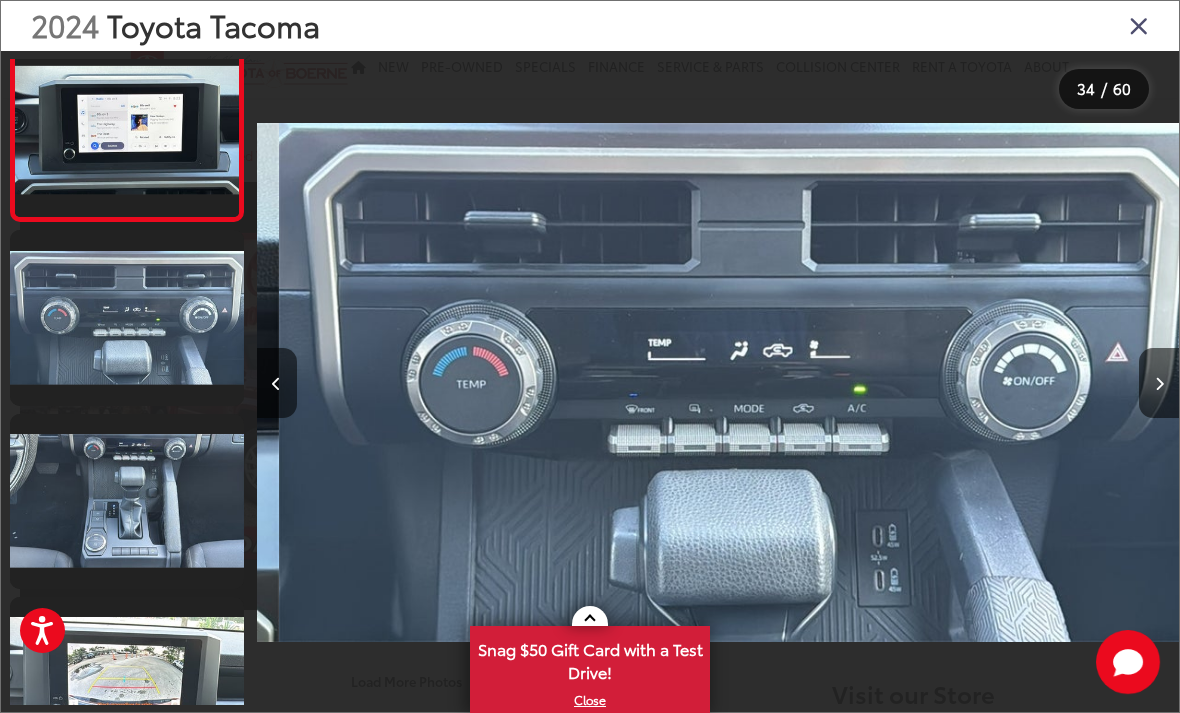 click at bounding box center [277, 383] 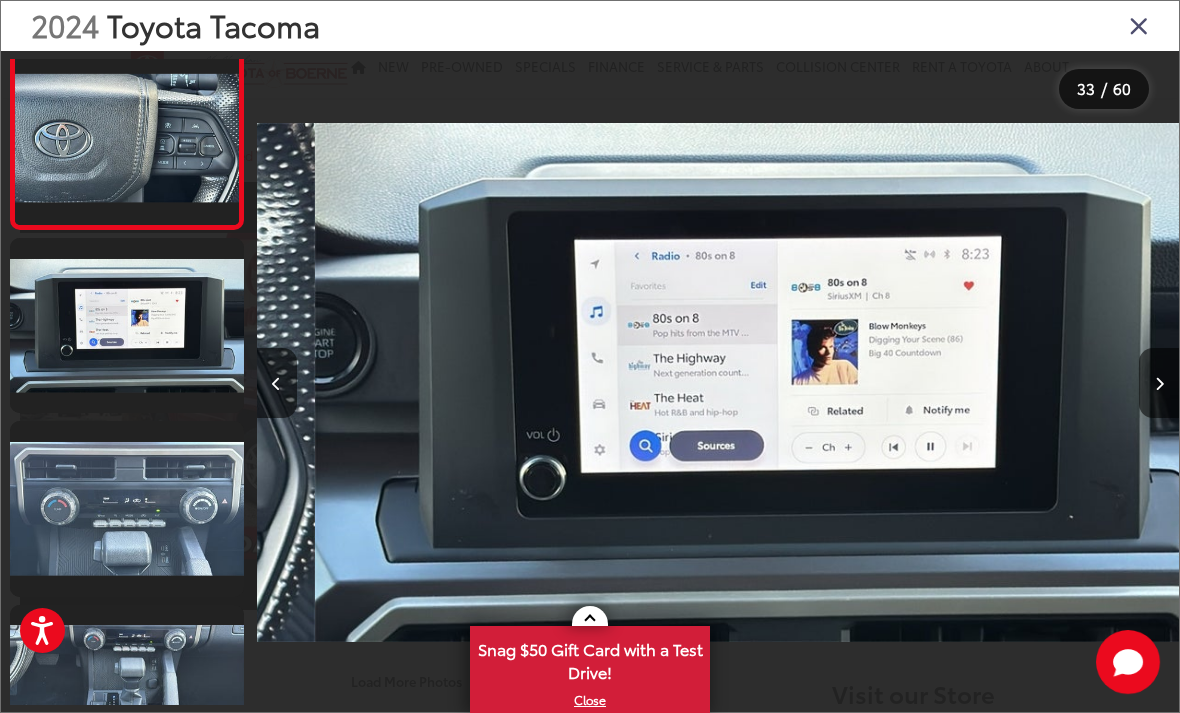click at bounding box center [277, 383] 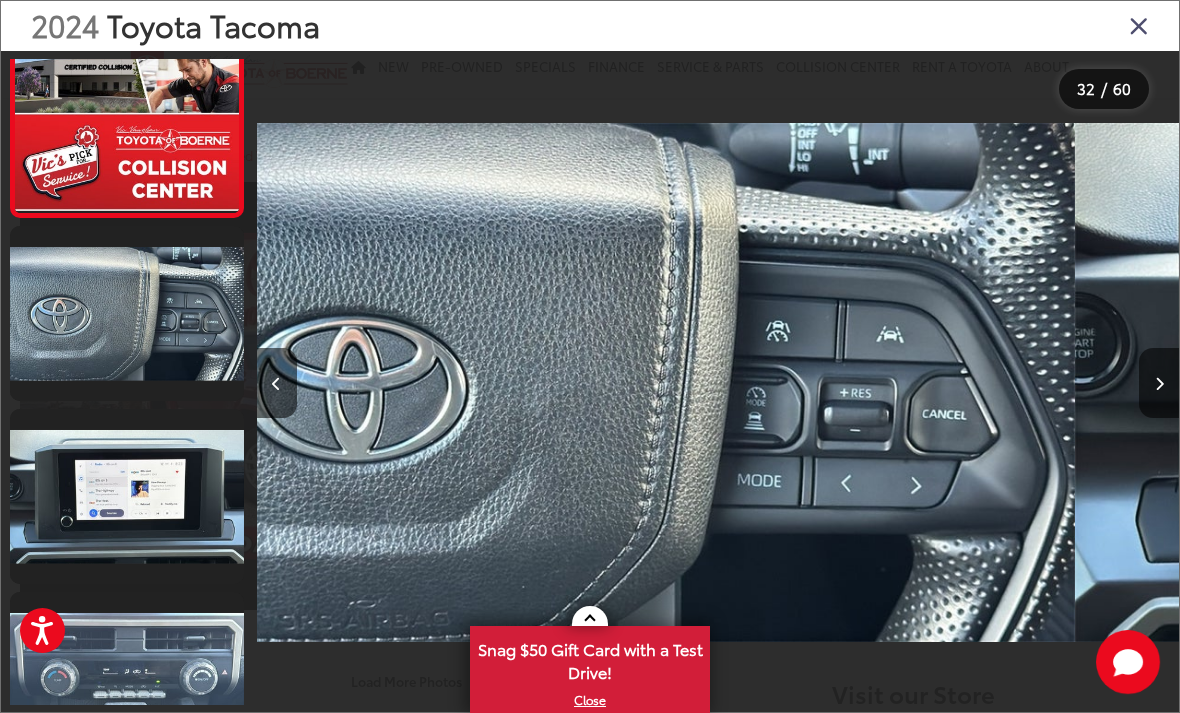 click at bounding box center [277, 383] 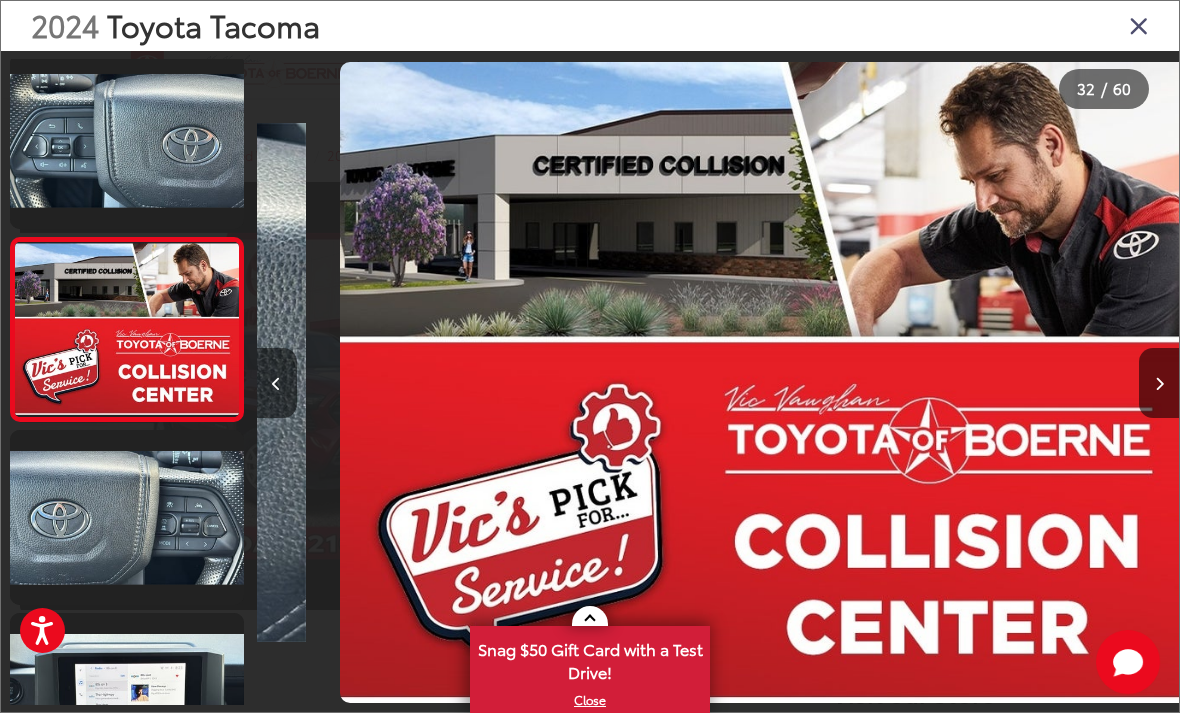 click at bounding box center [277, 383] 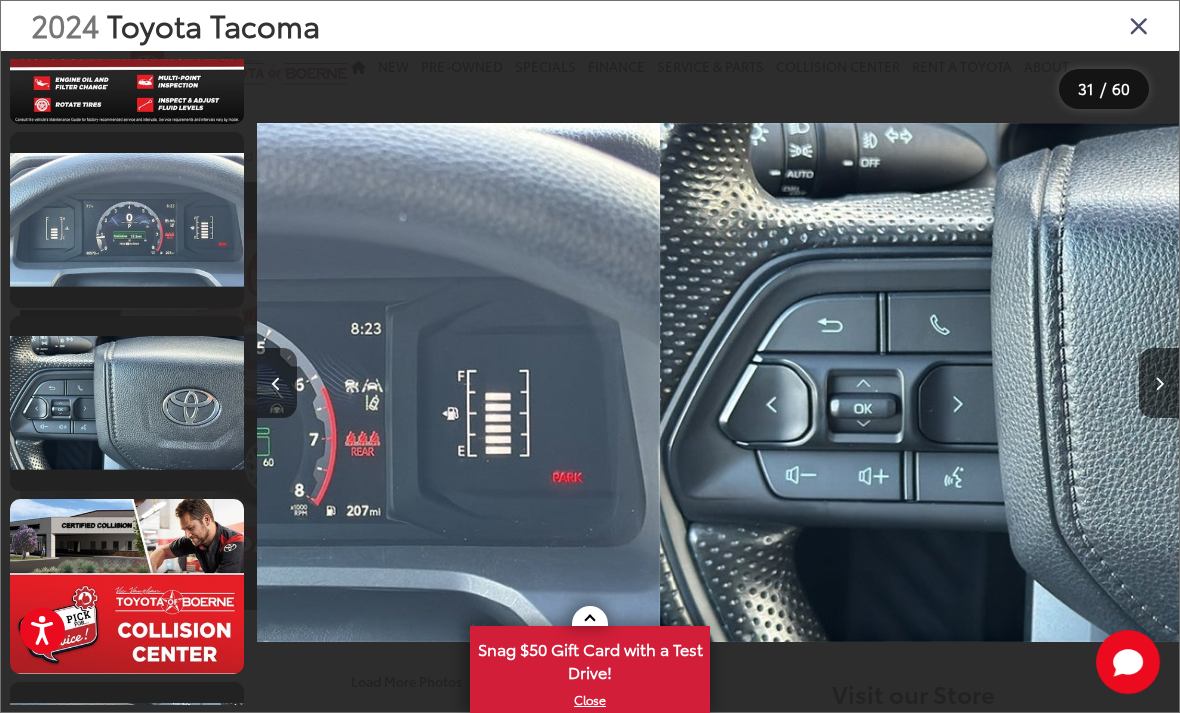 click at bounding box center (277, 383) 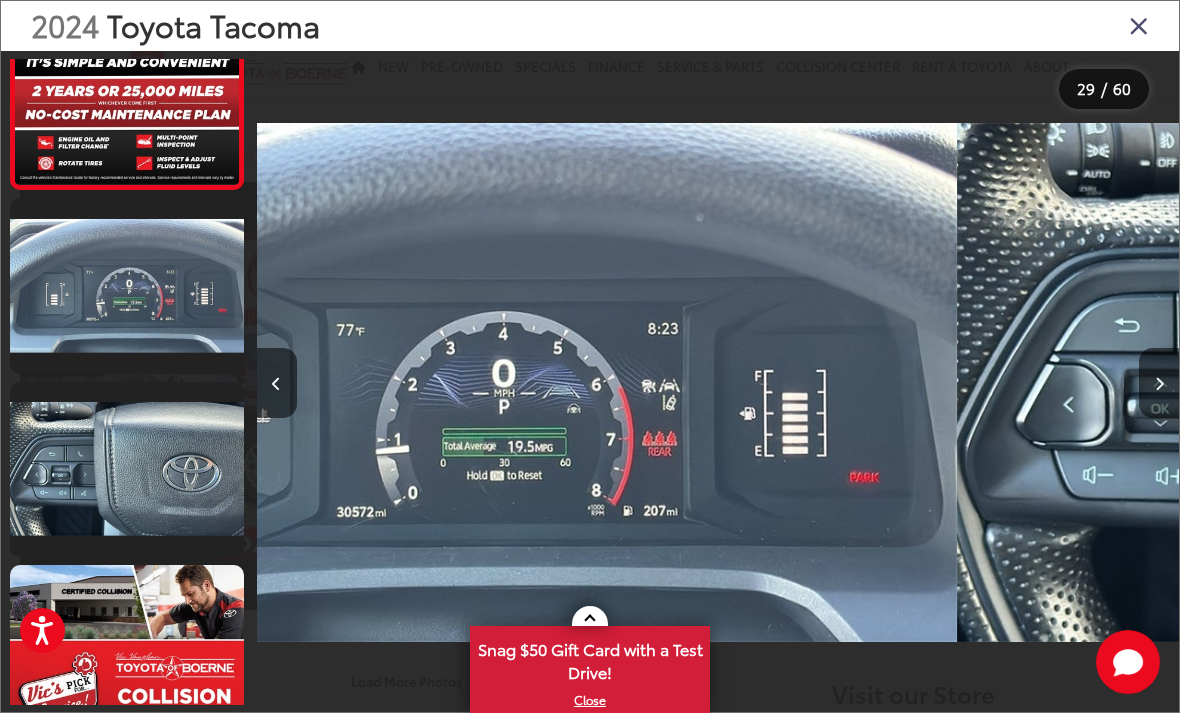 click at bounding box center [277, 383] 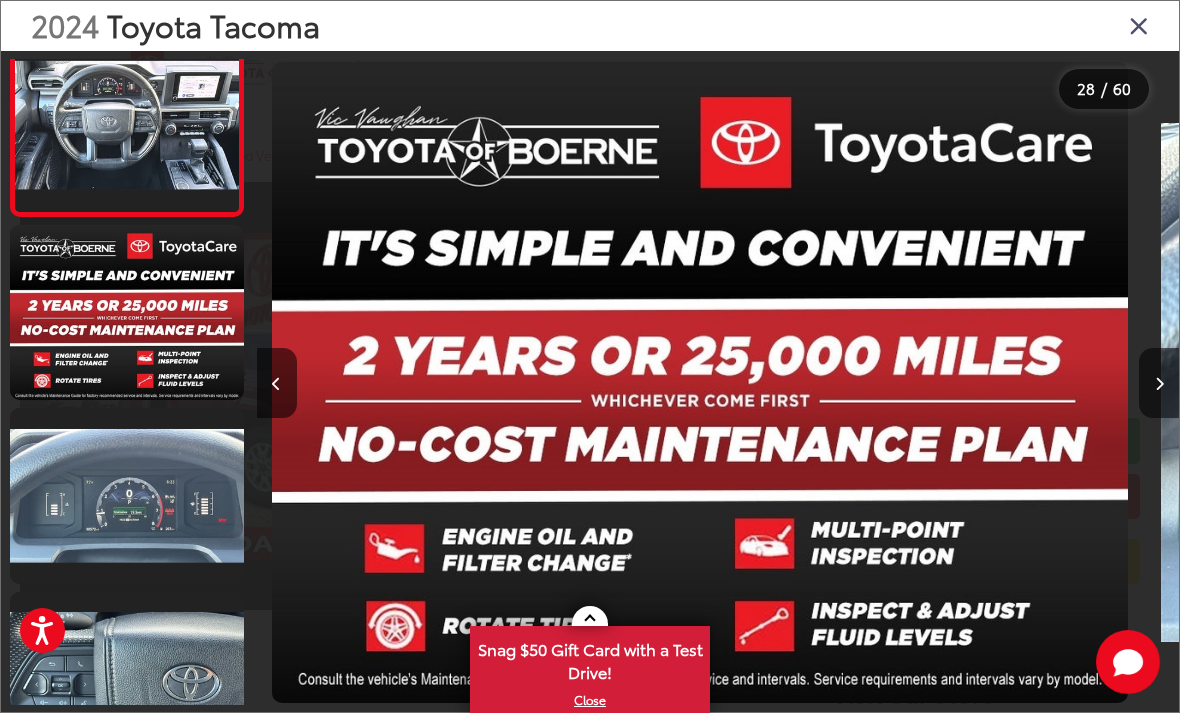 click at bounding box center (277, 383) 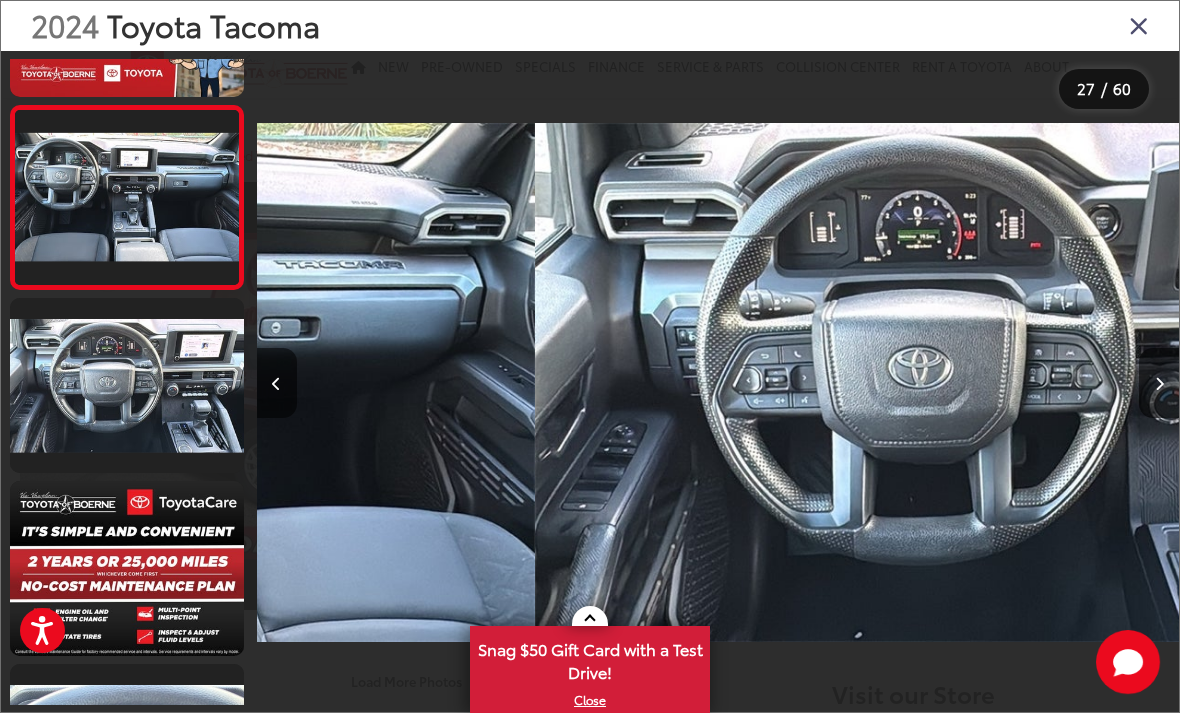 click at bounding box center [277, 383] 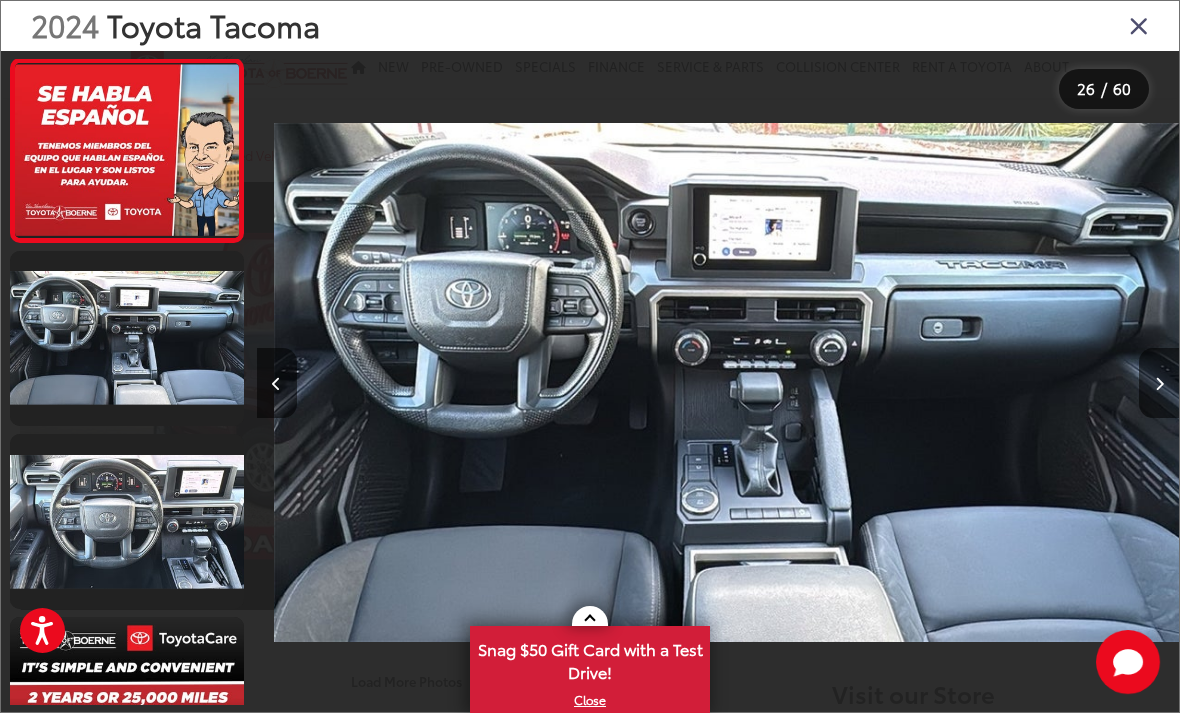 click at bounding box center [277, 383] 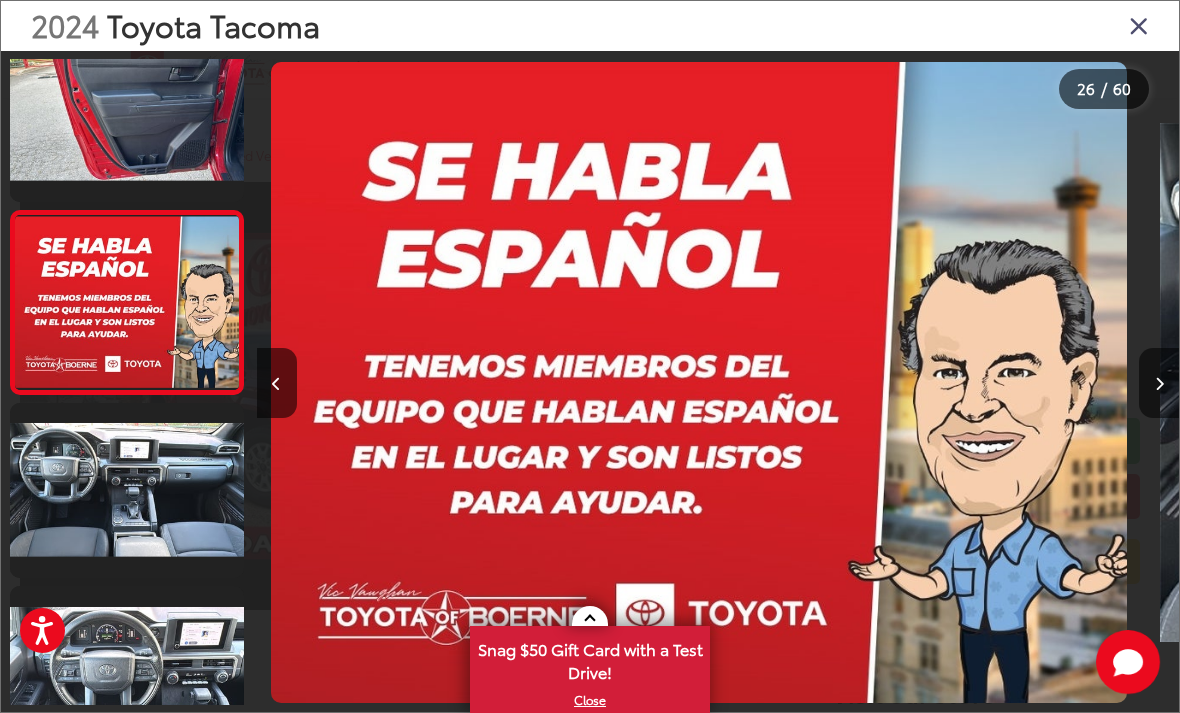 click at bounding box center [277, 383] 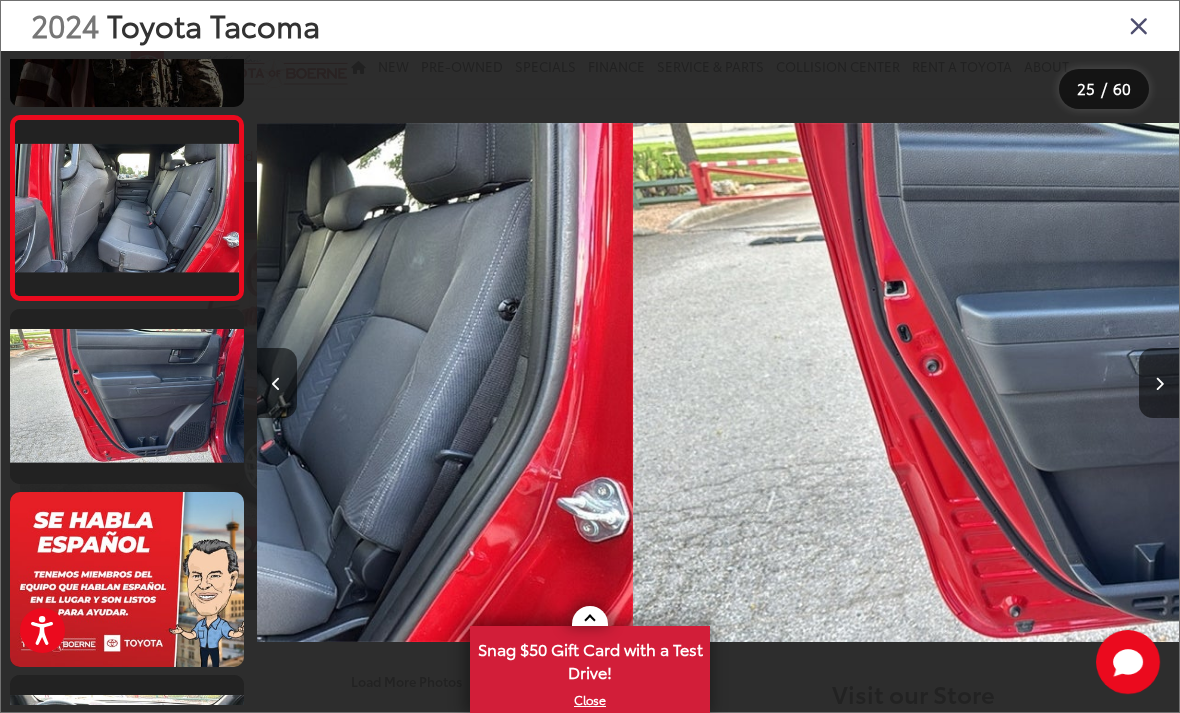 click at bounding box center [277, 383] 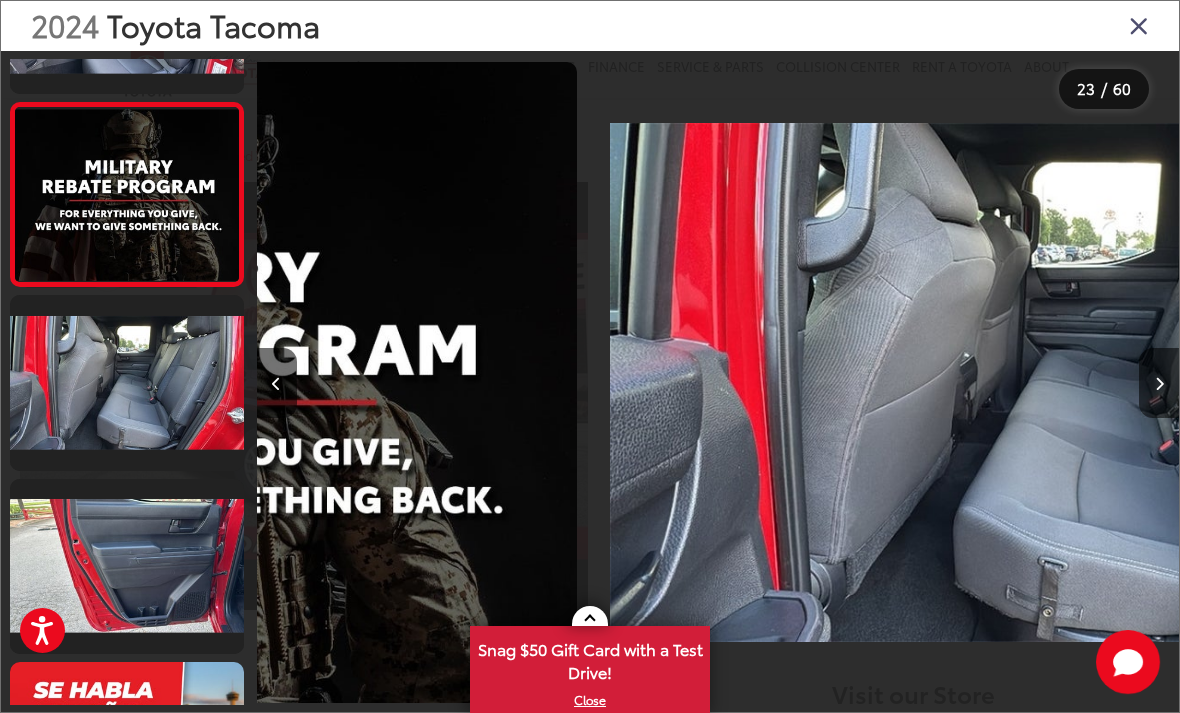 click at bounding box center [277, 383] 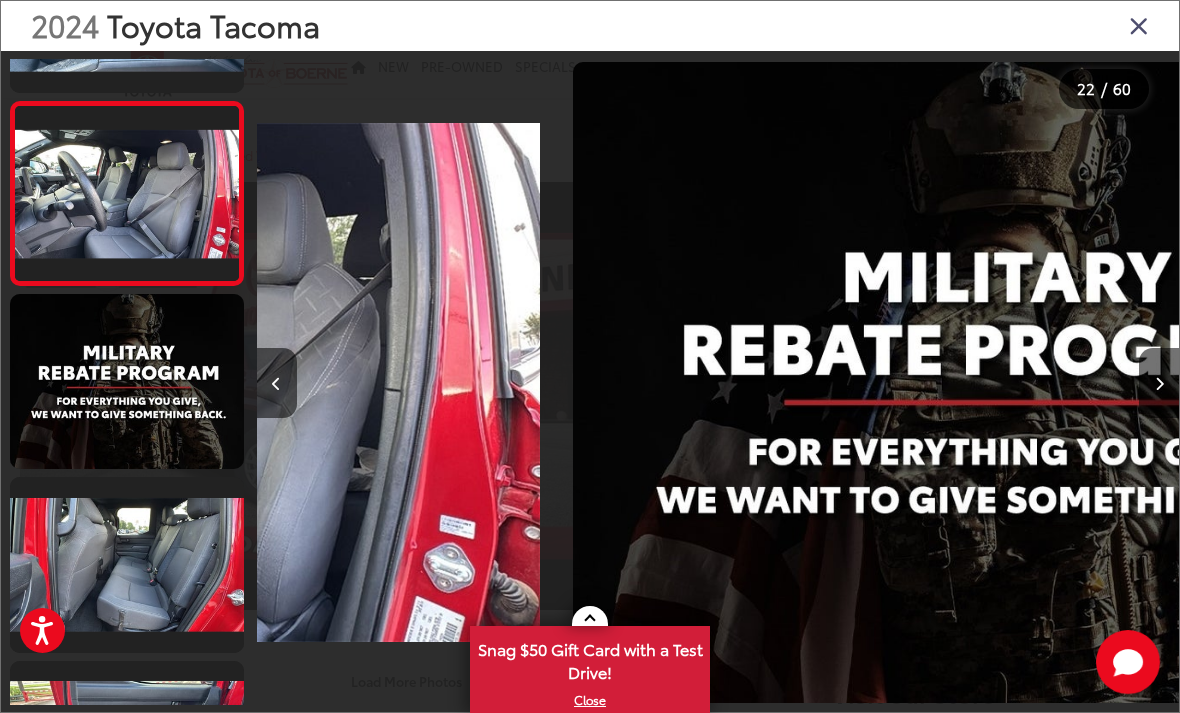 click at bounding box center (277, 383) 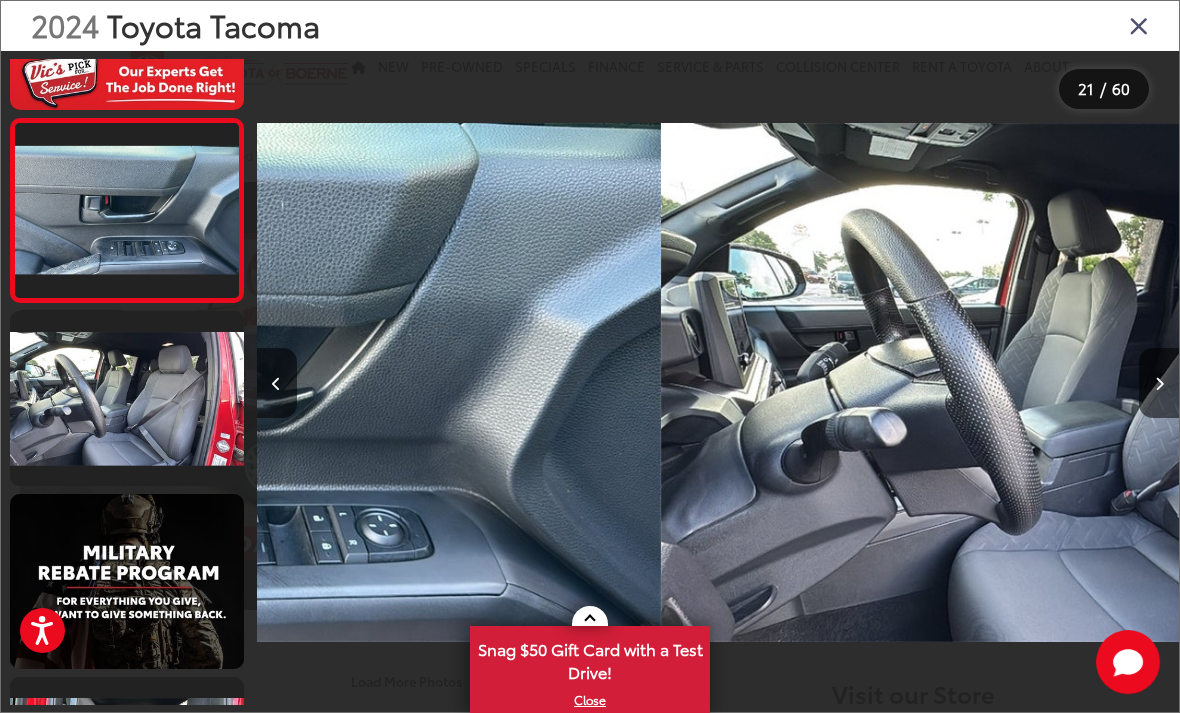 click at bounding box center [277, 383] 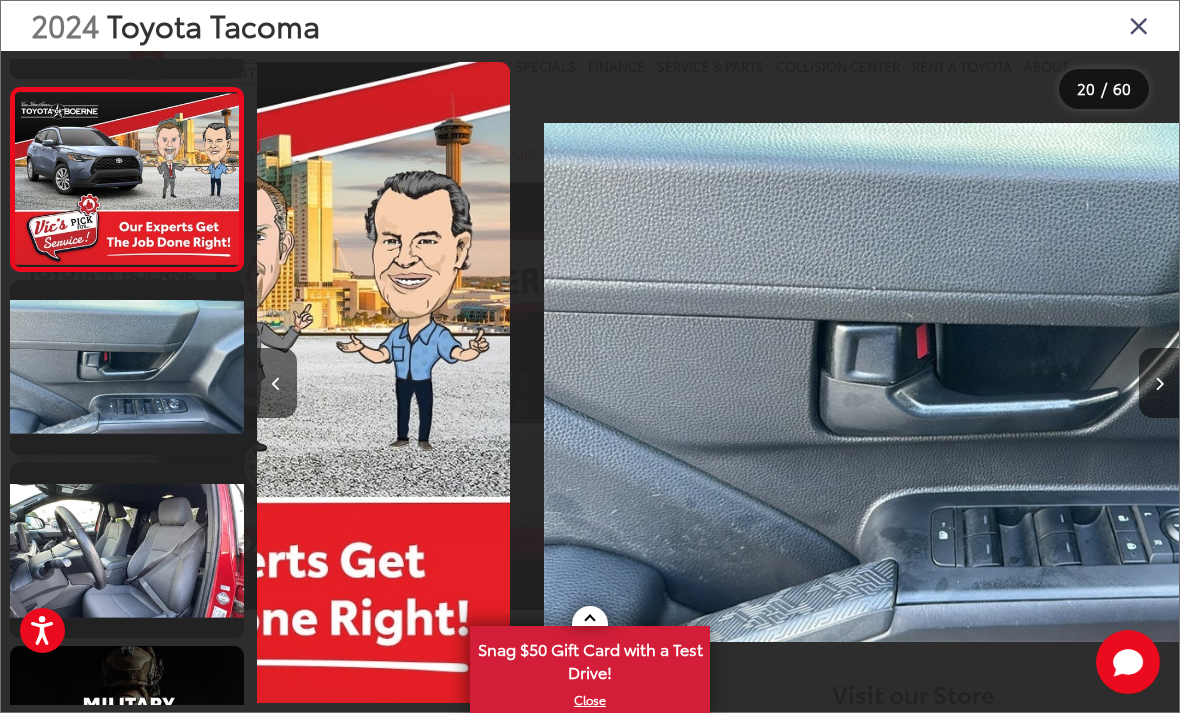 click at bounding box center [277, 383] 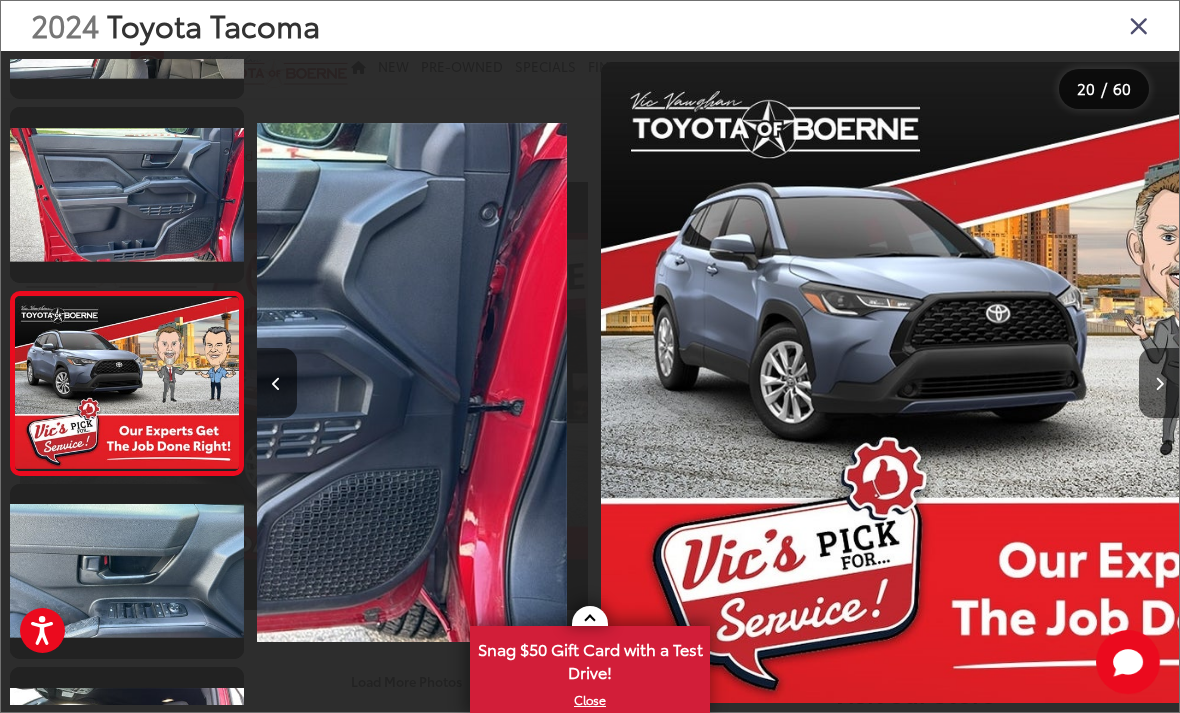 click at bounding box center (277, 383) 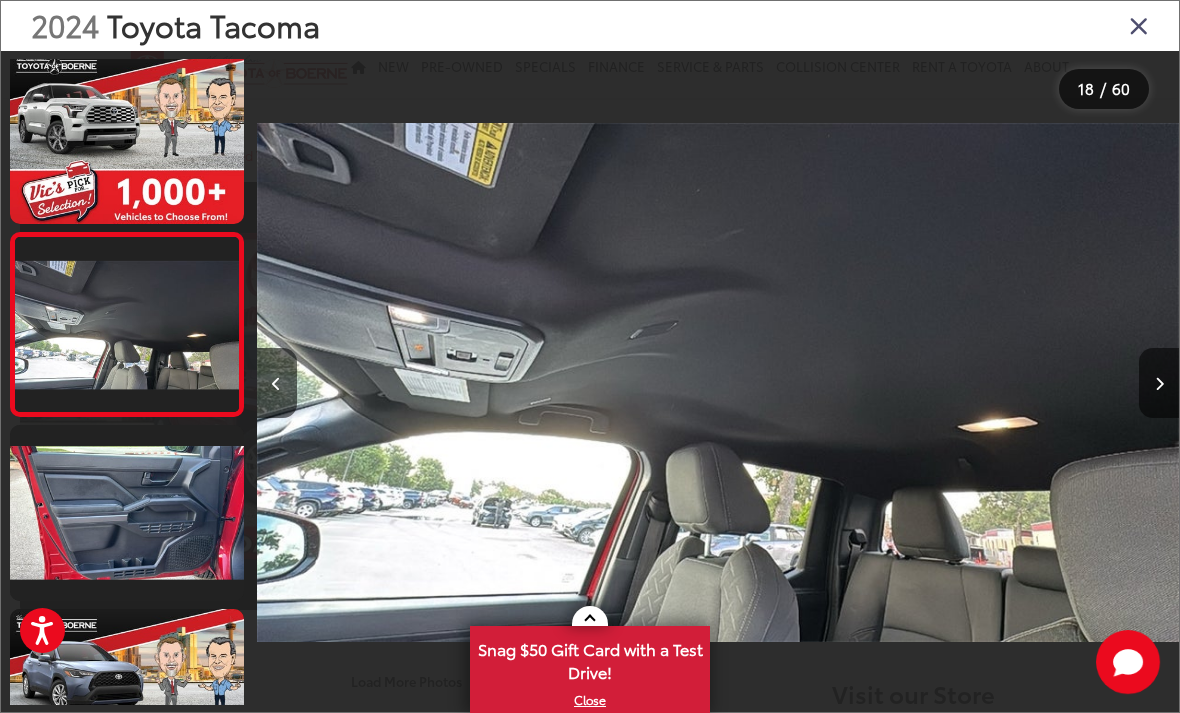 click at bounding box center [277, 383] 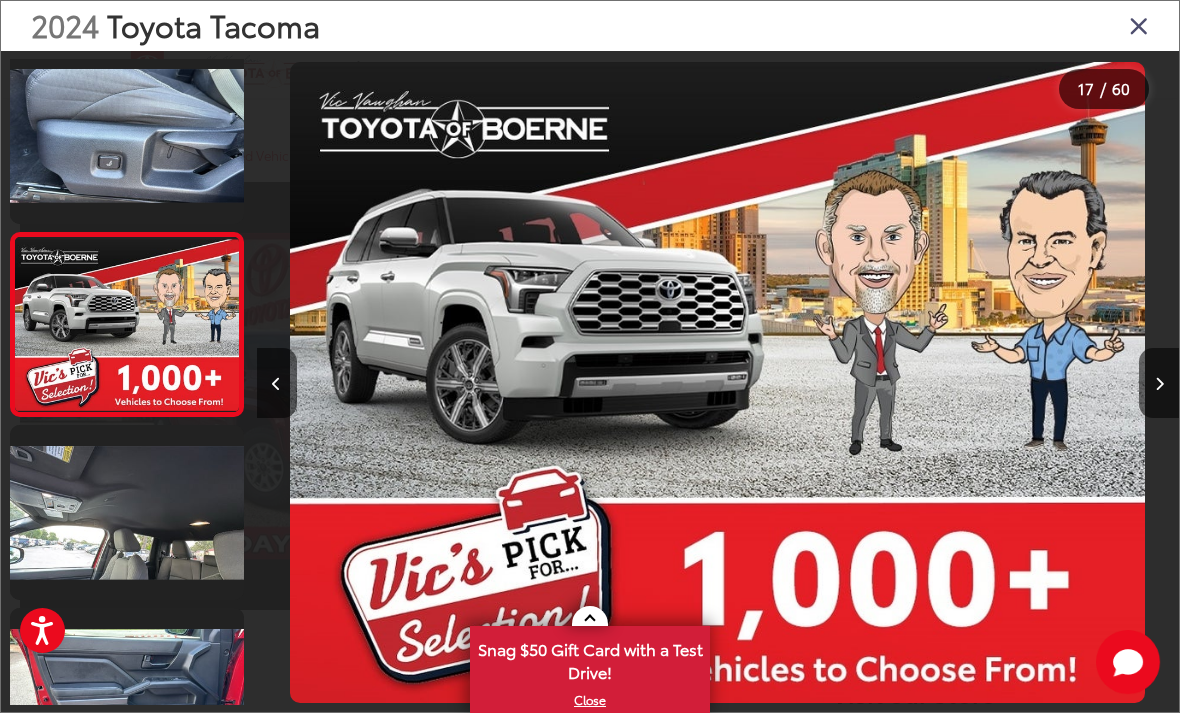 click at bounding box center (277, 383) 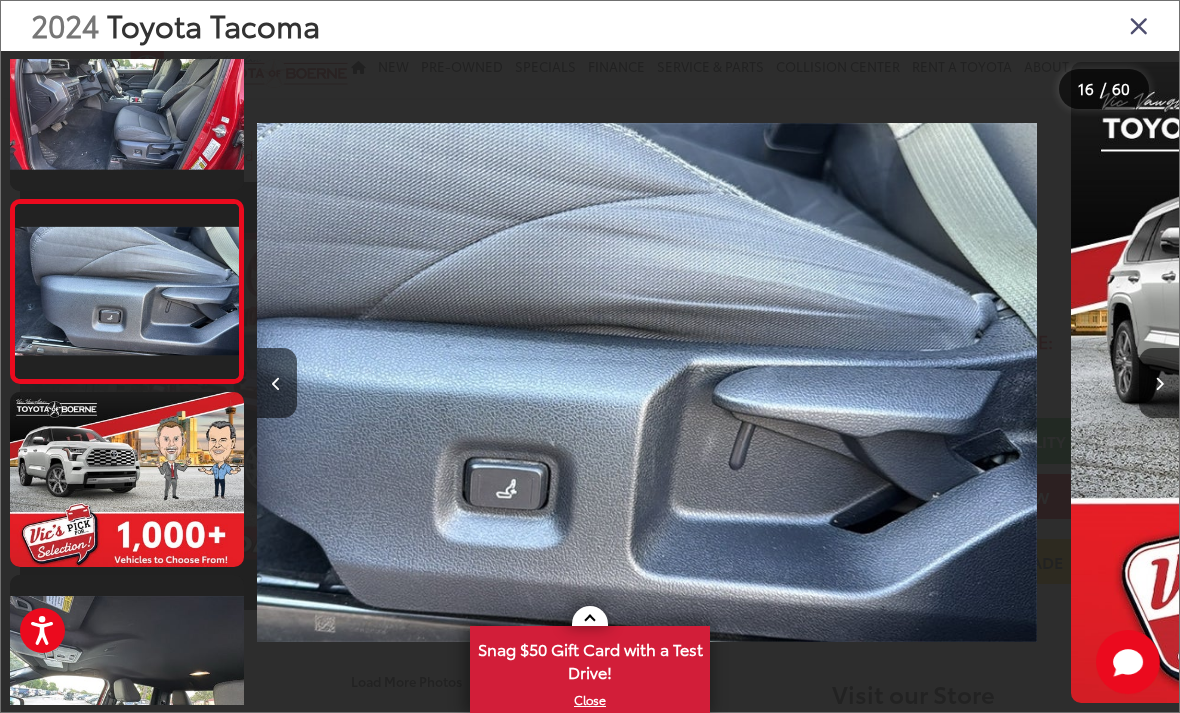 click at bounding box center (277, 383) 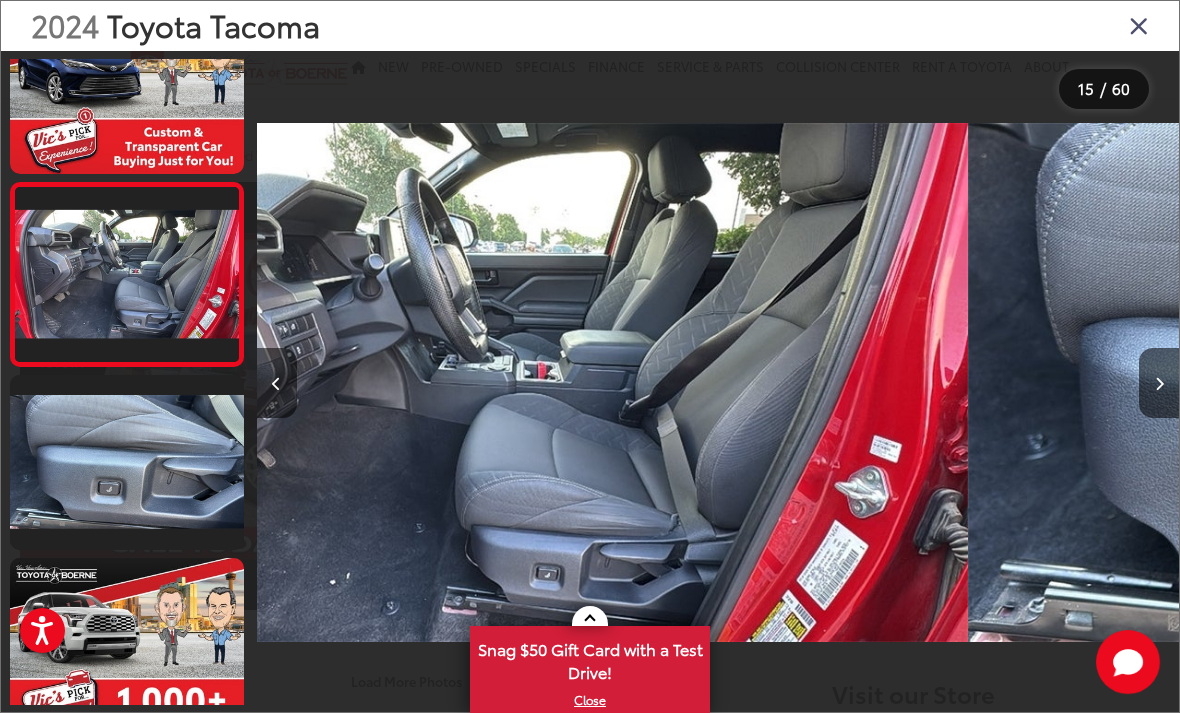 click at bounding box center [277, 383] 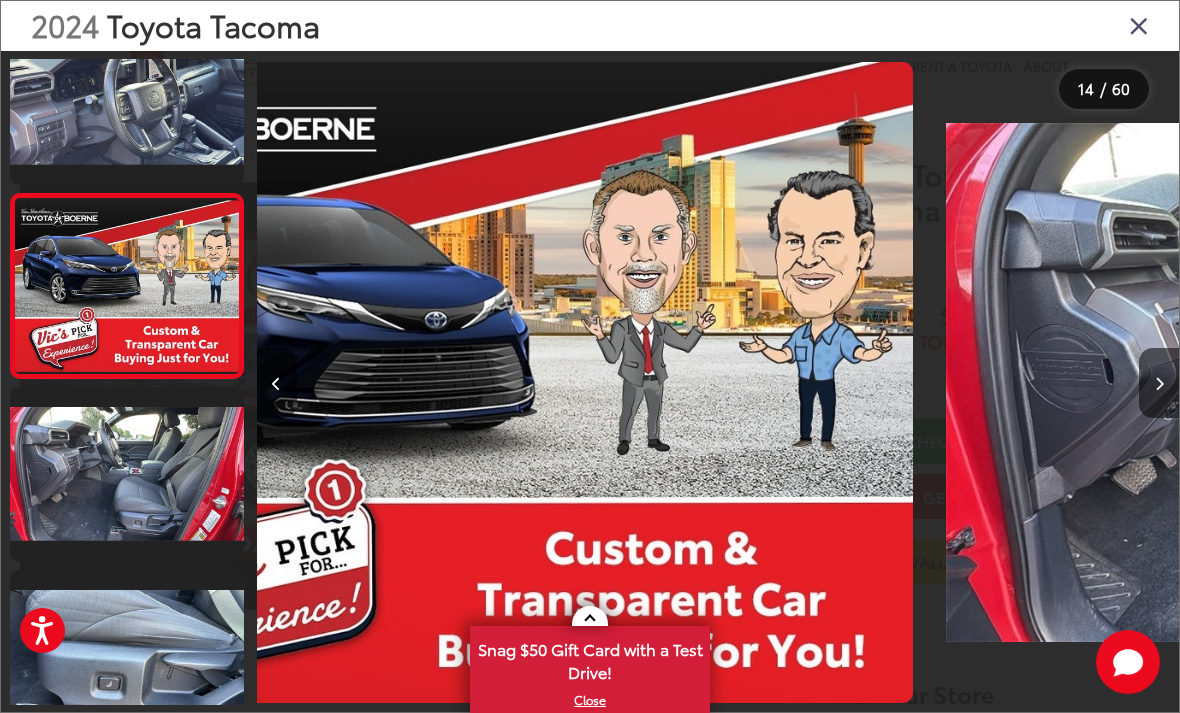 click at bounding box center (277, 383) 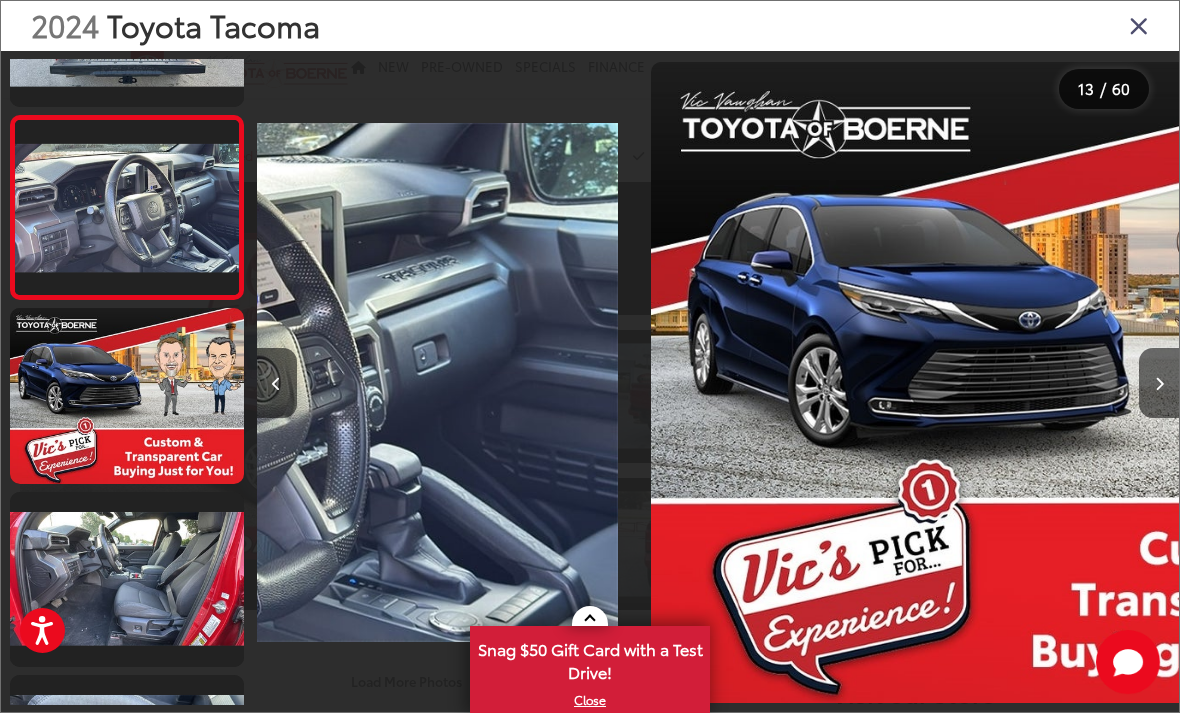 click at bounding box center (277, 383) 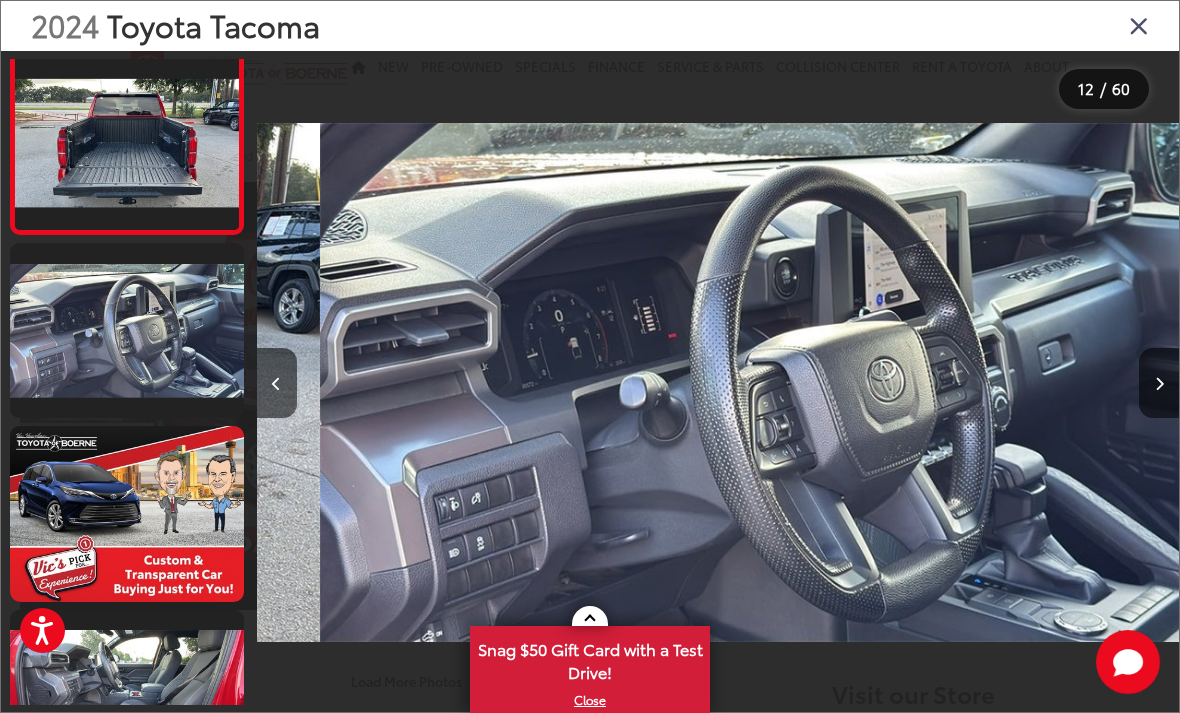 click at bounding box center [277, 383] 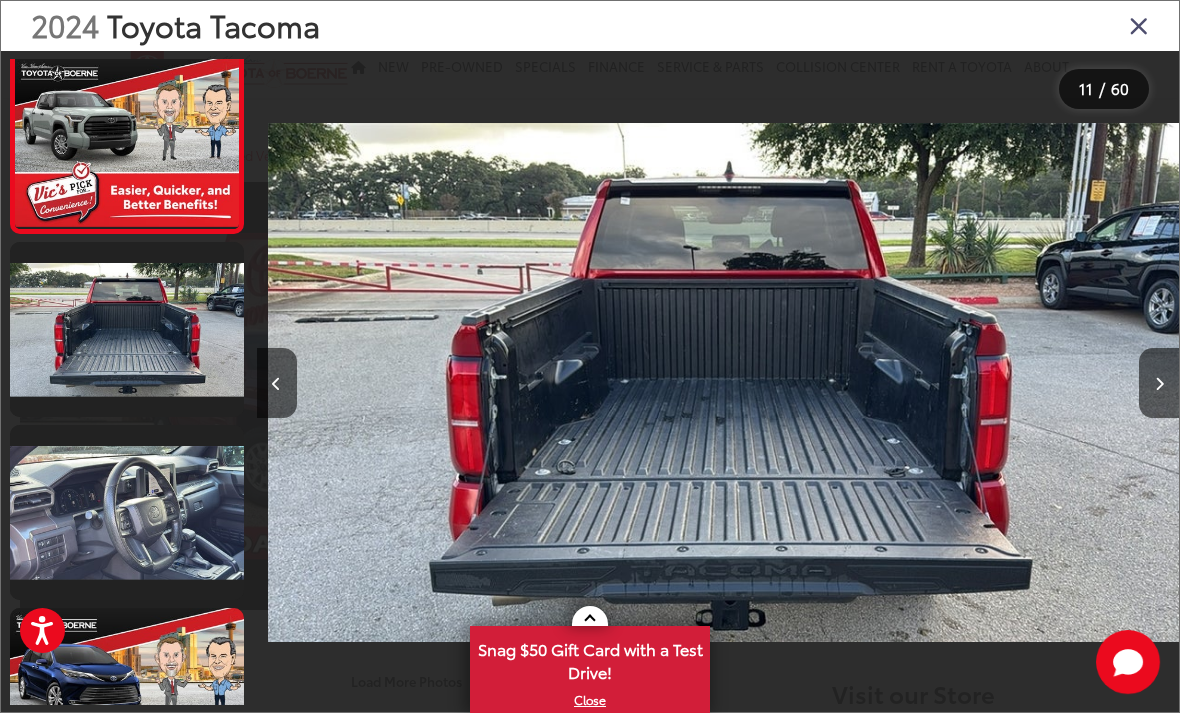 click at bounding box center (277, 383) 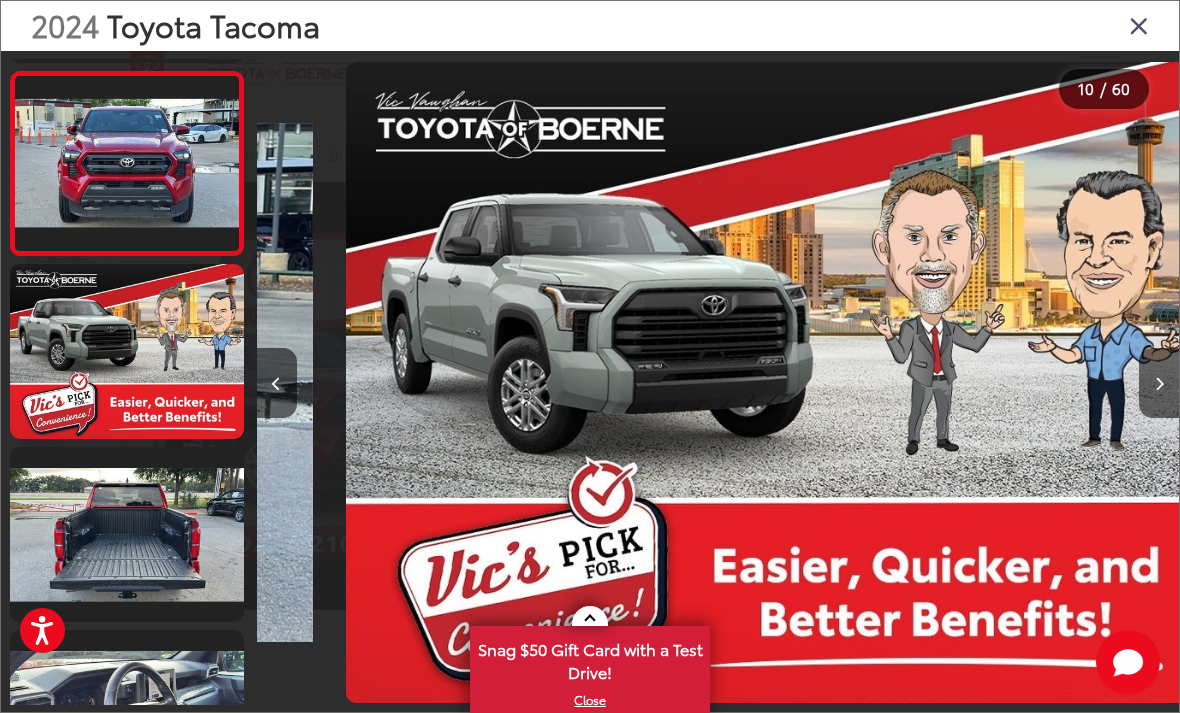 click at bounding box center [277, 383] 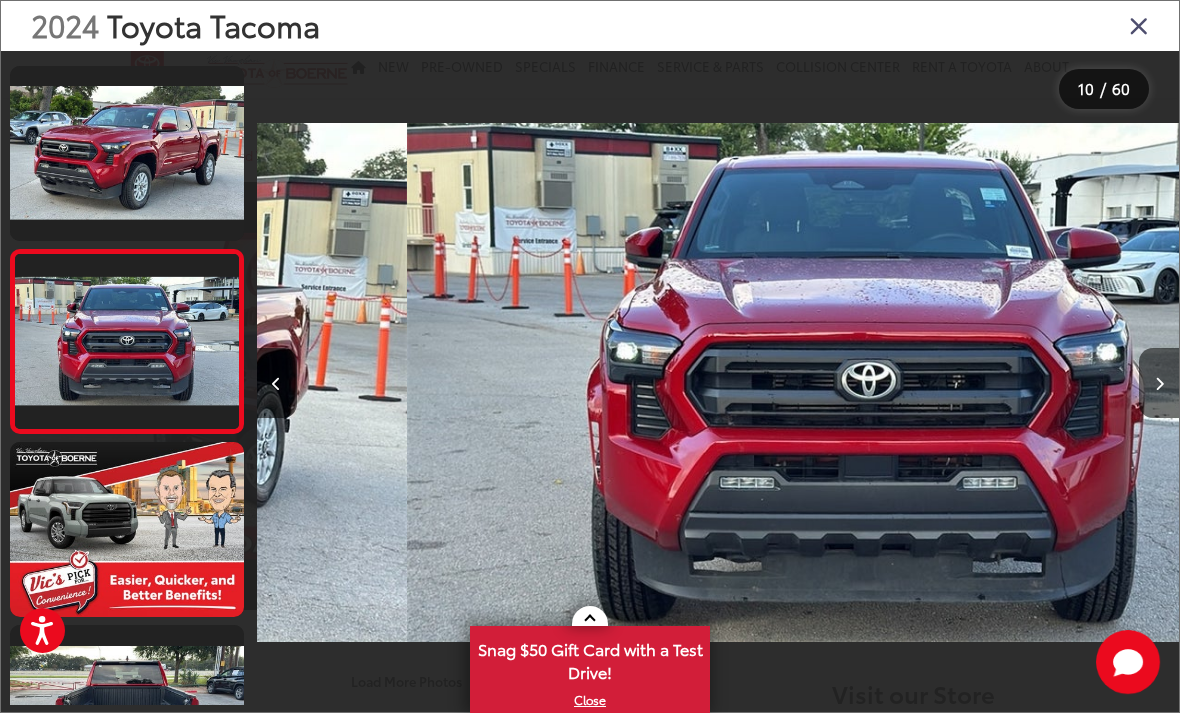 click at bounding box center [277, 383] 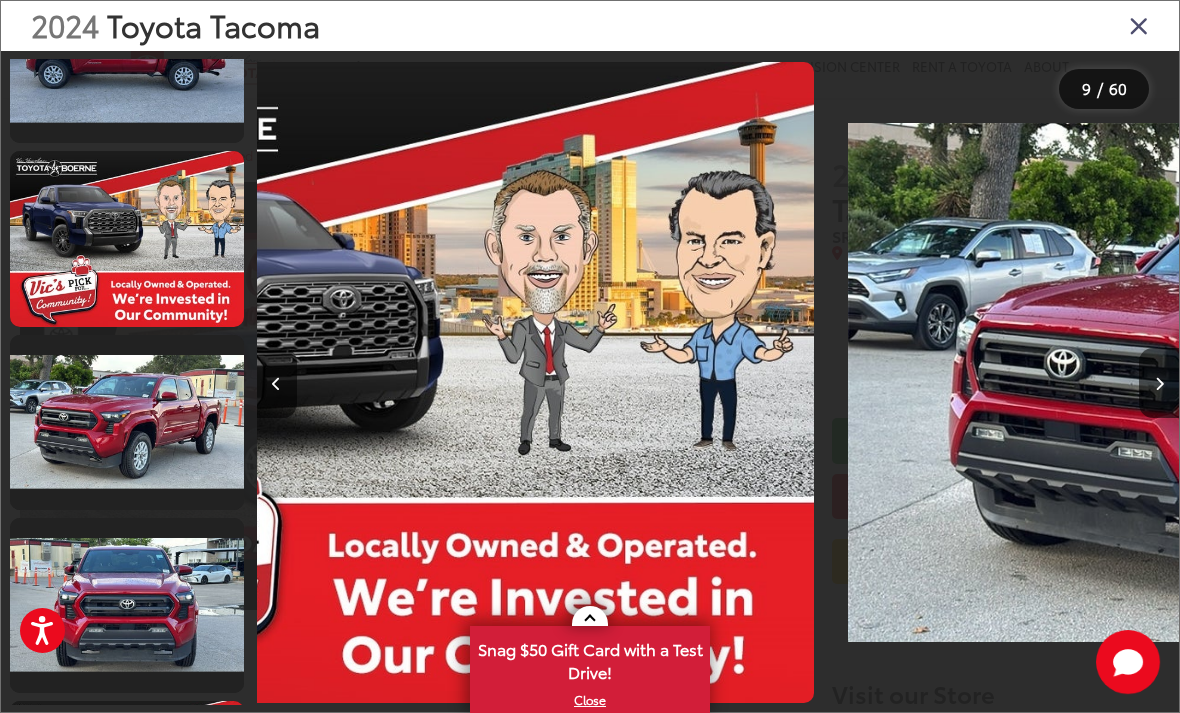 click at bounding box center [277, 383] 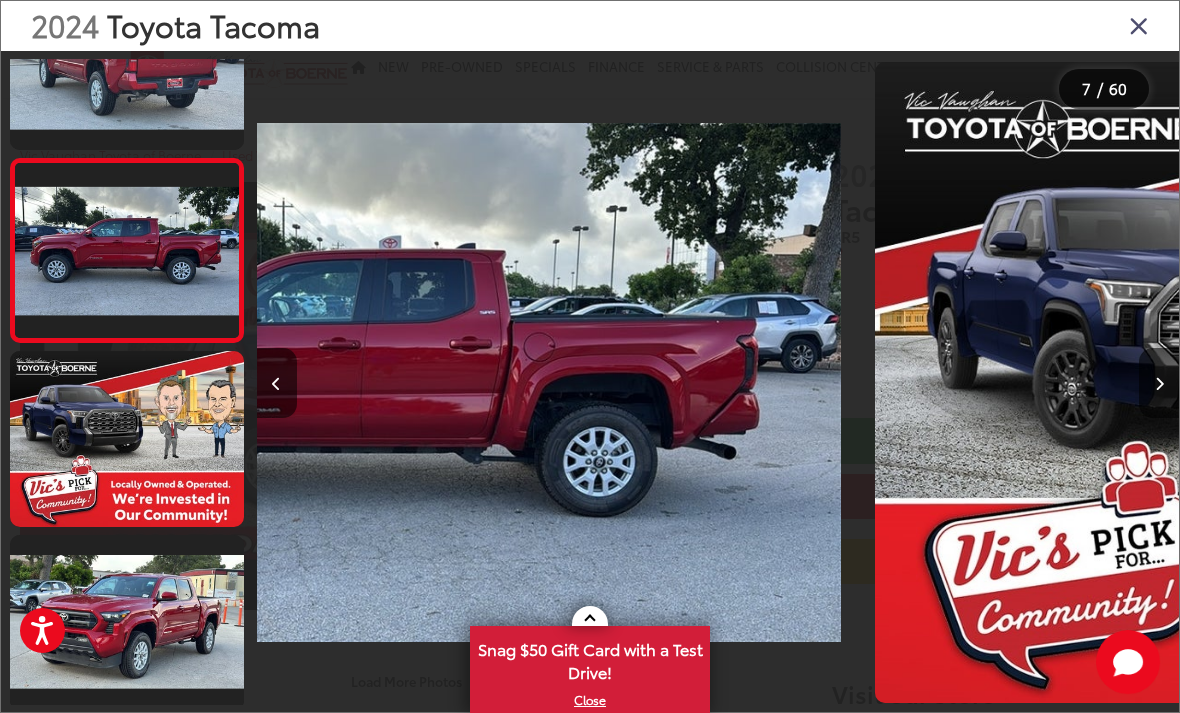 click at bounding box center (277, 383) 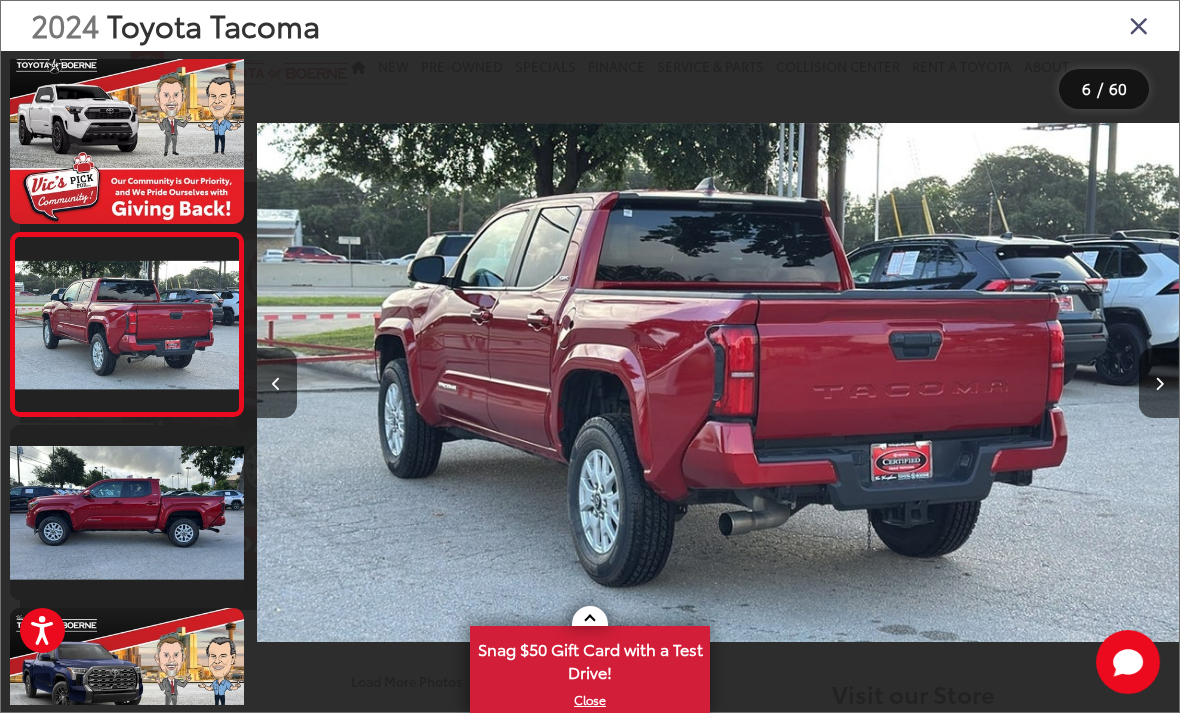 click at bounding box center (277, 383) 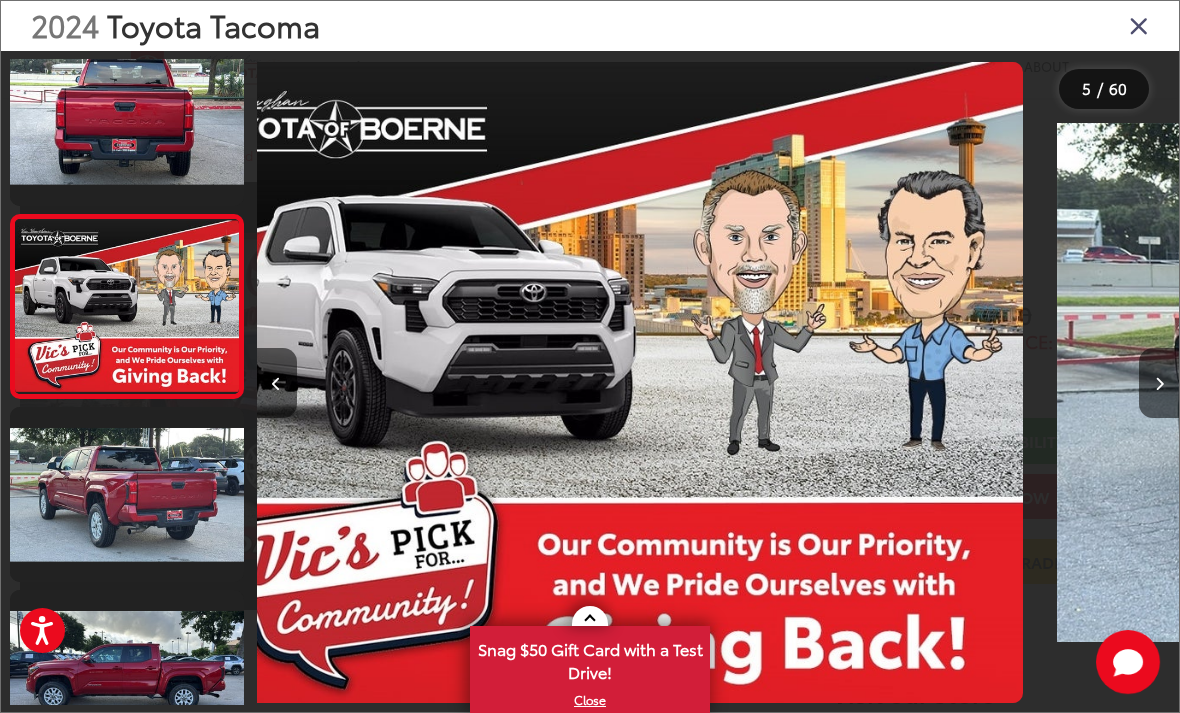 click at bounding box center [277, 383] 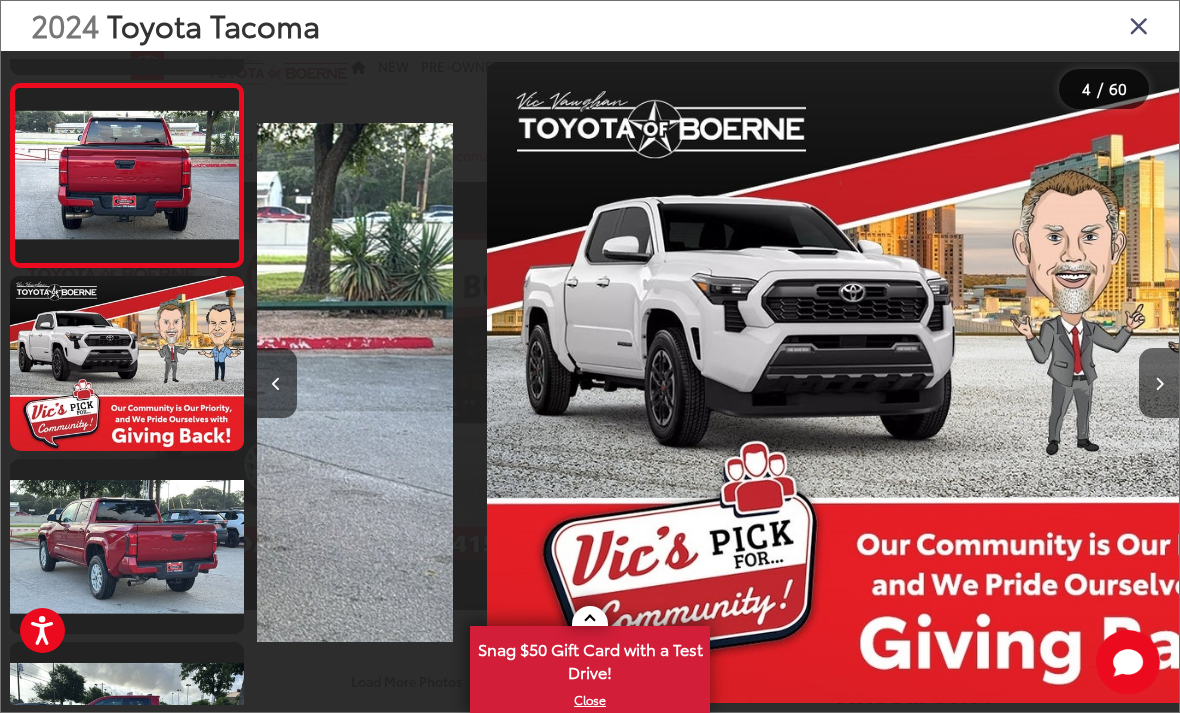 click at bounding box center (277, 383) 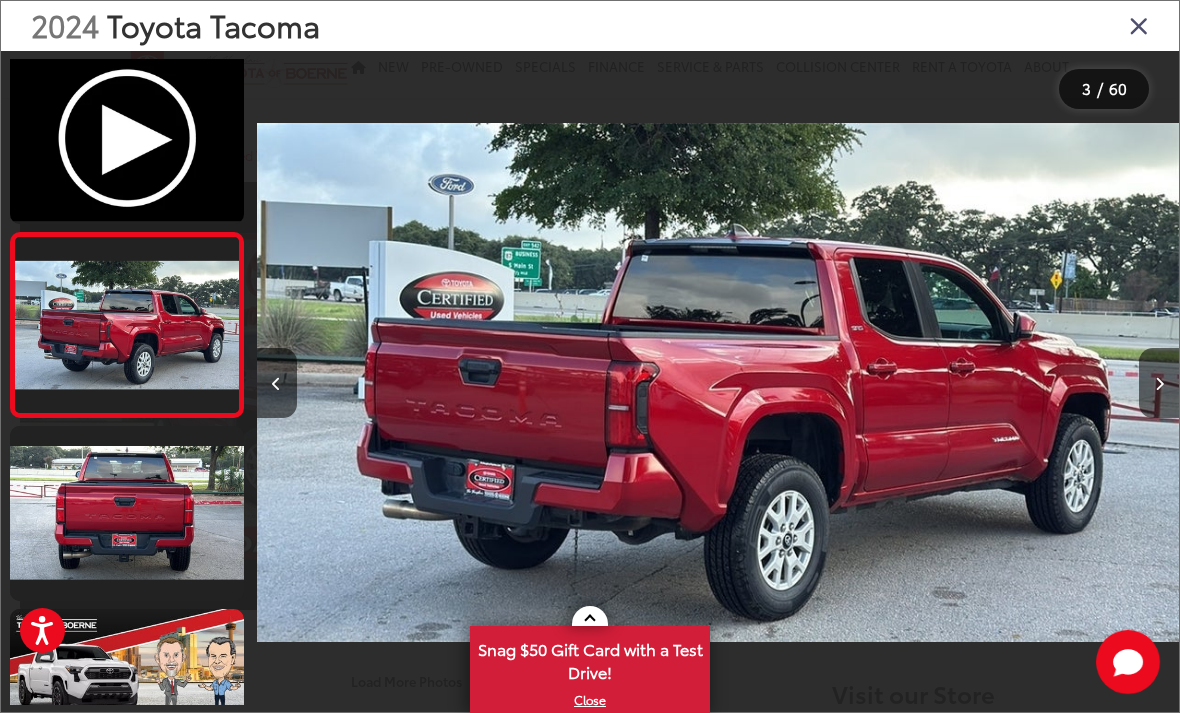 click at bounding box center [277, 383] 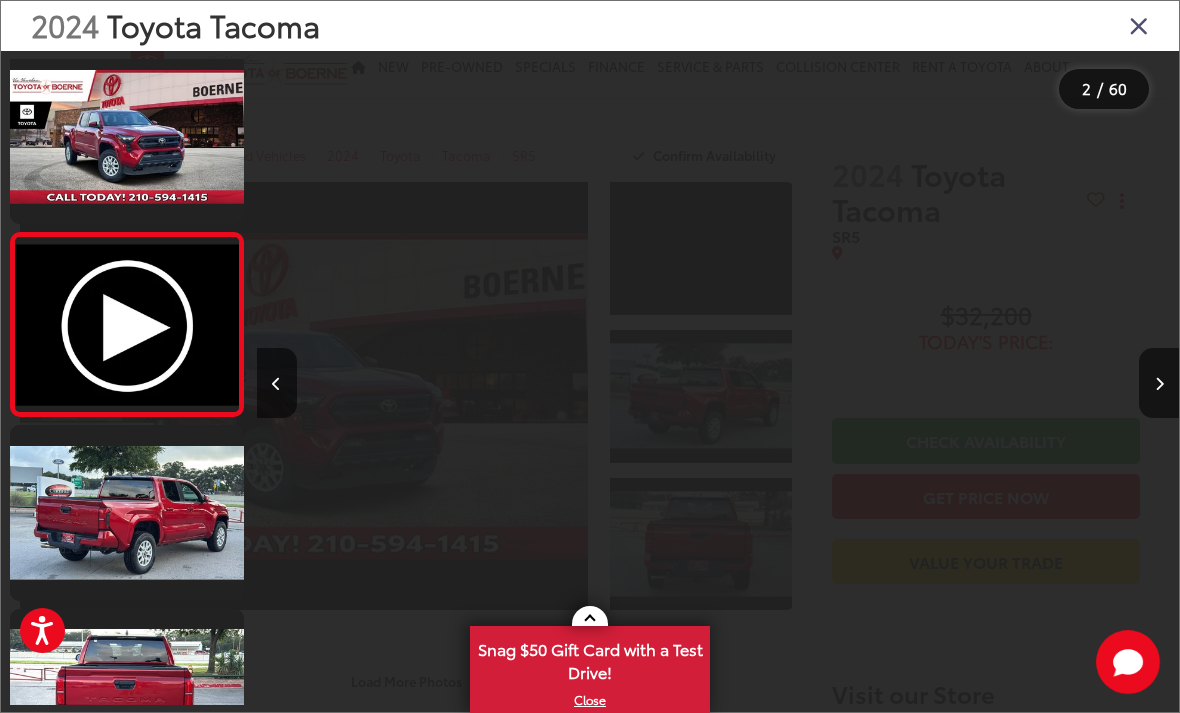 click at bounding box center (277, 383) 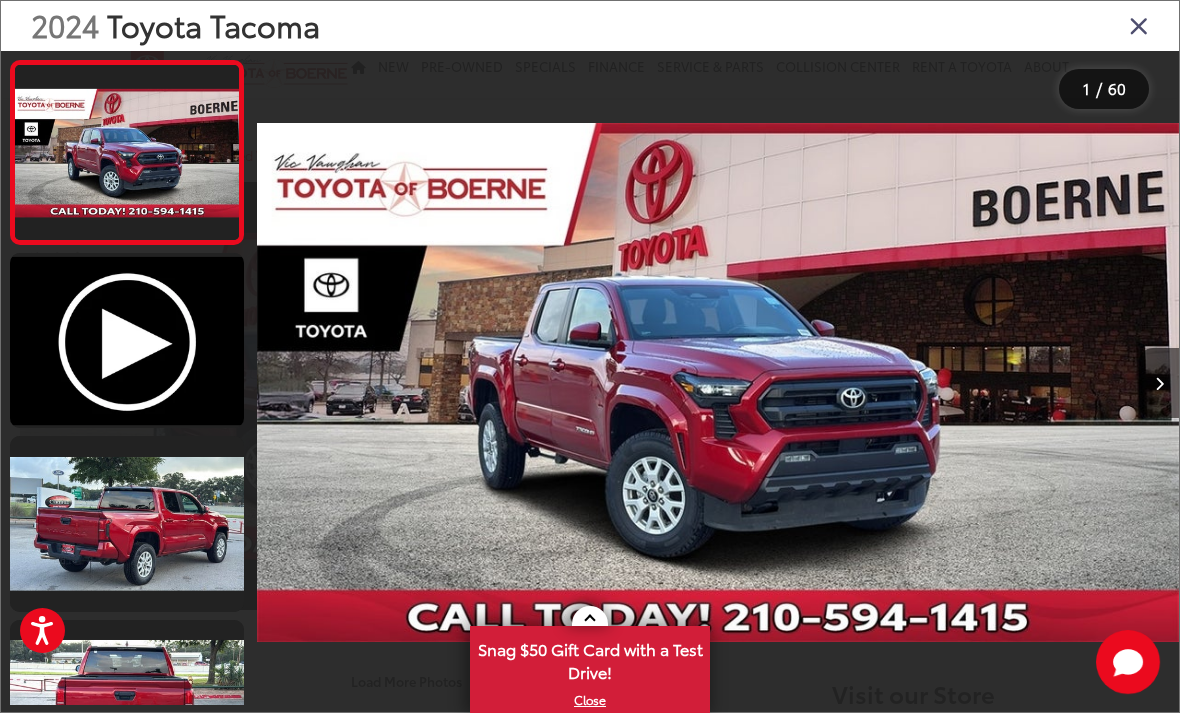 click at bounding box center [127, 340] 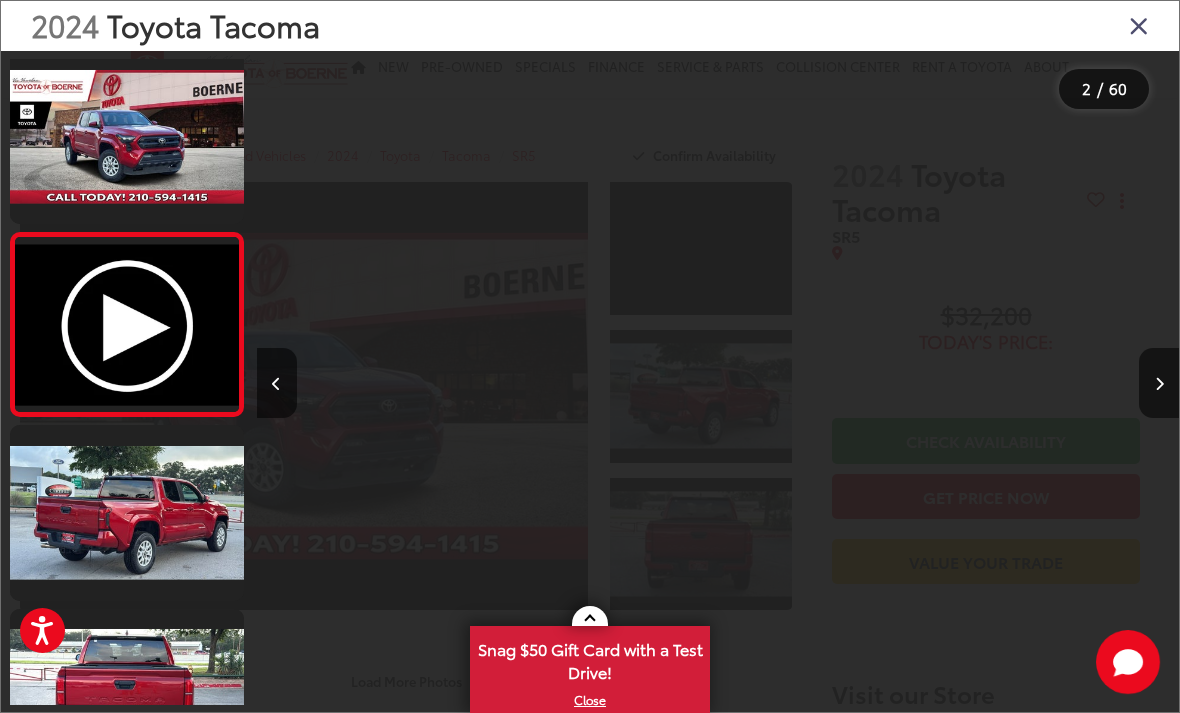 click at bounding box center (127, 324) 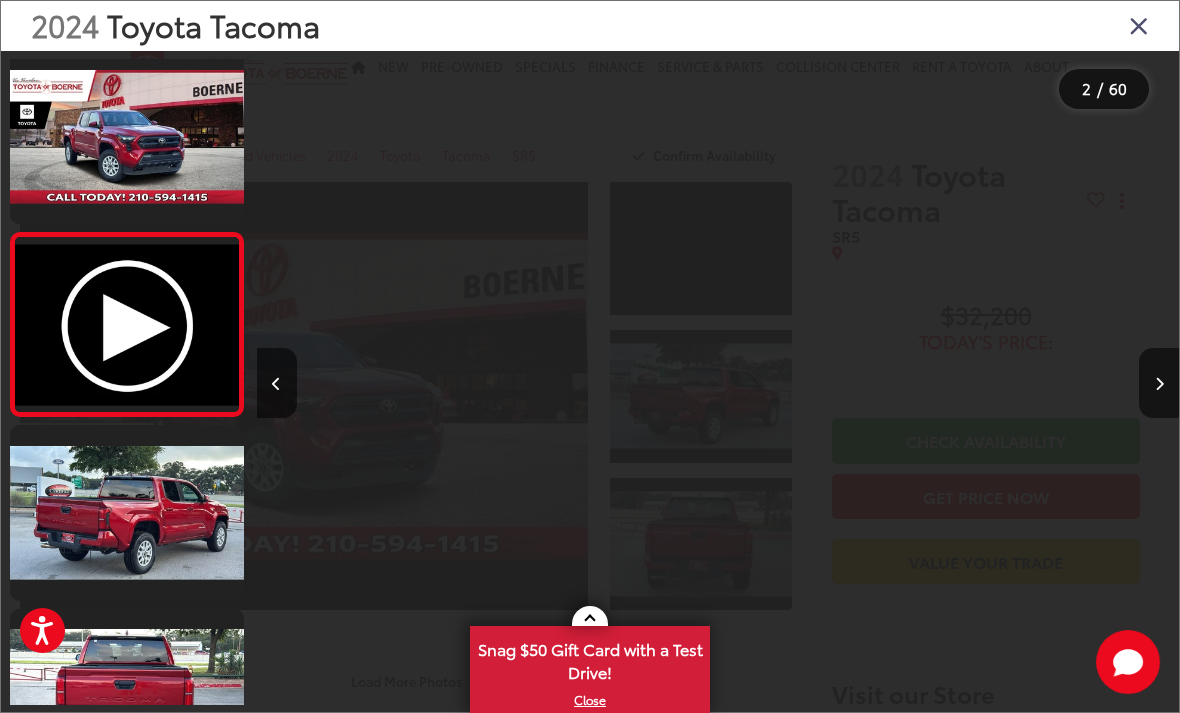 click at bounding box center [127, 324] 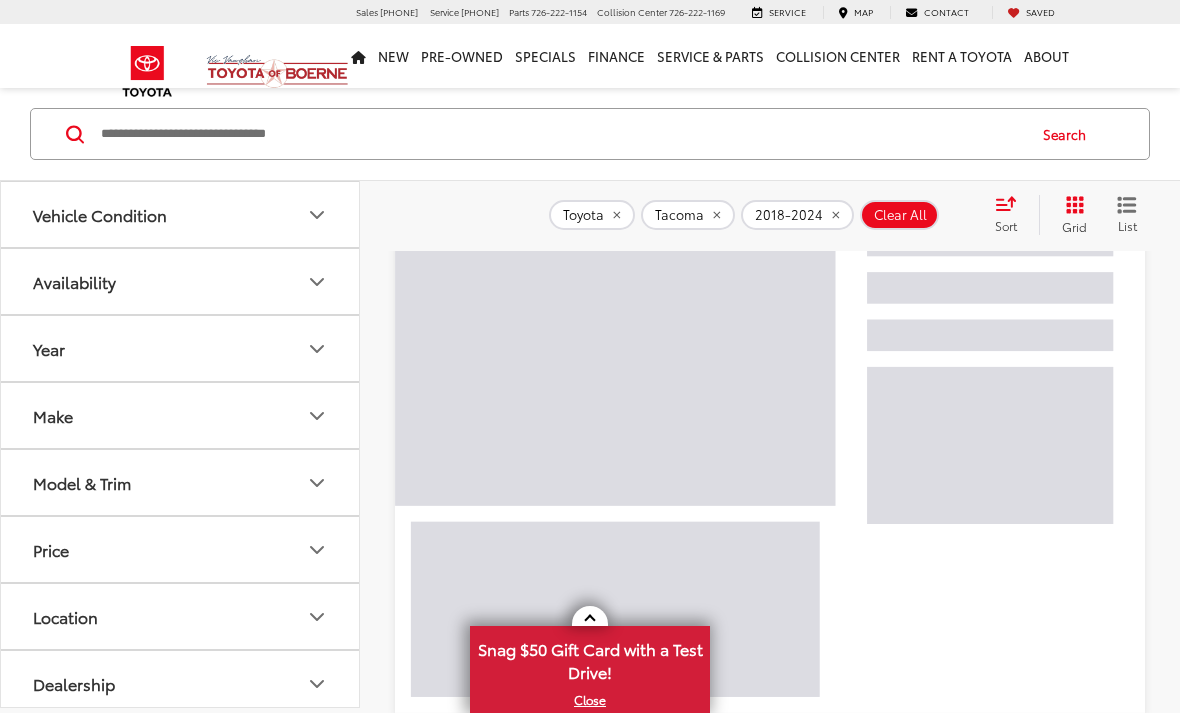 scroll, scrollTop: 678, scrollLeft: 0, axis: vertical 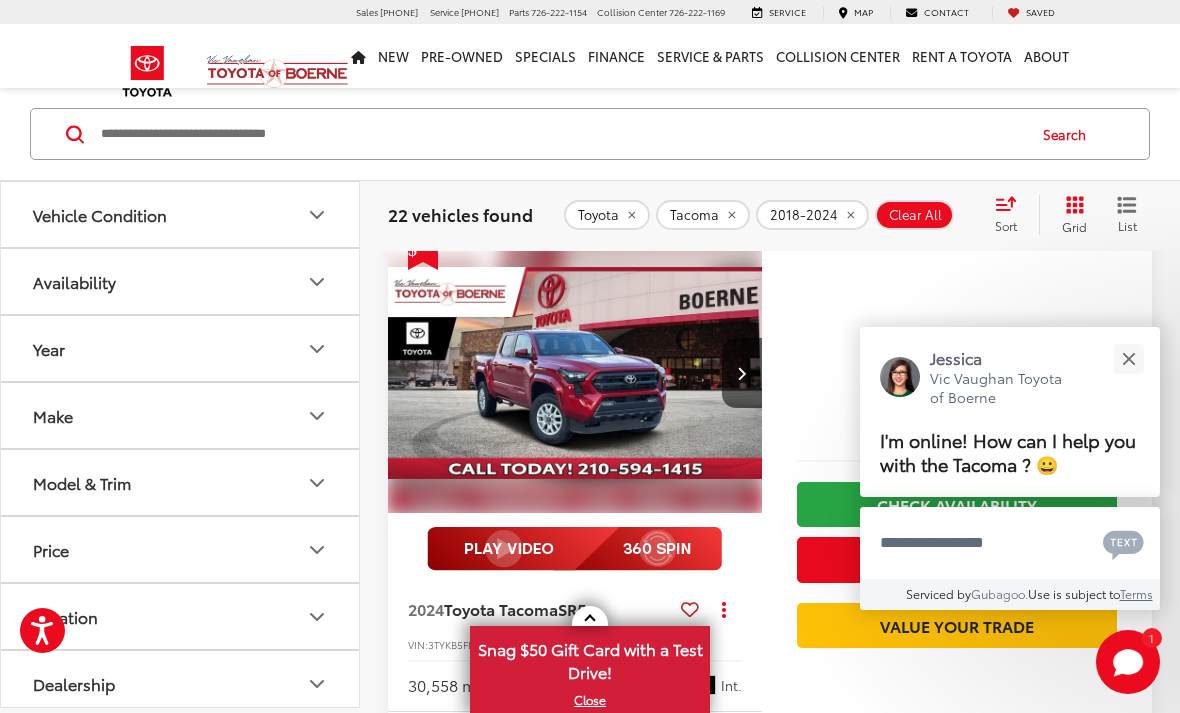 click at bounding box center [1128, 358] 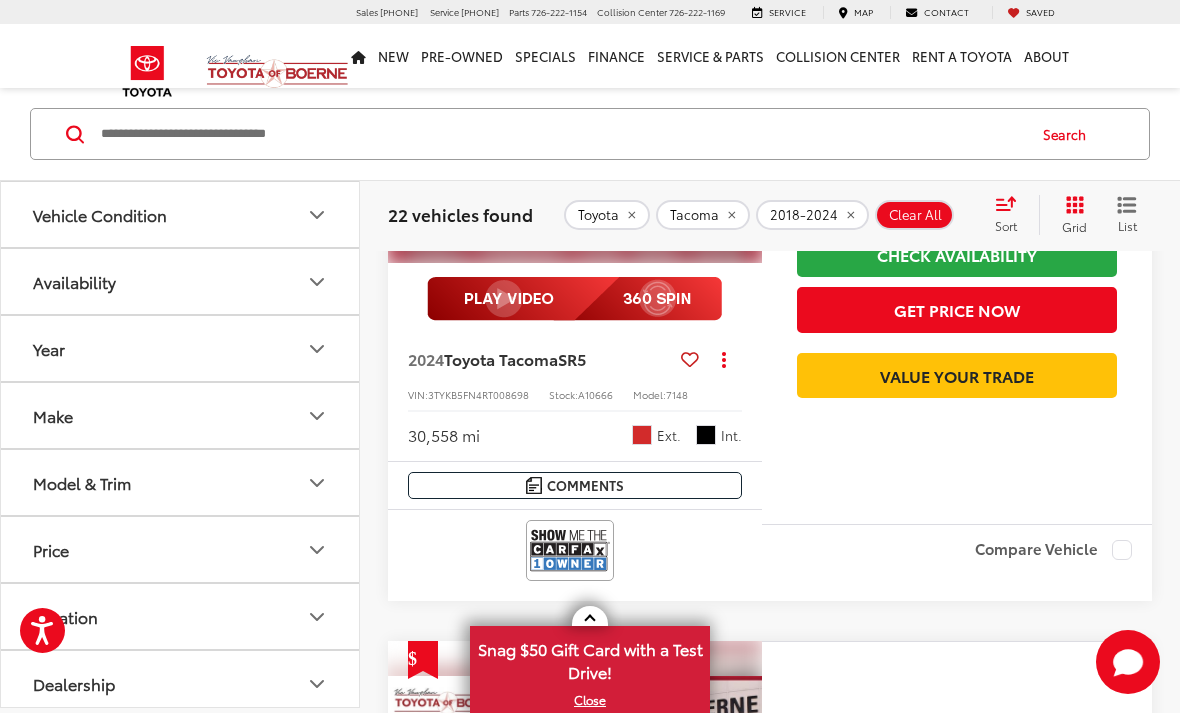 scroll, scrollTop: 1000, scrollLeft: 0, axis: vertical 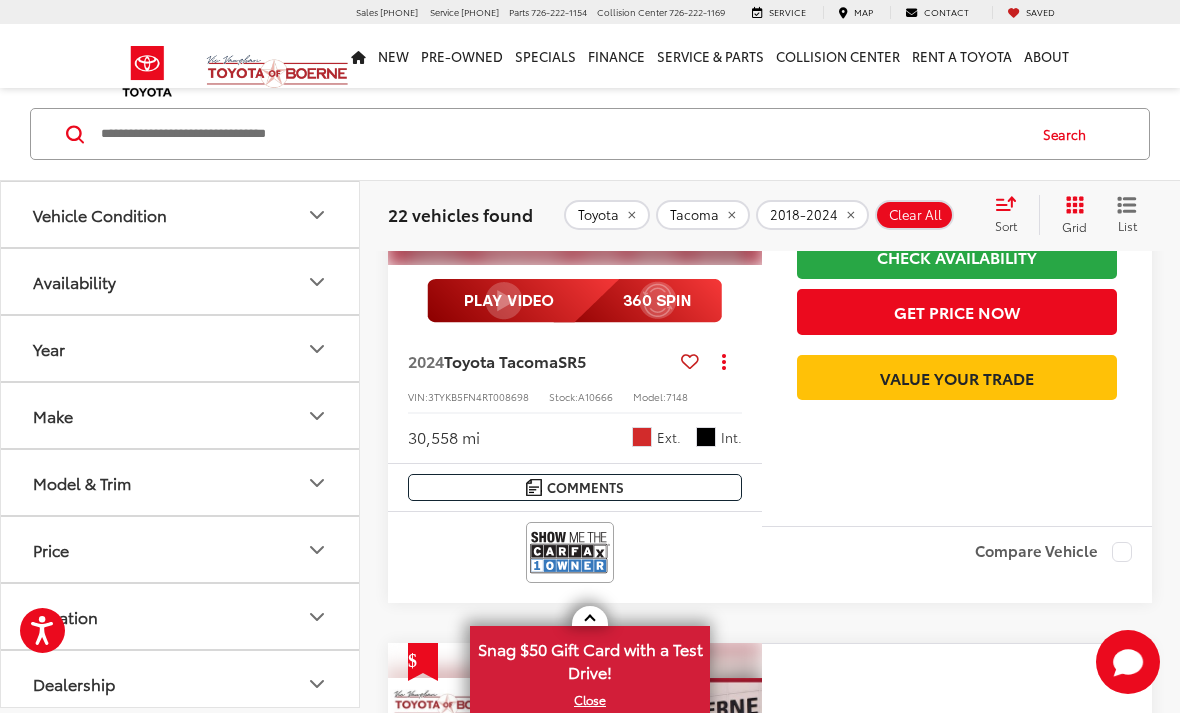 click at bounding box center (574, 301) 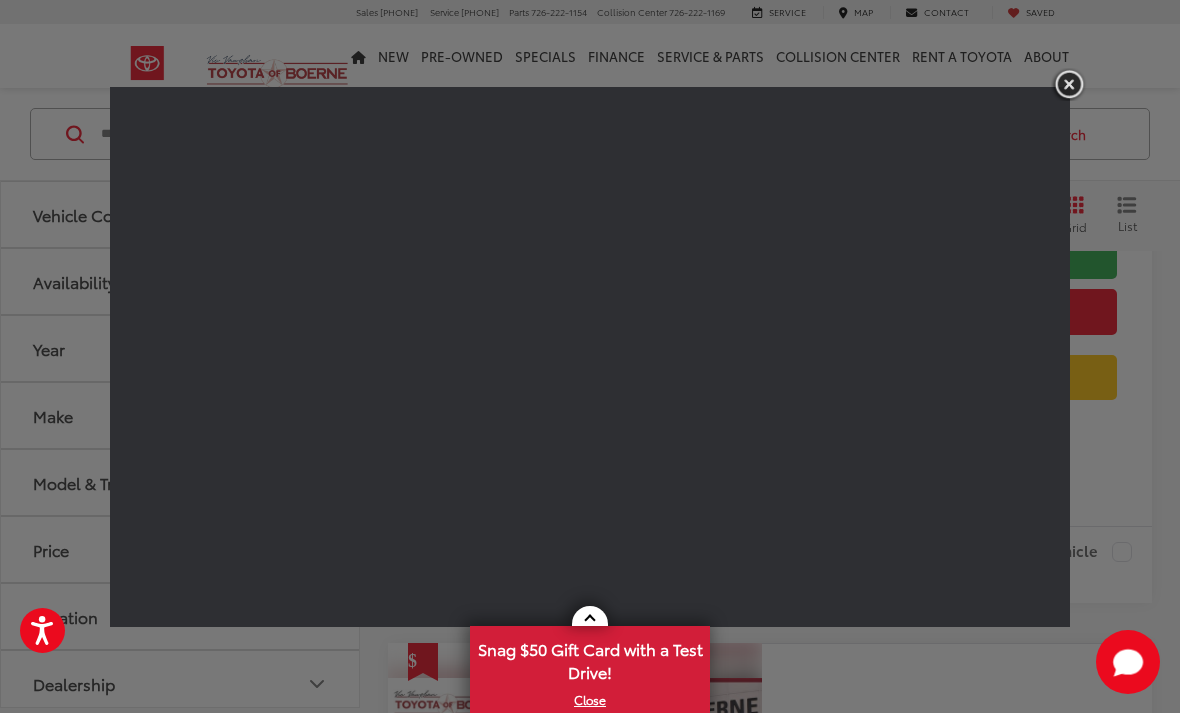 click at bounding box center [1069, 84] 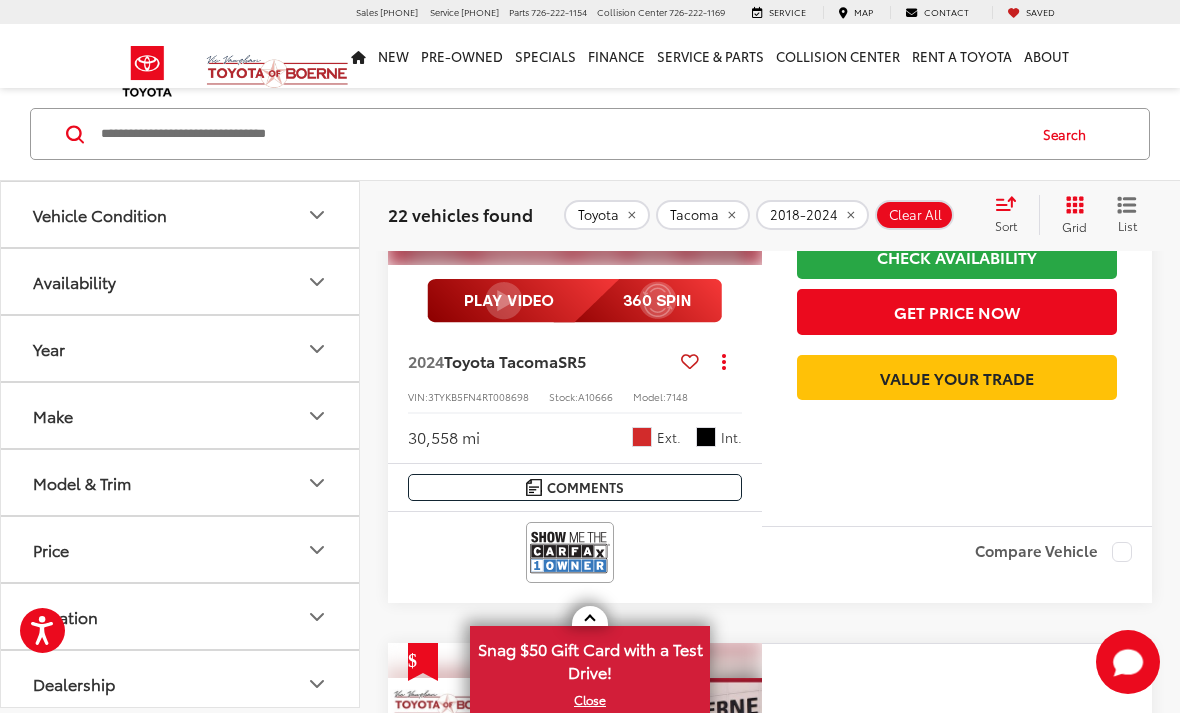click at bounding box center (574, 301) 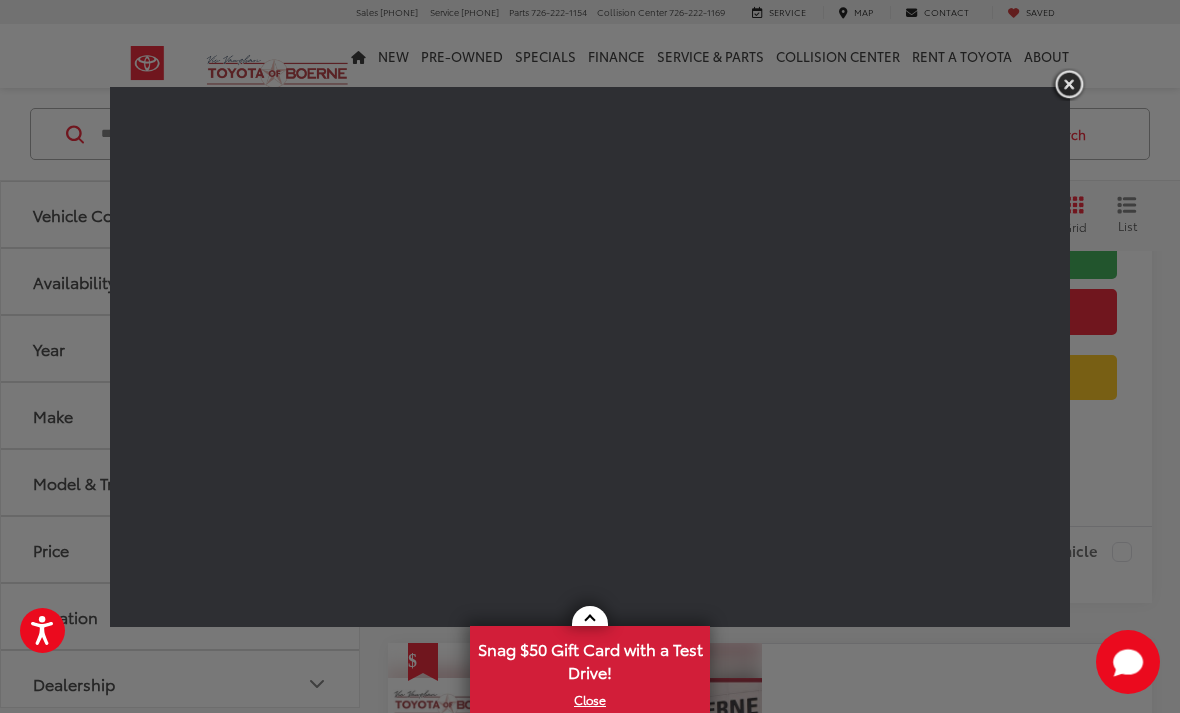 click at bounding box center (1069, 84) 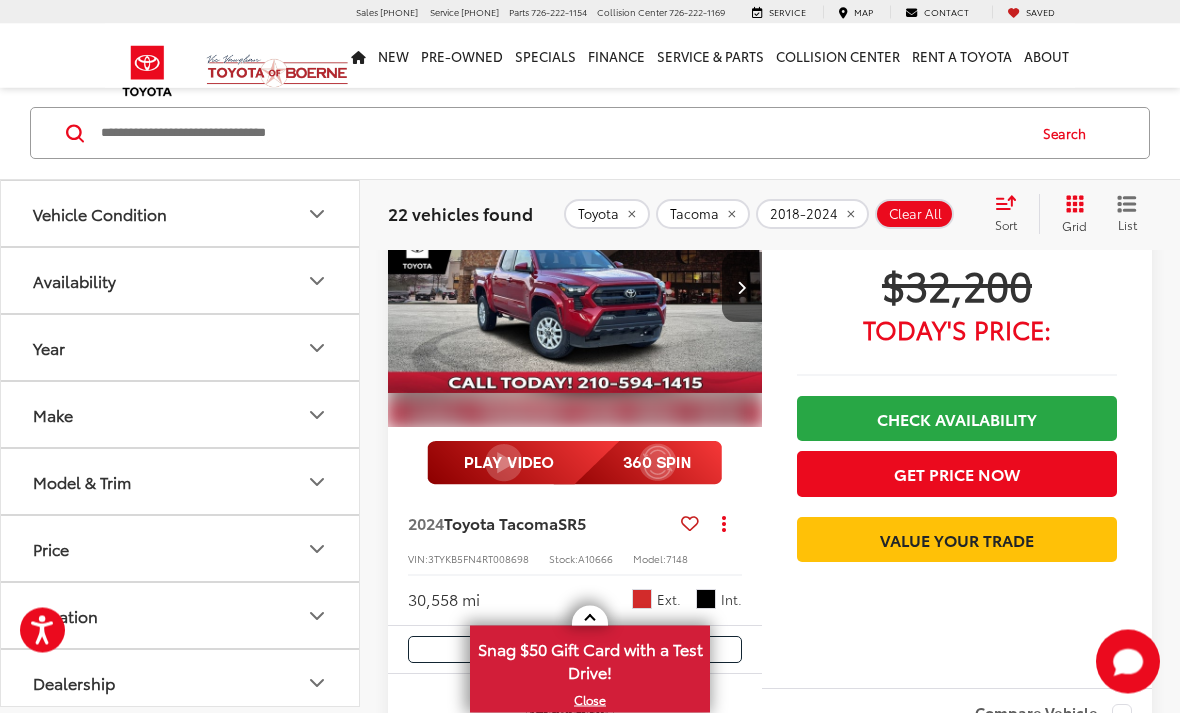 scroll, scrollTop: 894, scrollLeft: 0, axis: vertical 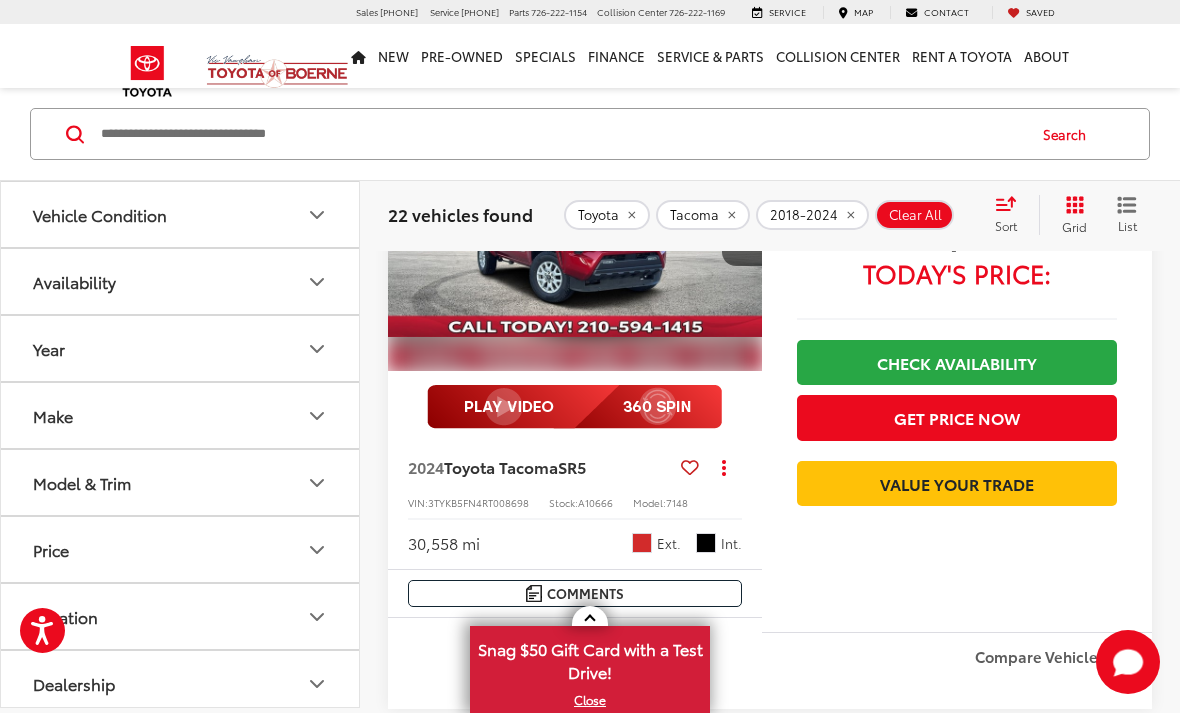 click on "Toyota Tacoma" at bounding box center [501, 466] 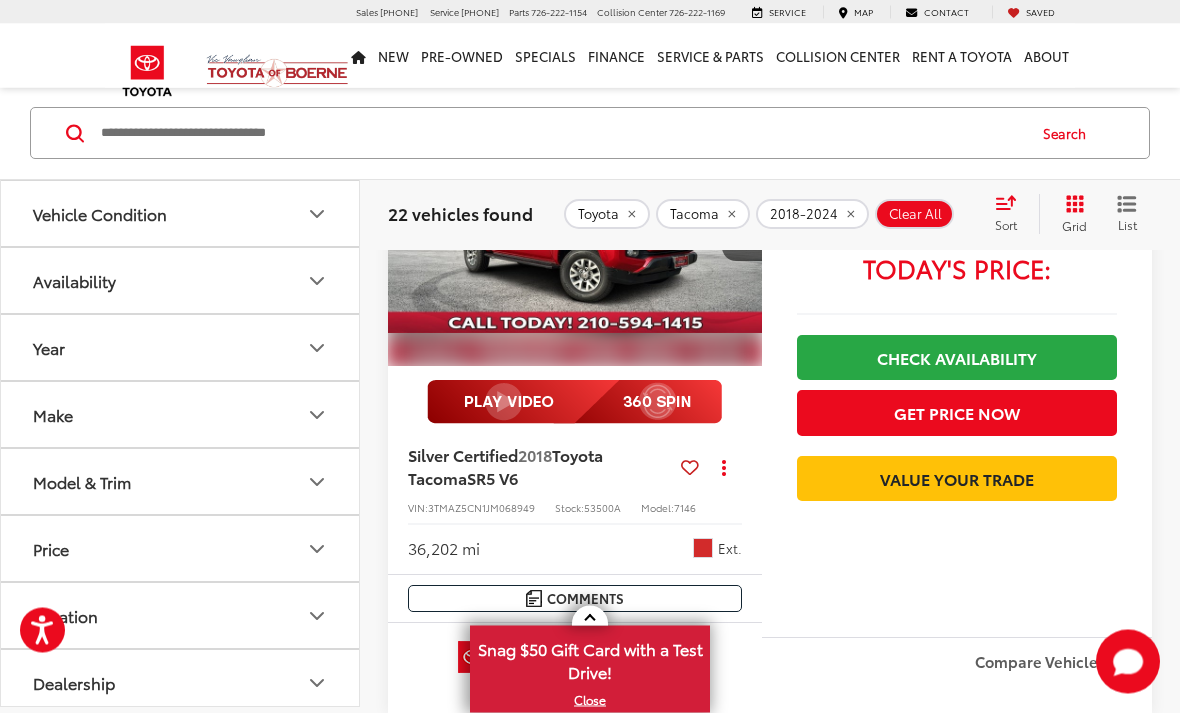 scroll, scrollTop: 5521, scrollLeft: 0, axis: vertical 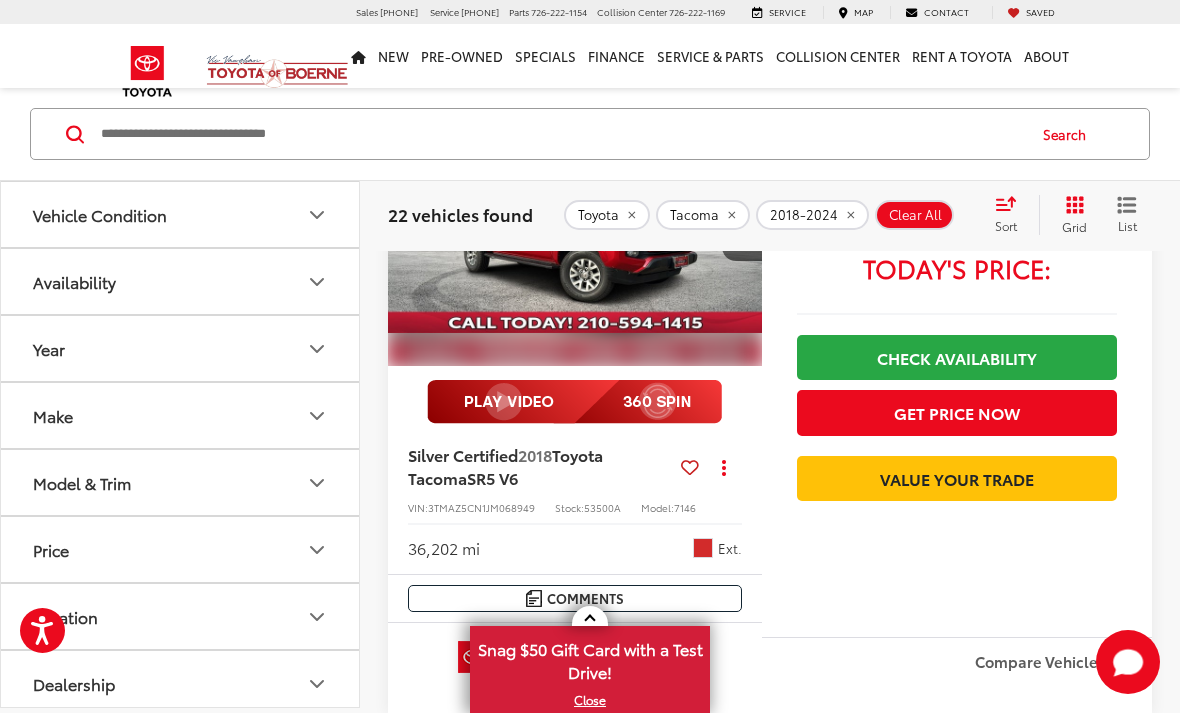 click at bounding box center (575, 226) 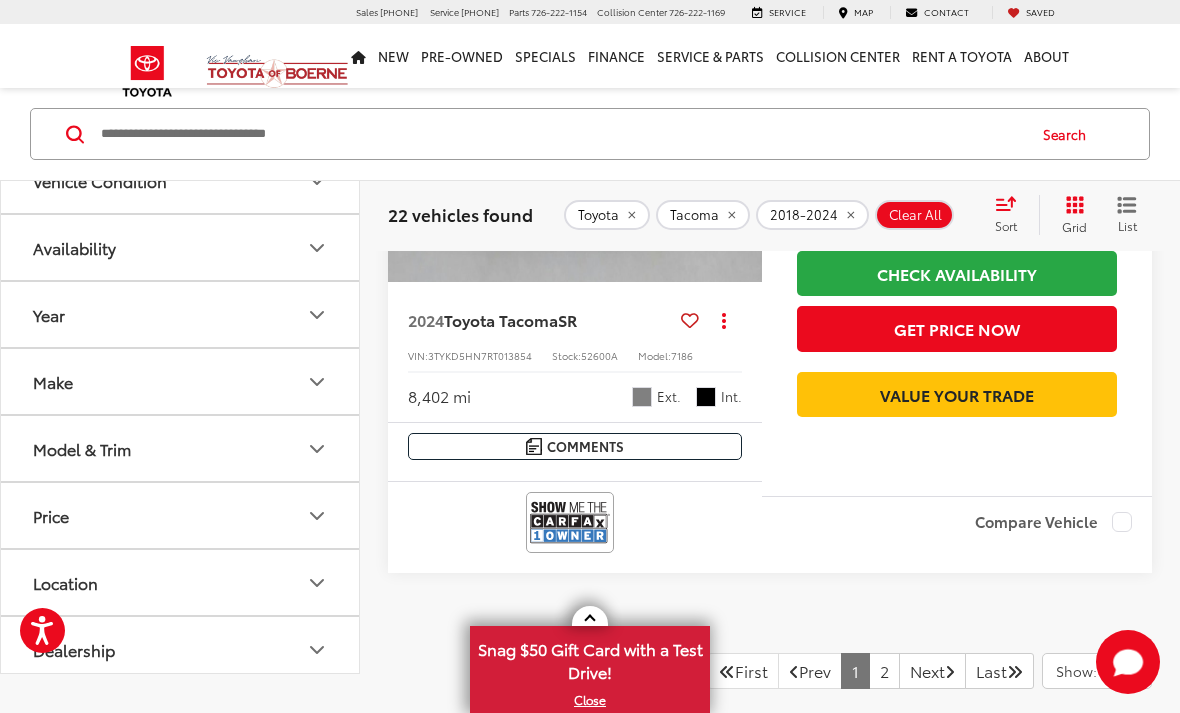 scroll, scrollTop: 7599, scrollLeft: 0, axis: vertical 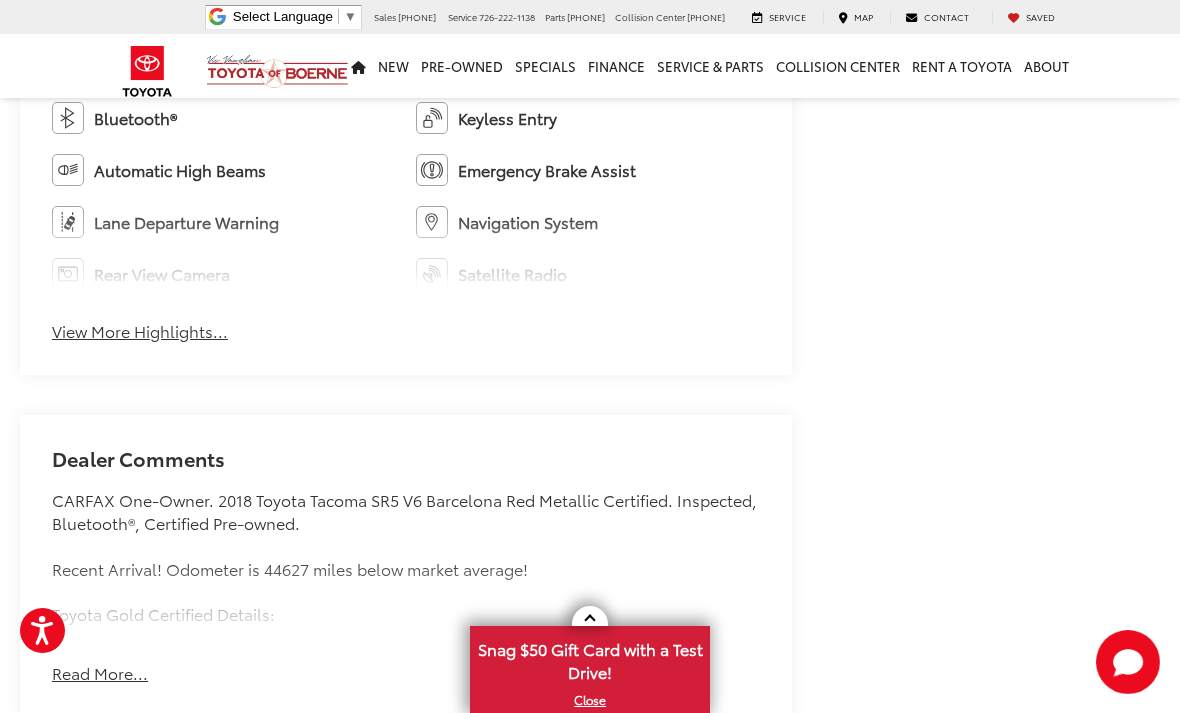 click on "View More Highlights..." at bounding box center (140, 331) 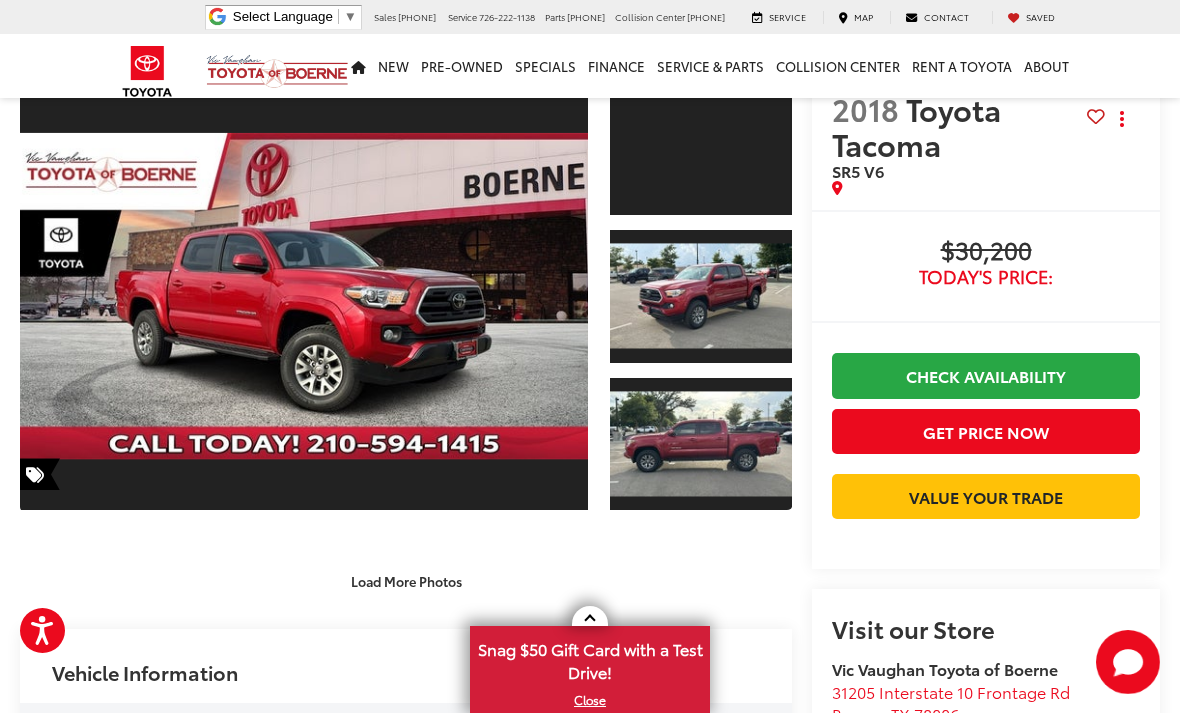 scroll, scrollTop: 19, scrollLeft: 0, axis: vertical 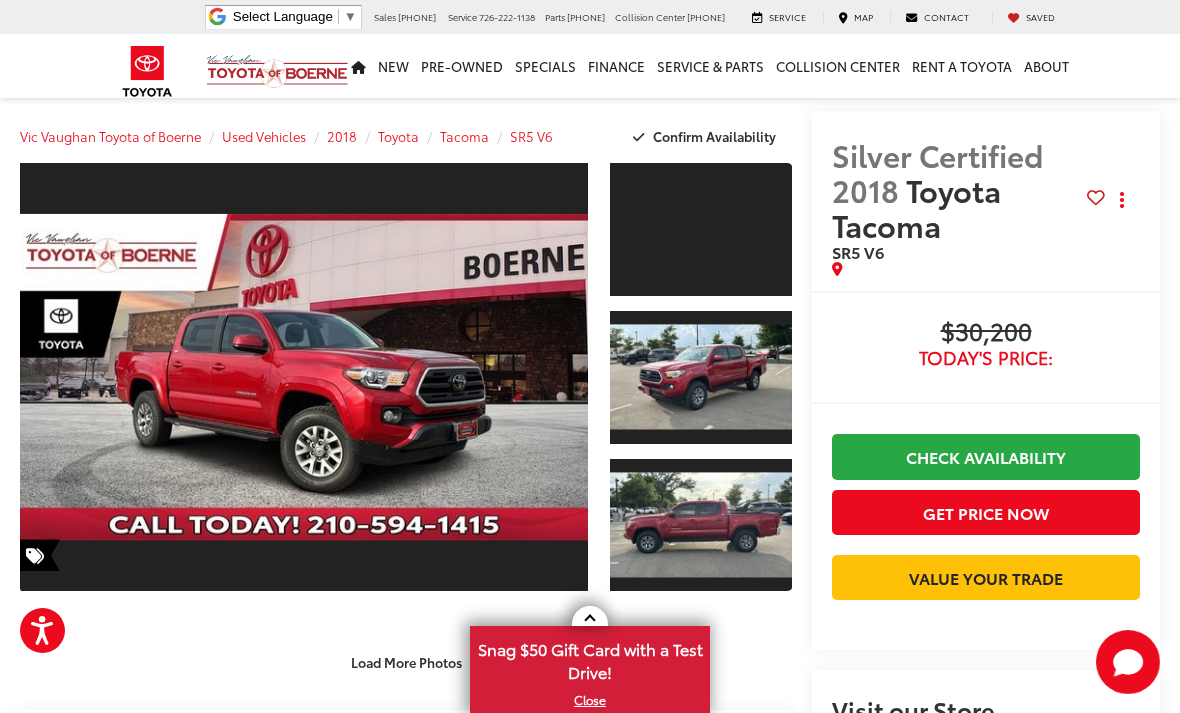 click at bounding box center [701, 229] 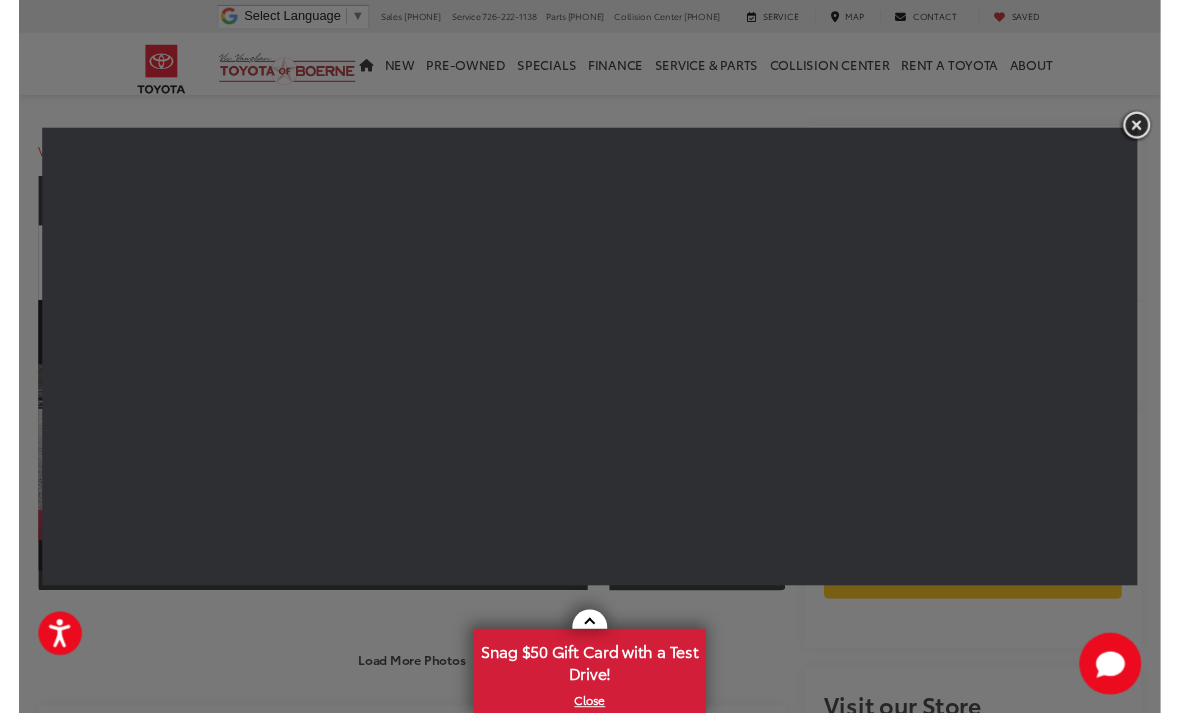 scroll, scrollTop: 24, scrollLeft: 0, axis: vertical 